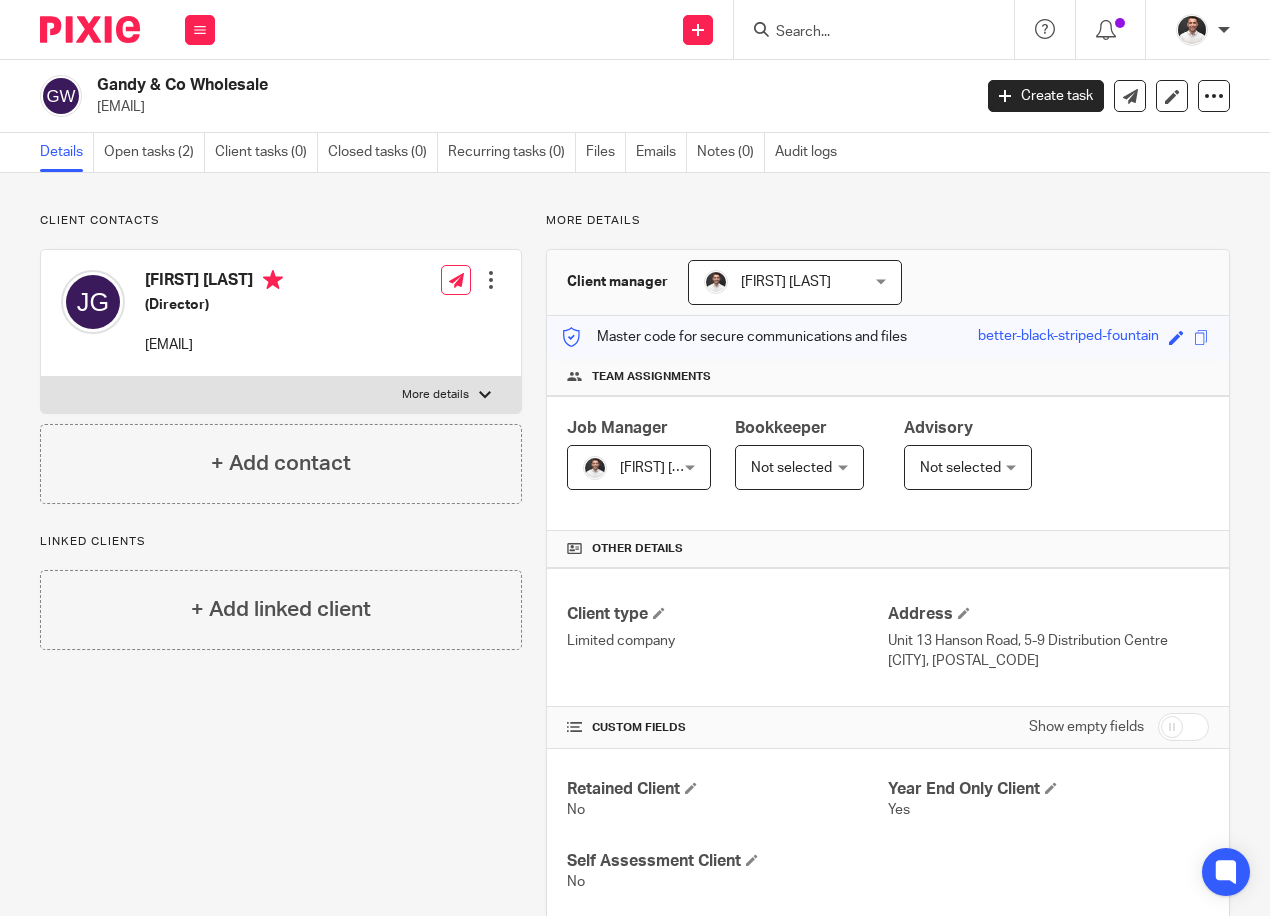 scroll, scrollTop: 0, scrollLeft: 0, axis: both 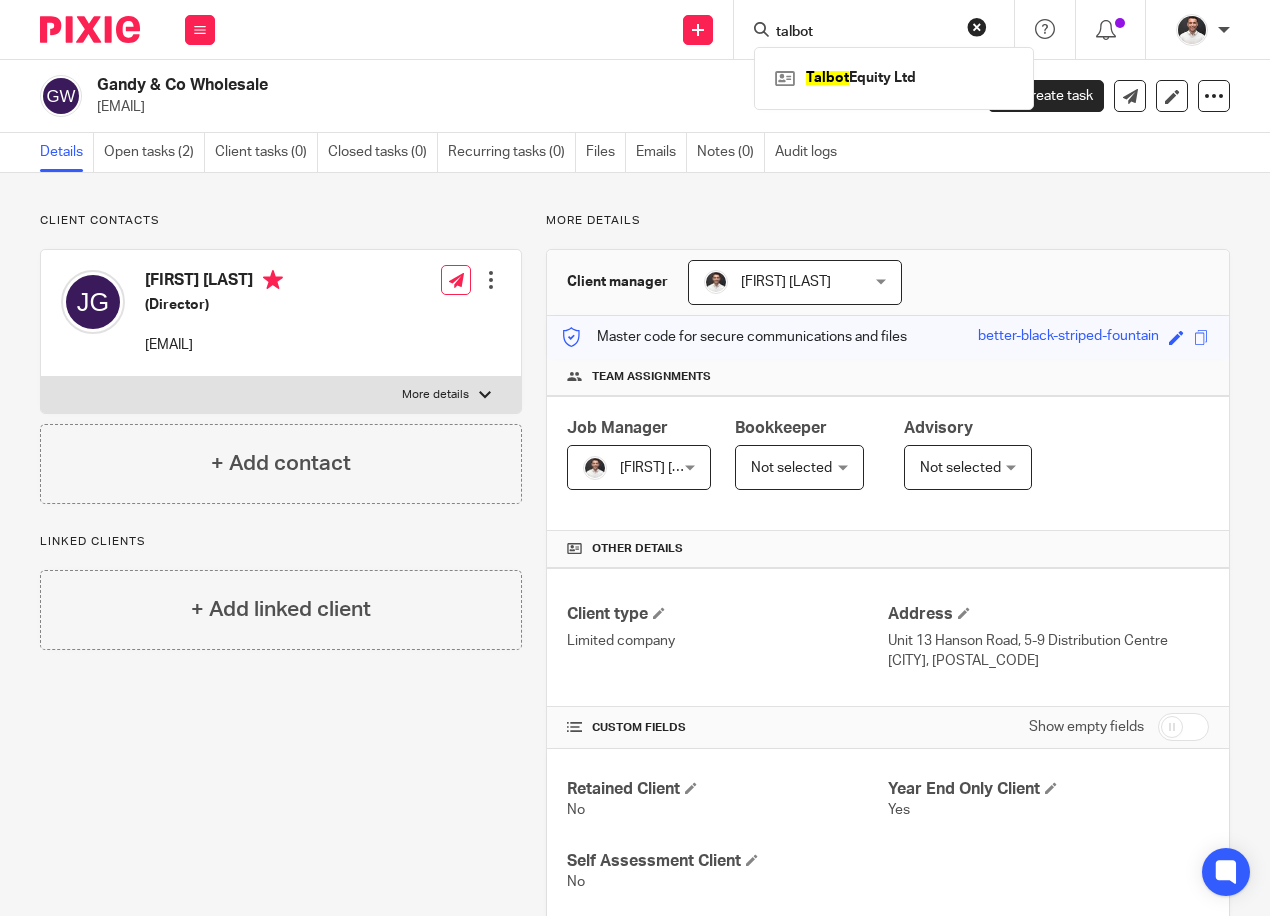 type on "talbot" 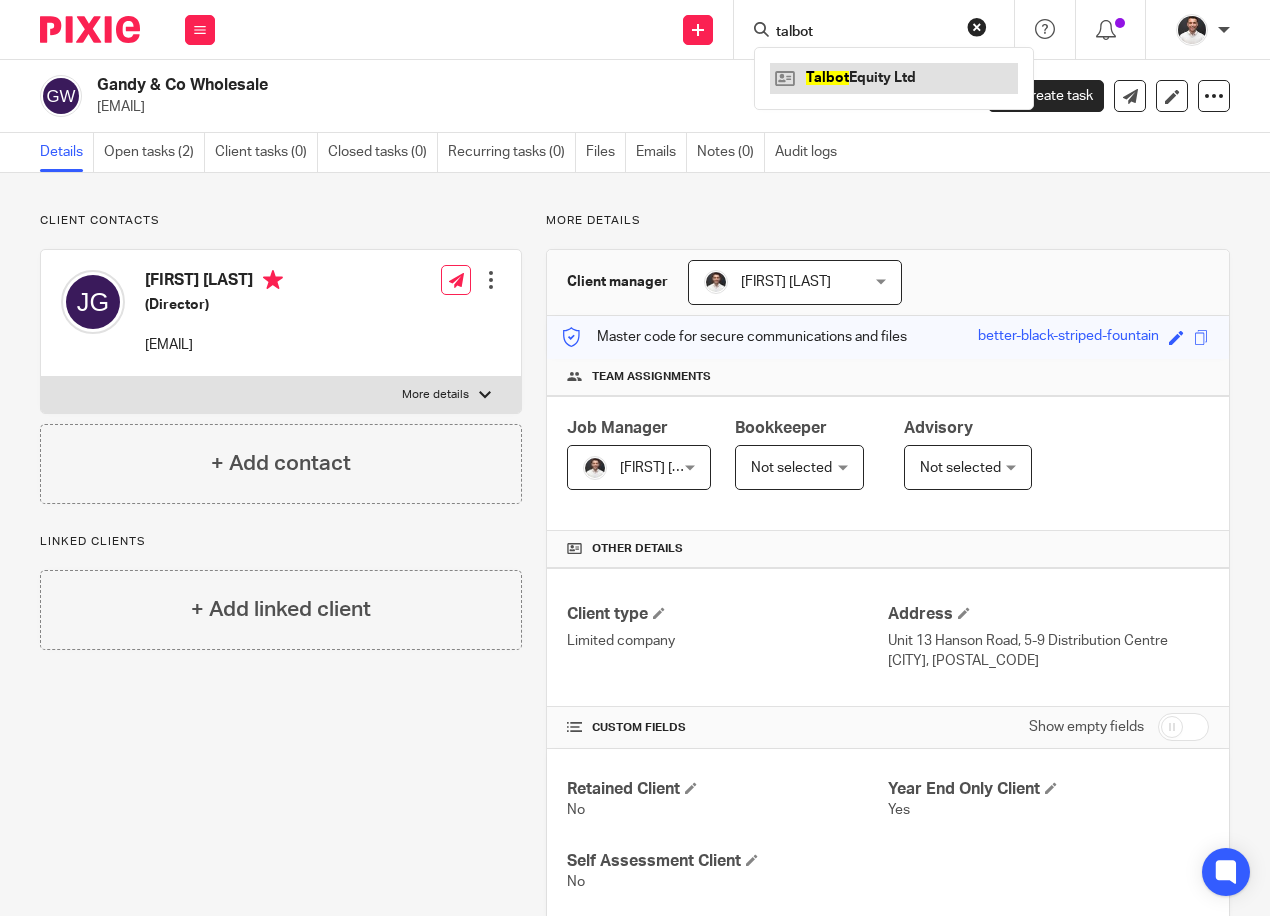 click at bounding box center [894, 78] 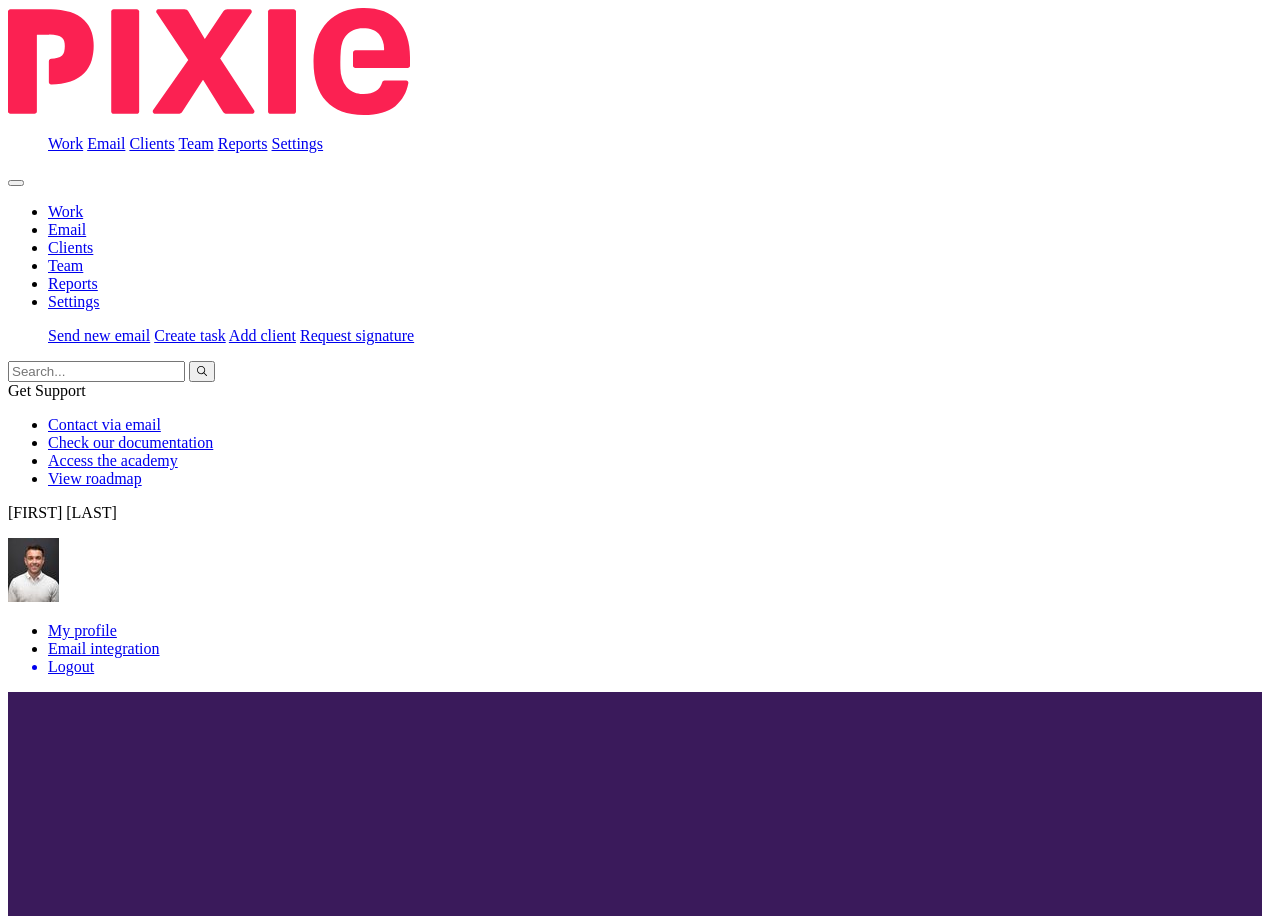 scroll, scrollTop: 0, scrollLeft: 0, axis: both 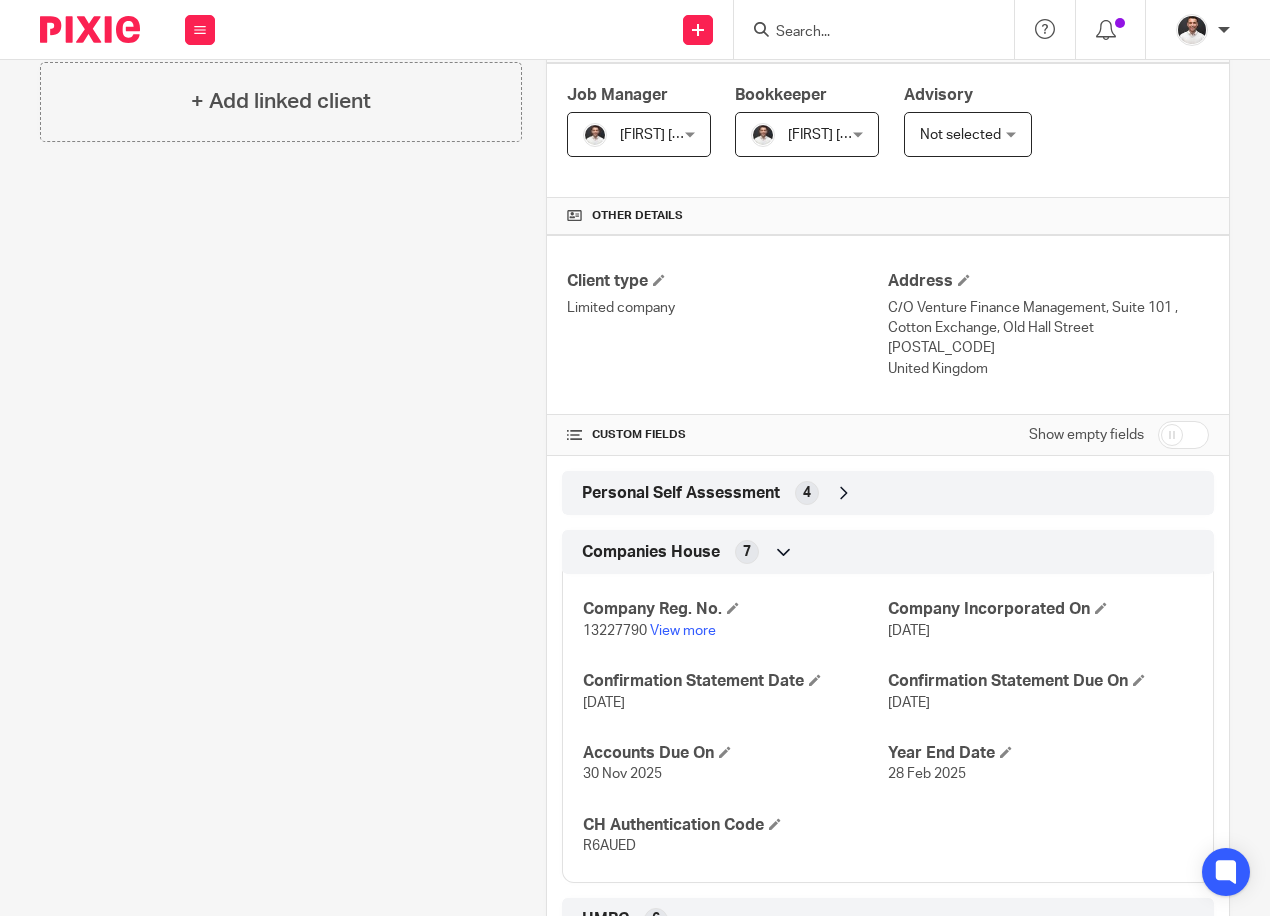 click on "13227790" at bounding box center (615, 631) 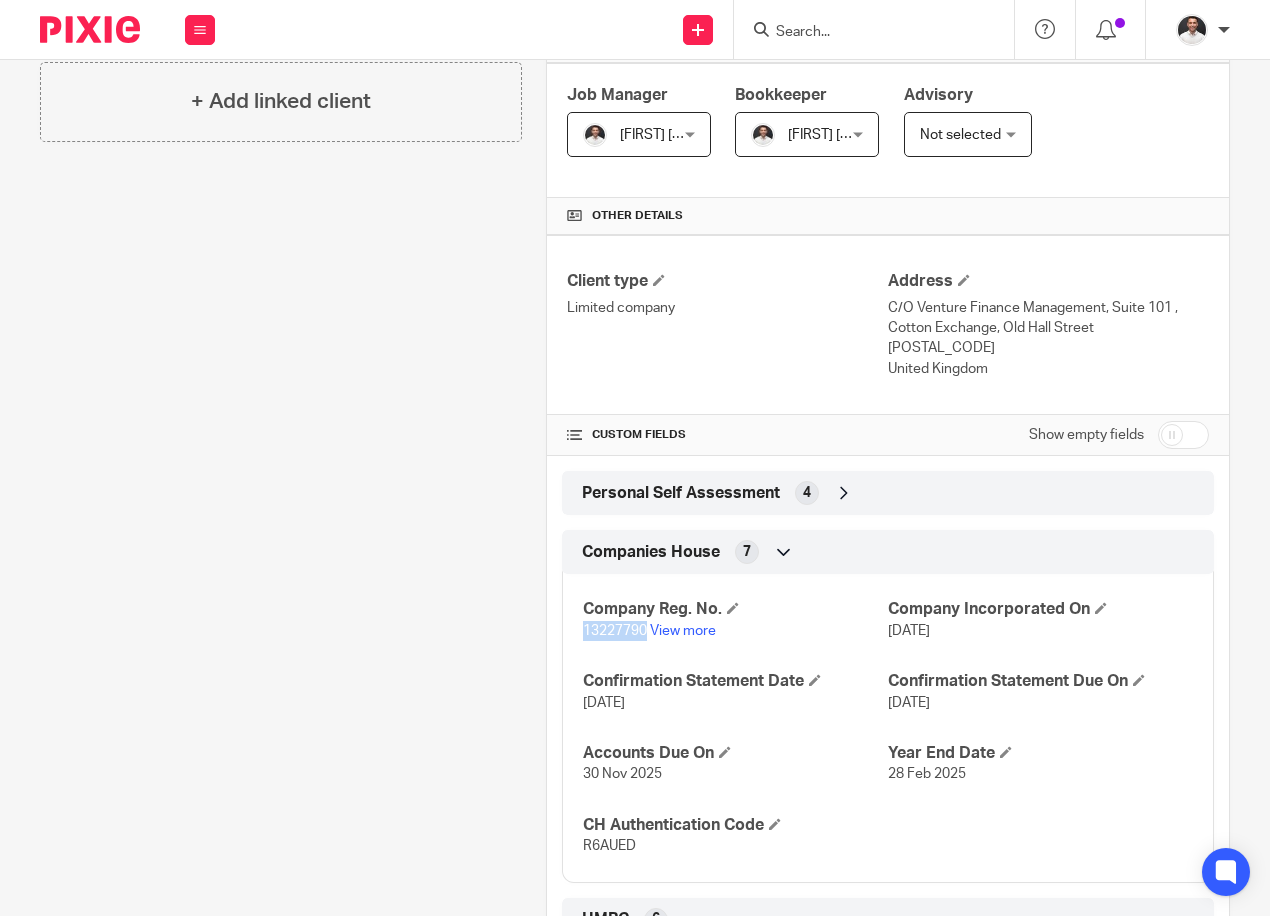 click on "13227790" at bounding box center [615, 631] 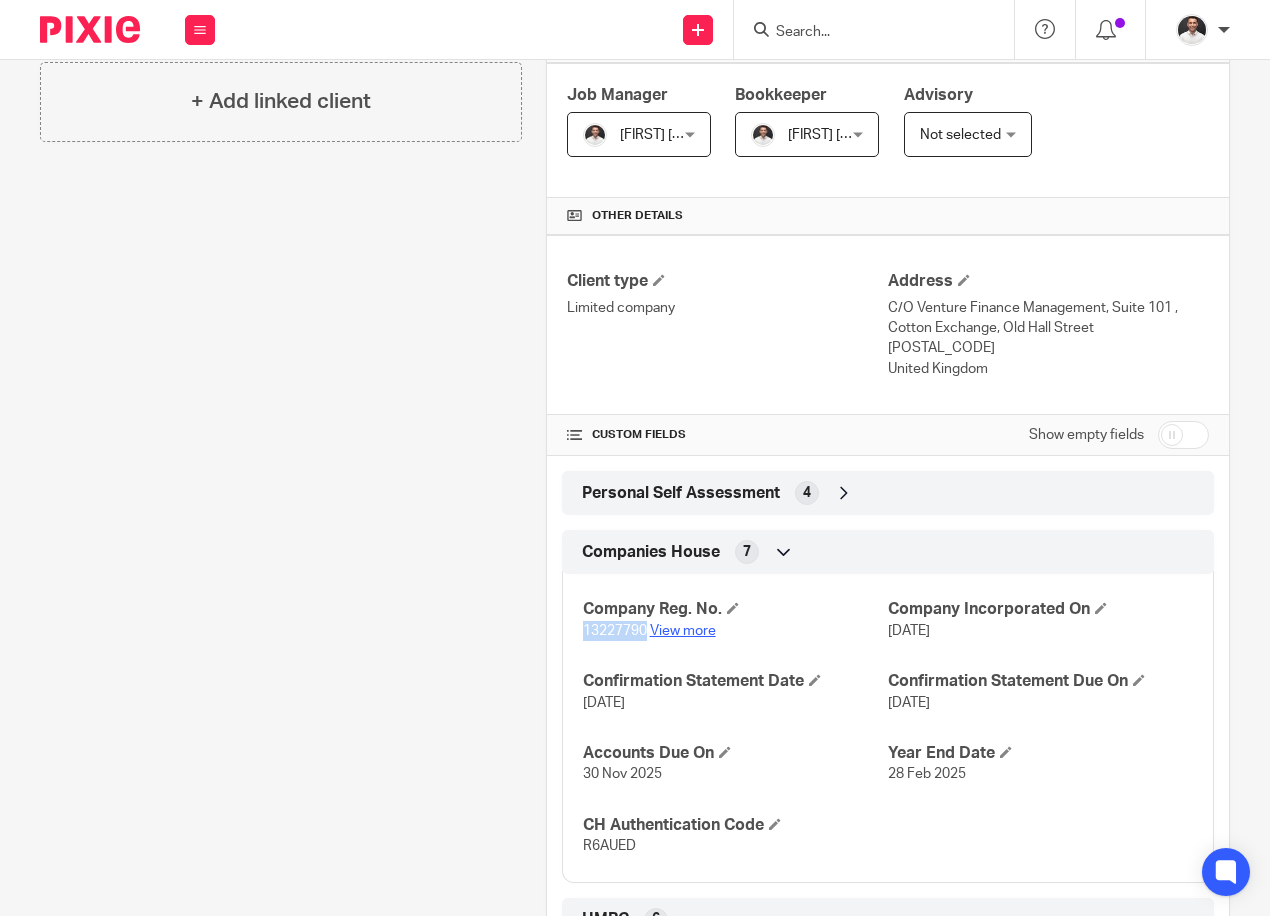 click on "View more" at bounding box center (683, 631) 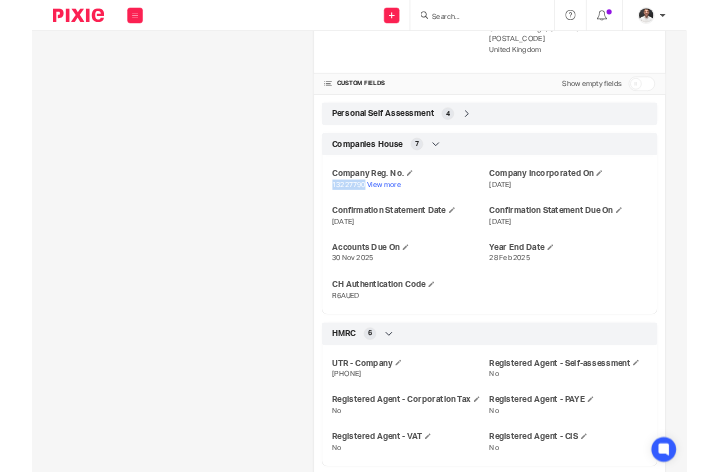 scroll, scrollTop: 710, scrollLeft: 0, axis: vertical 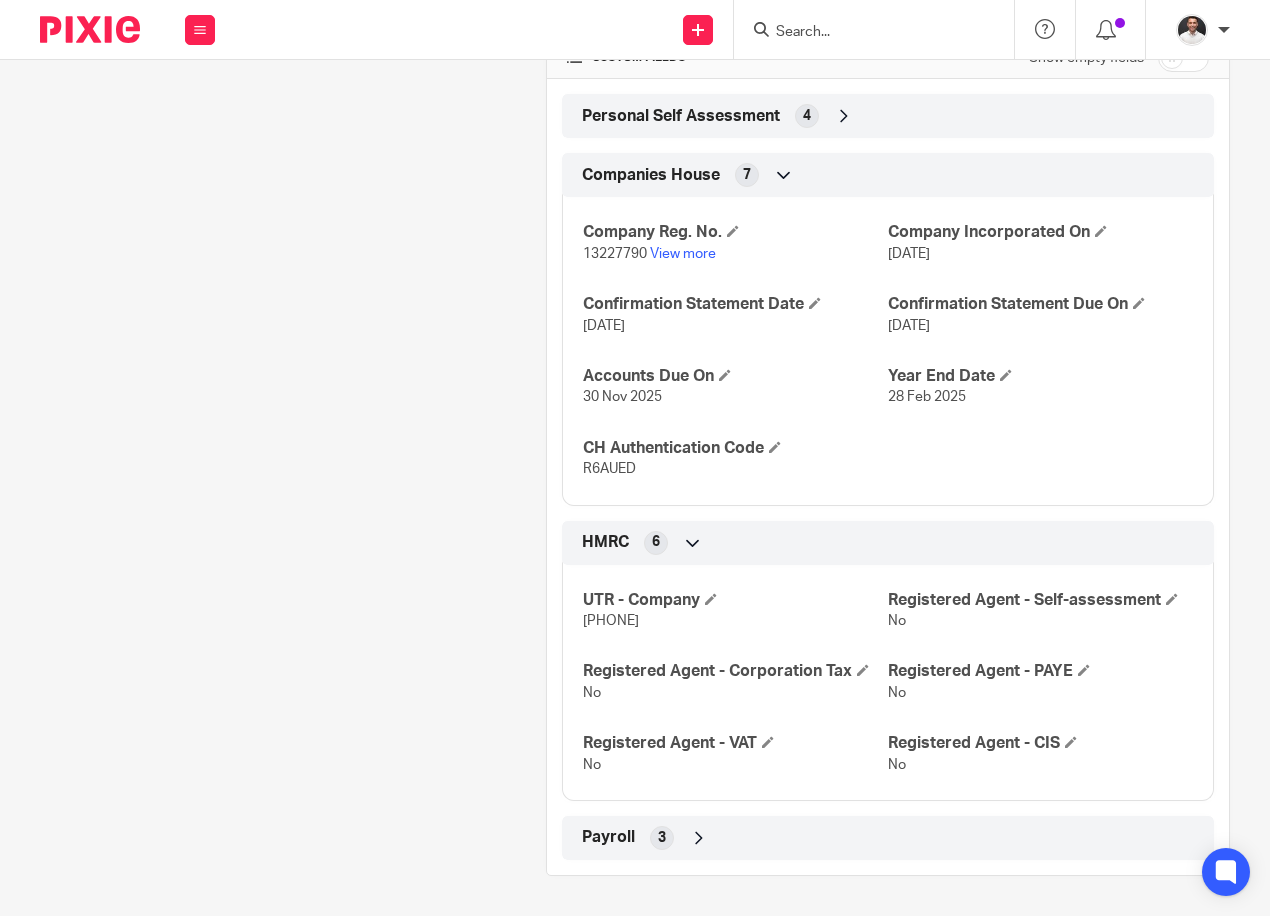 click on "3042726946" at bounding box center [611, 621] 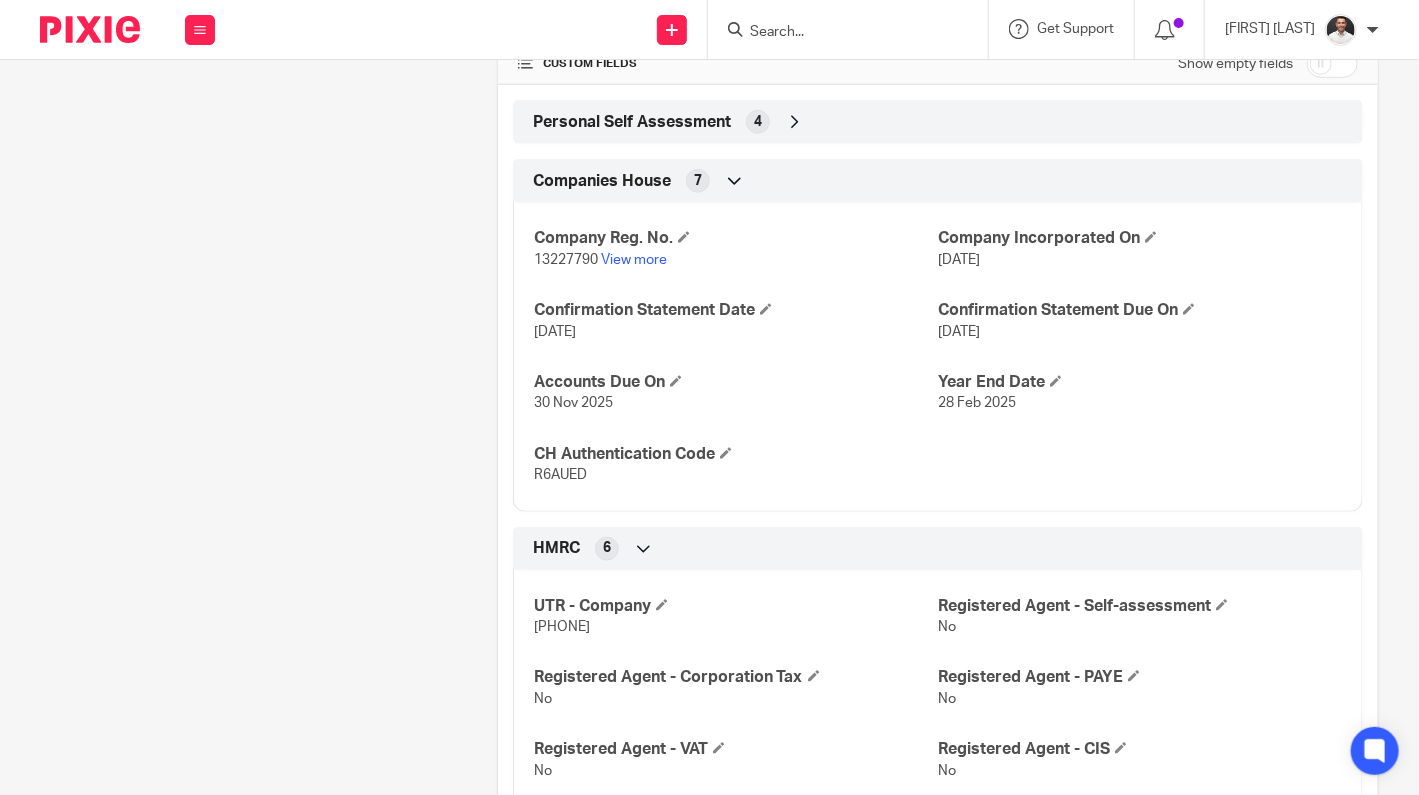 scroll, scrollTop: 0, scrollLeft: 0, axis: both 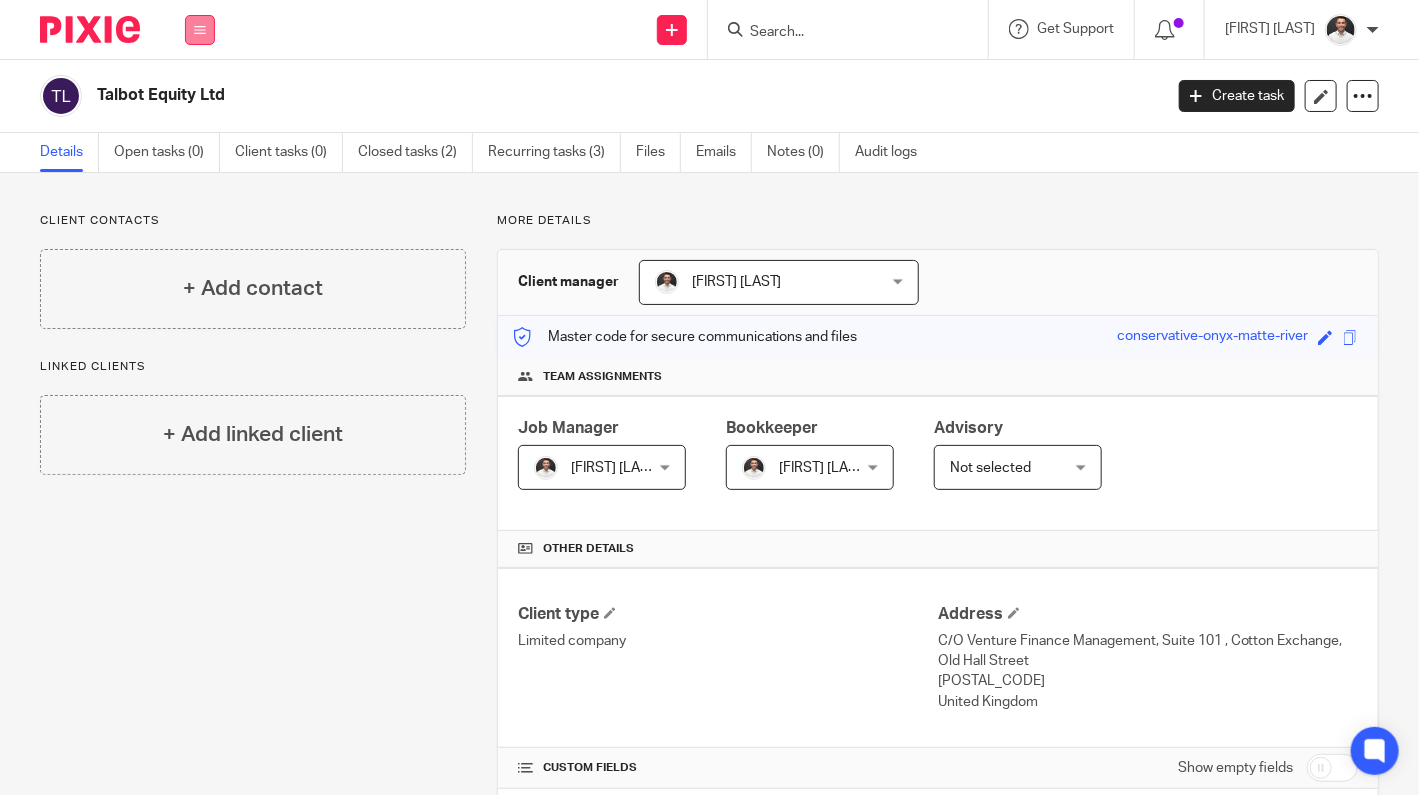 click at bounding box center [200, 30] 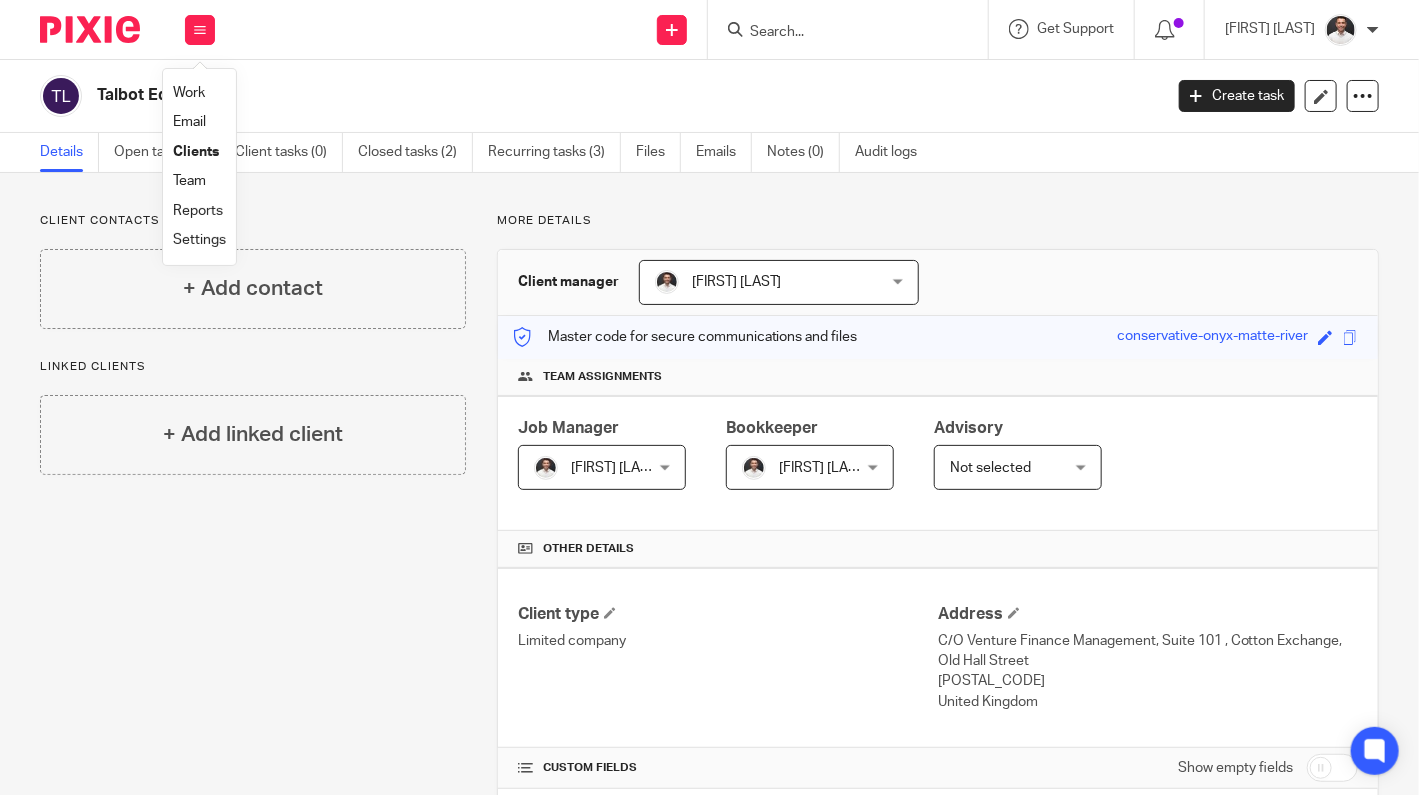 click on "Team" at bounding box center (189, 181) 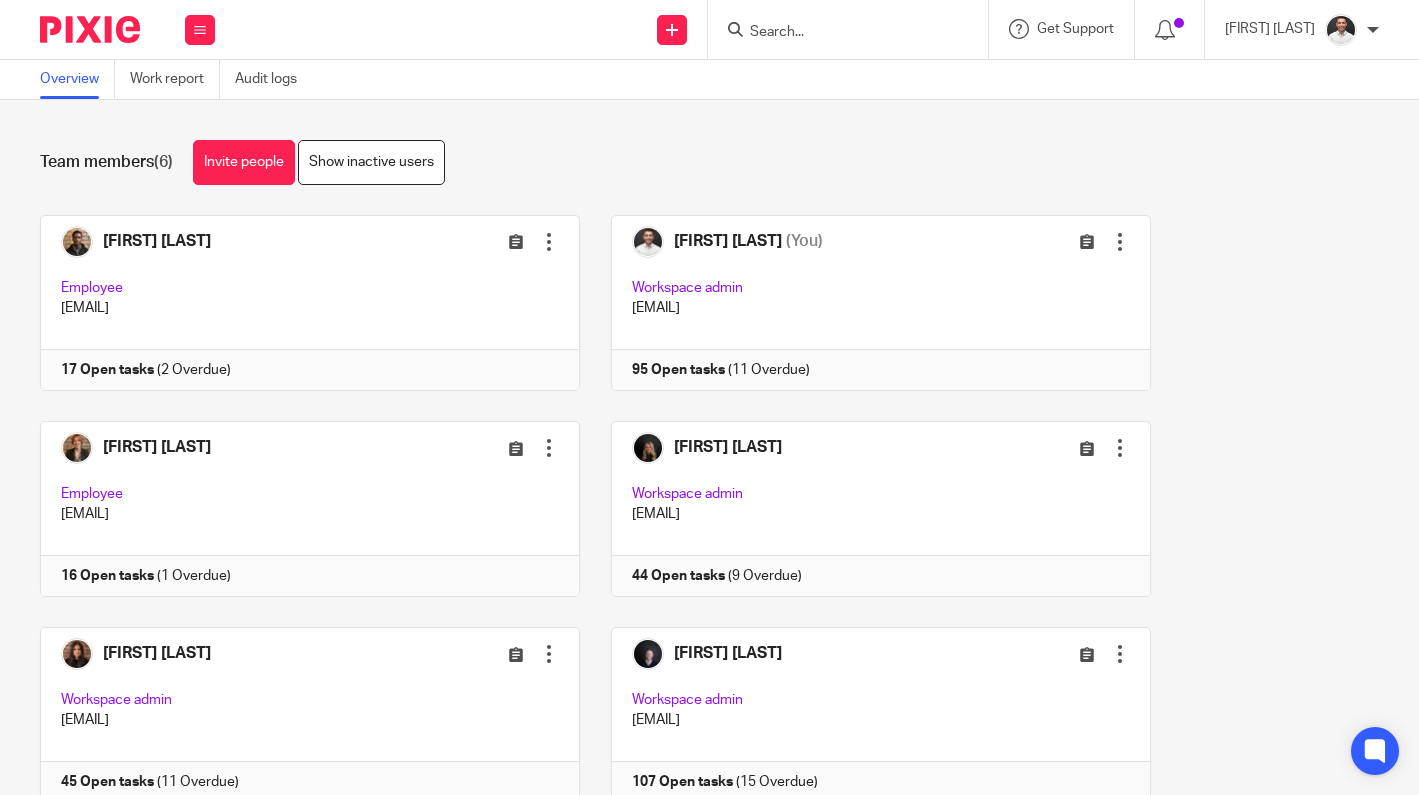 scroll, scrollTop: 0, scrollLeft: 0, axis: both 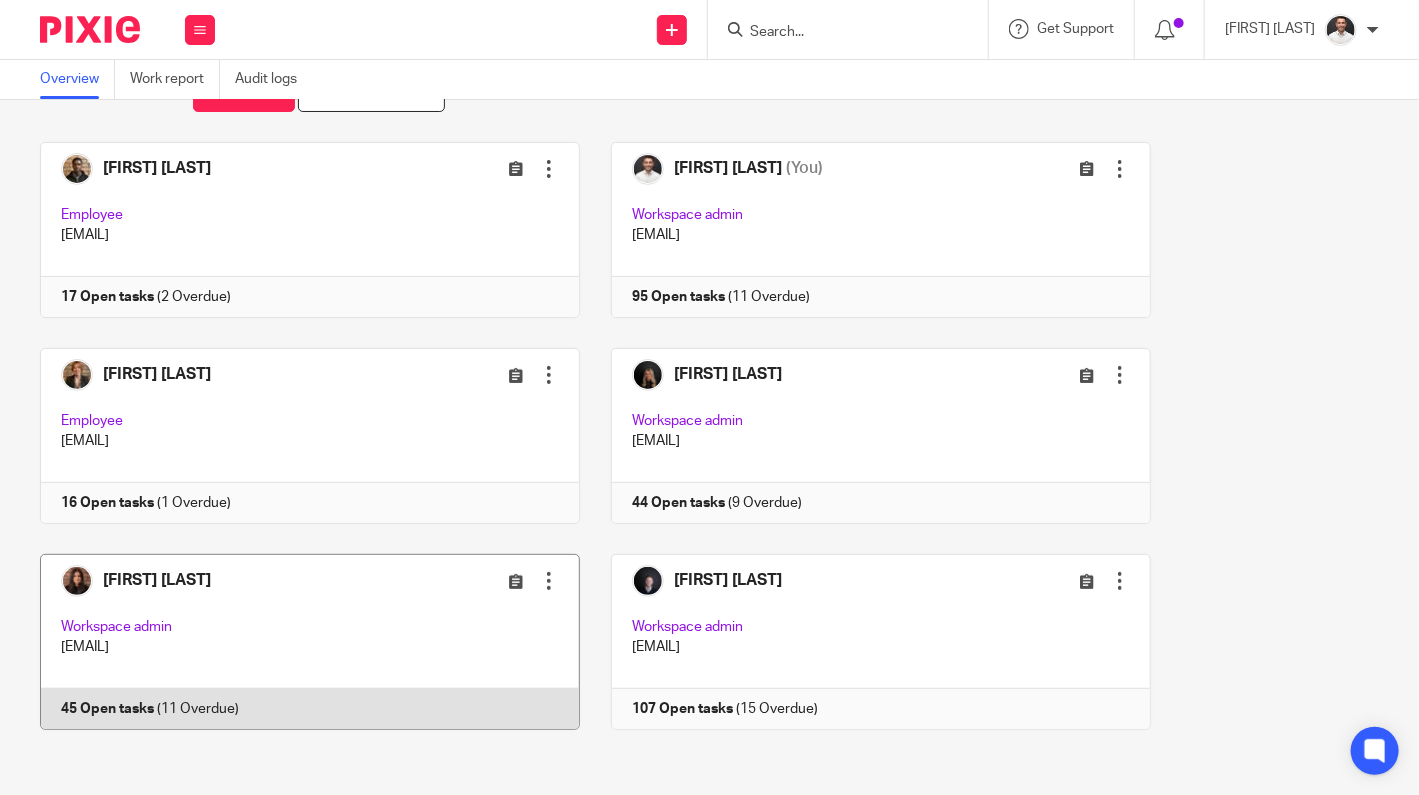 click on "Edit user
Transfer
Deactivate user" at bounding box center (476, 580) 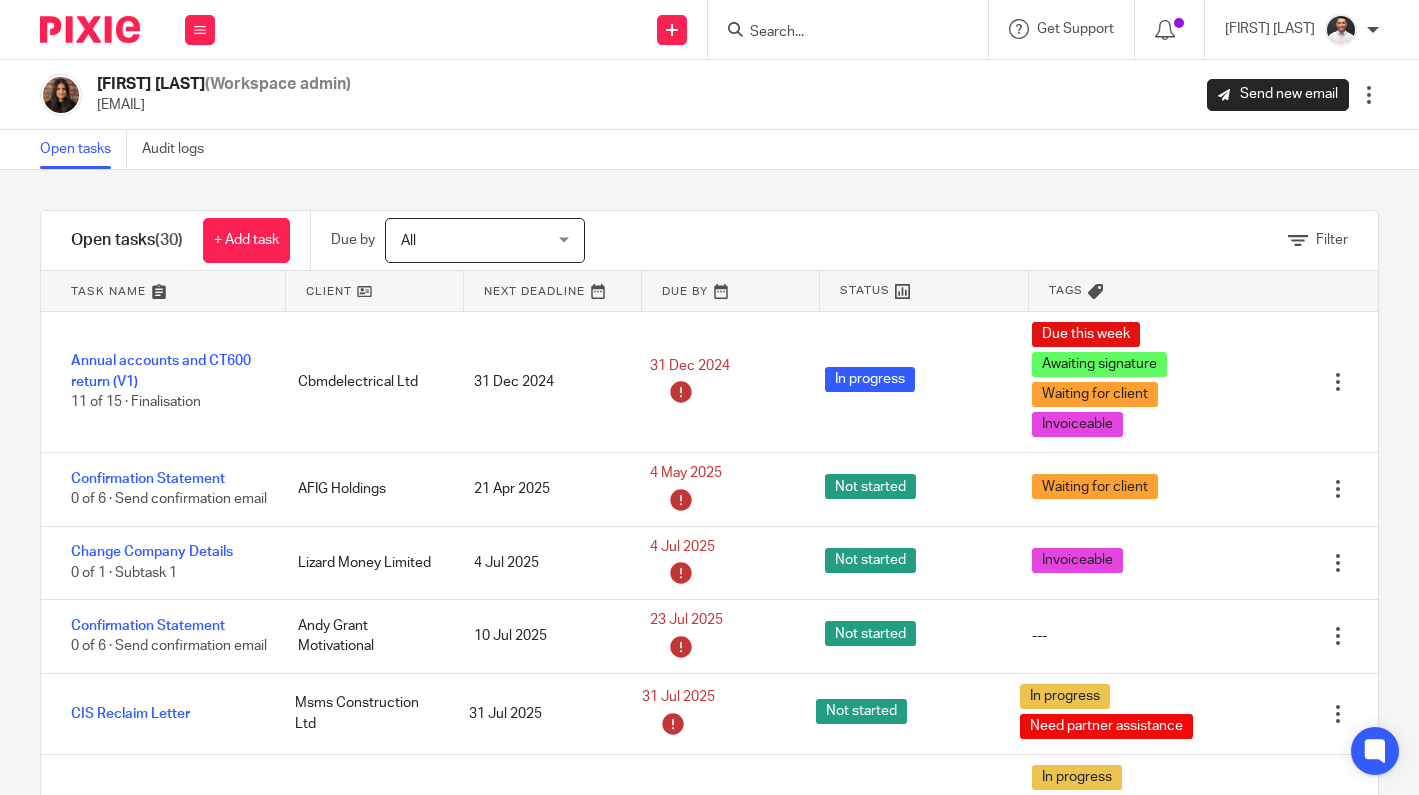 scroll, scrollTop: 0, scrollLeft: 0, axis: both 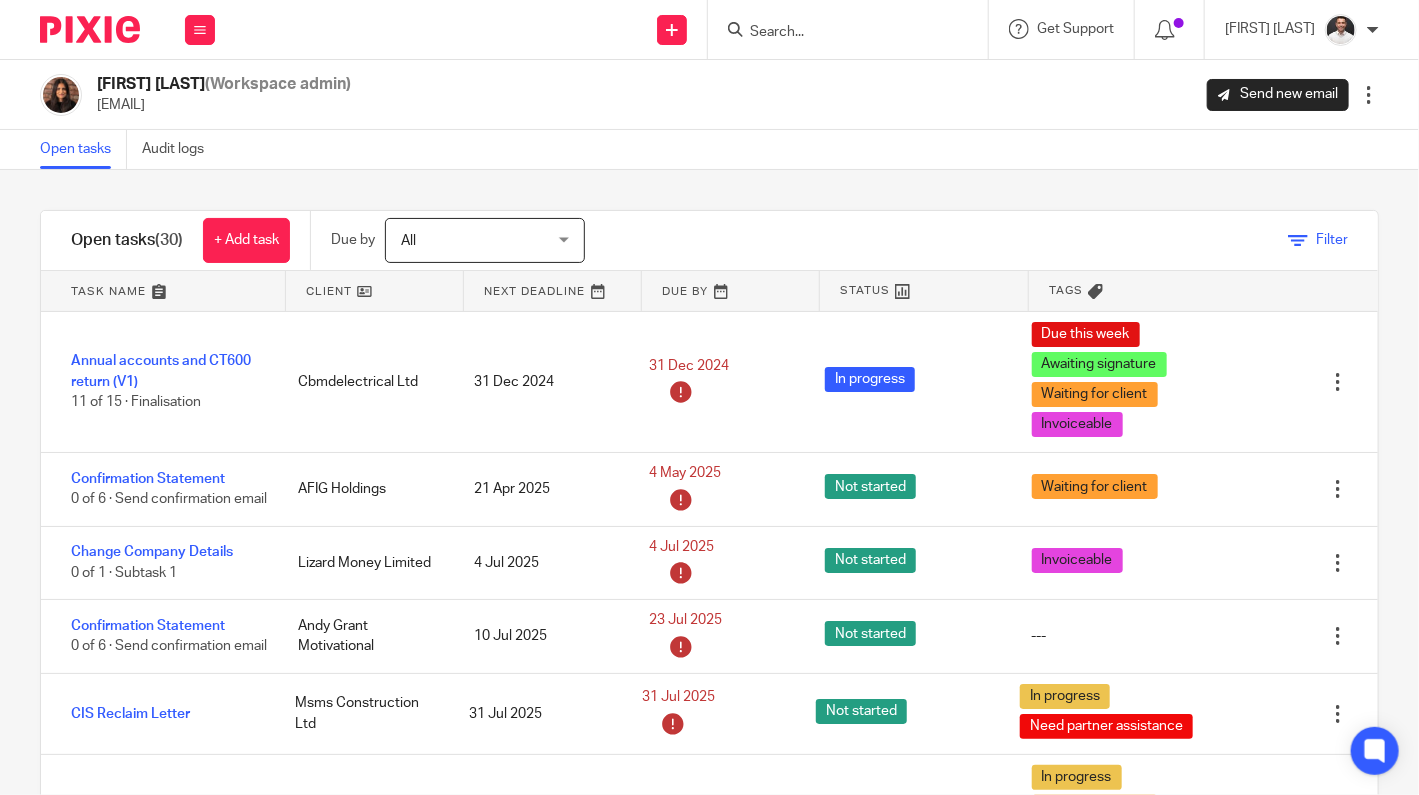 click at bounding box center [1298, 241] 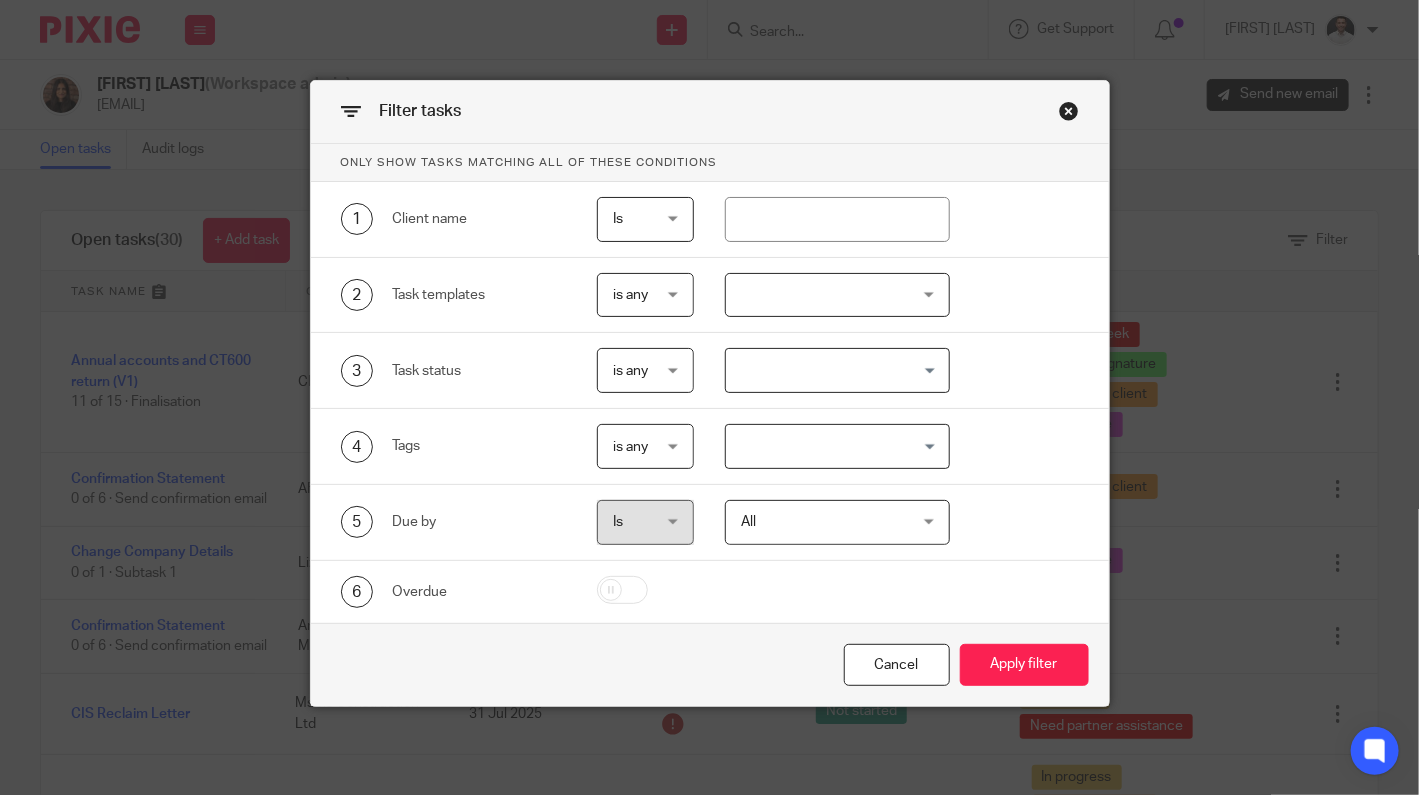 click at bounding box center [833, 370] 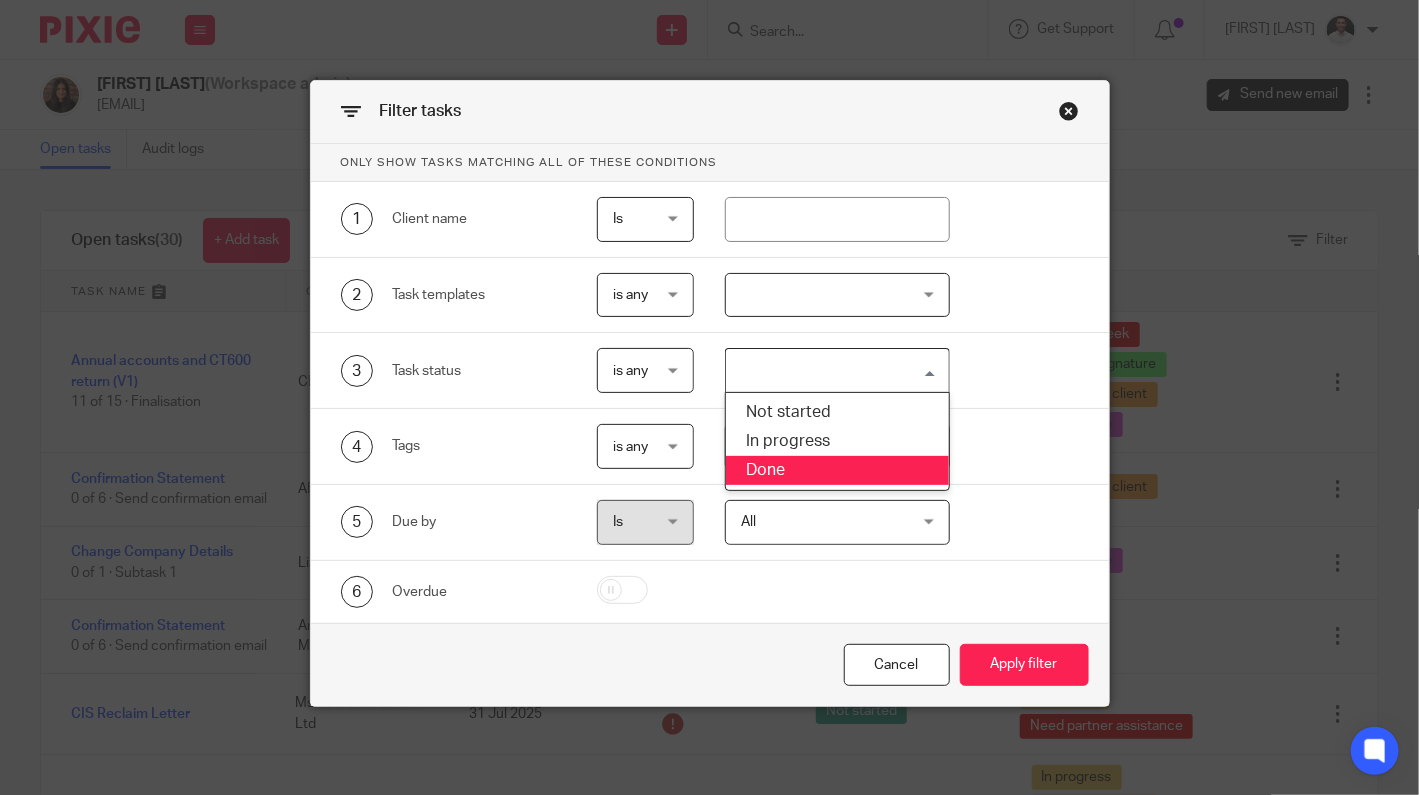 click on "4
Tags
is any
is any
is any
is all
is none
is_any             Loading..." at bounding box center (710, 447) 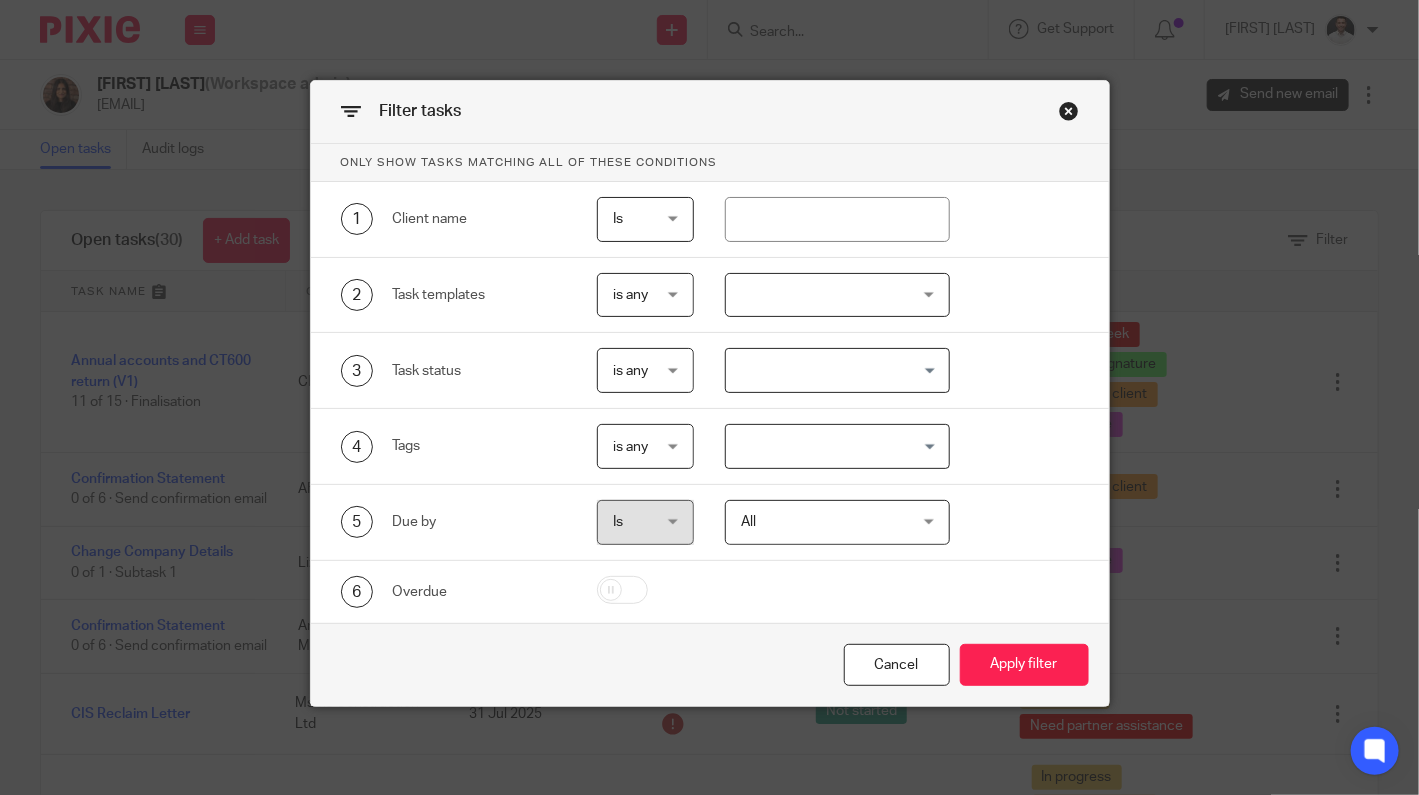 click at bounding box center (833, 446) 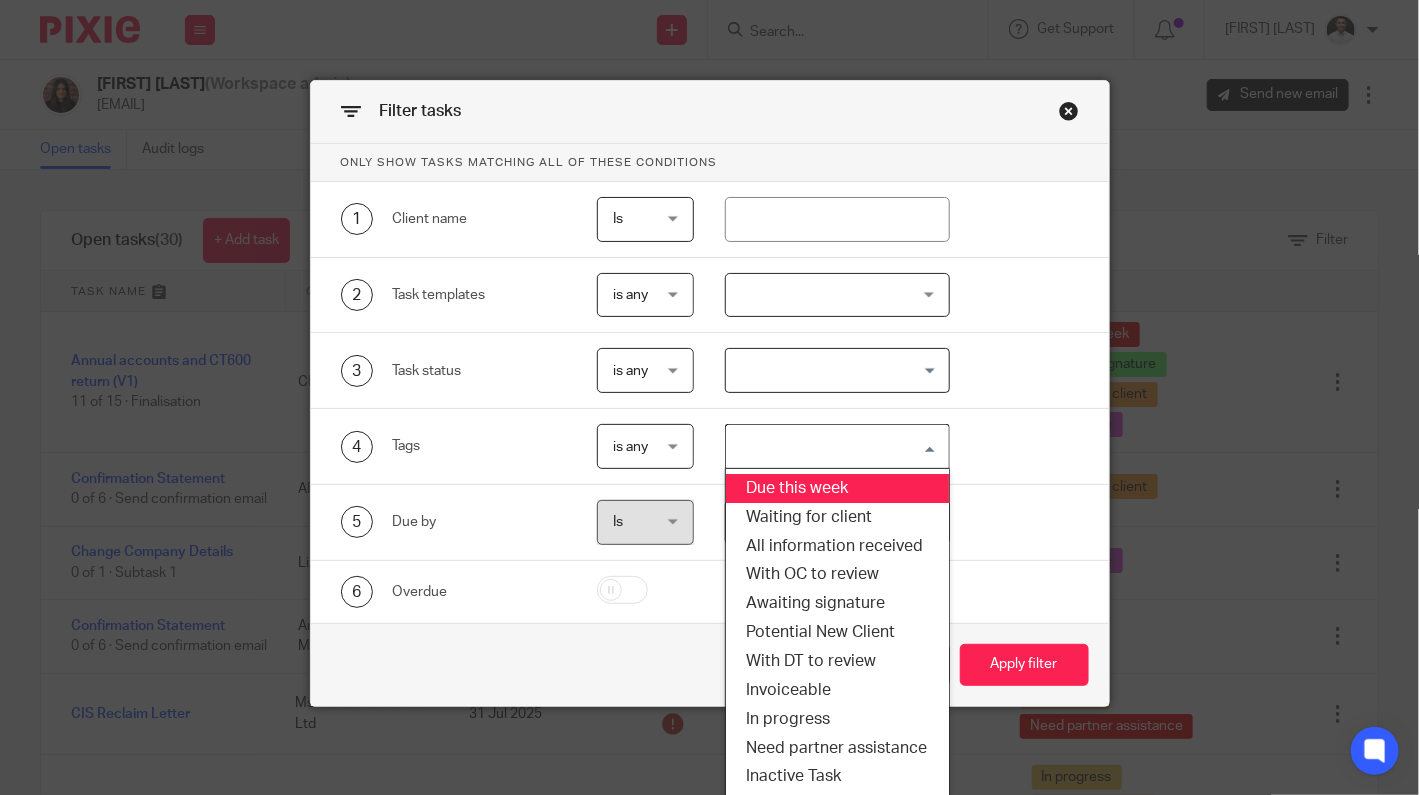 click on "Due this week" at bounding box center [837, 488] 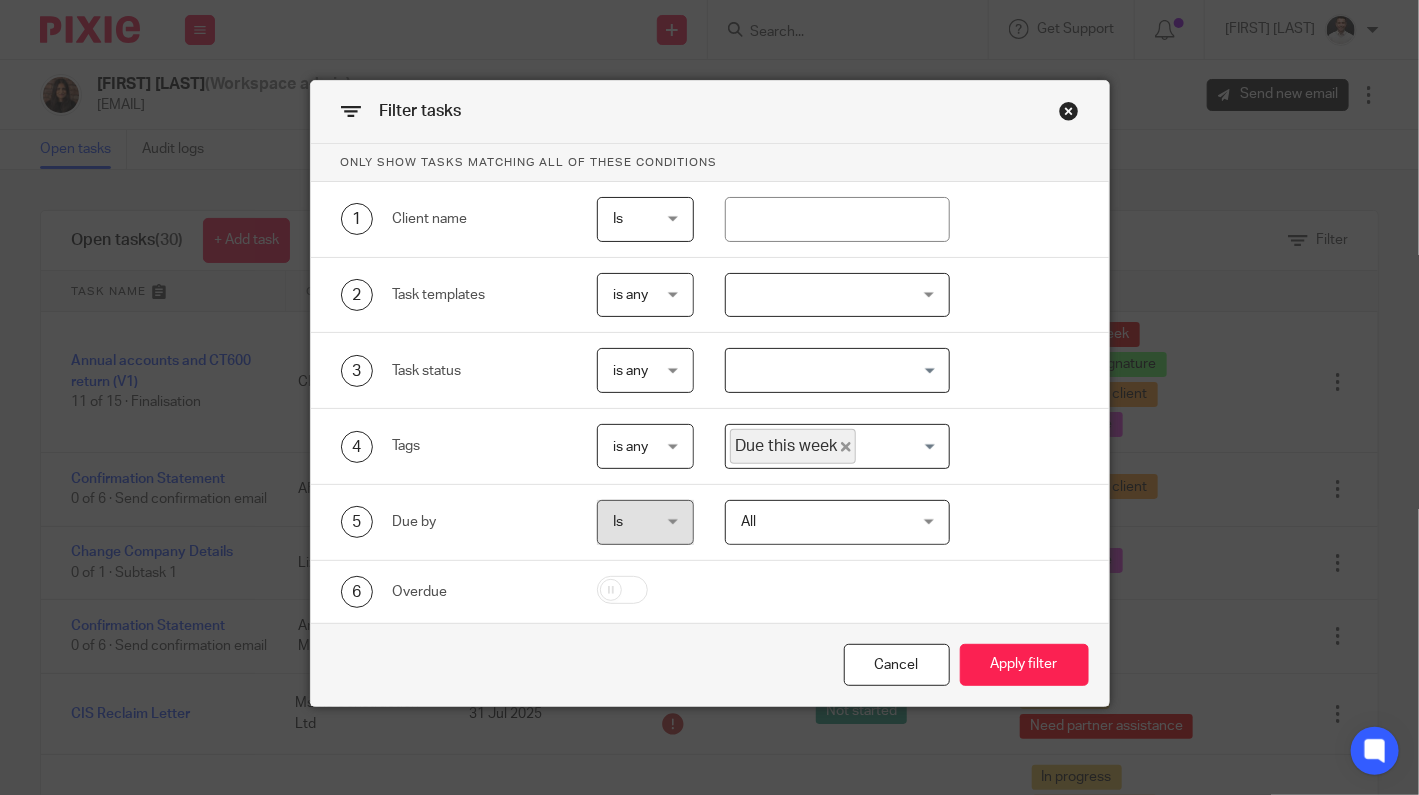 click on "Cancel
Apply filter" at bounding box center (710, 665) 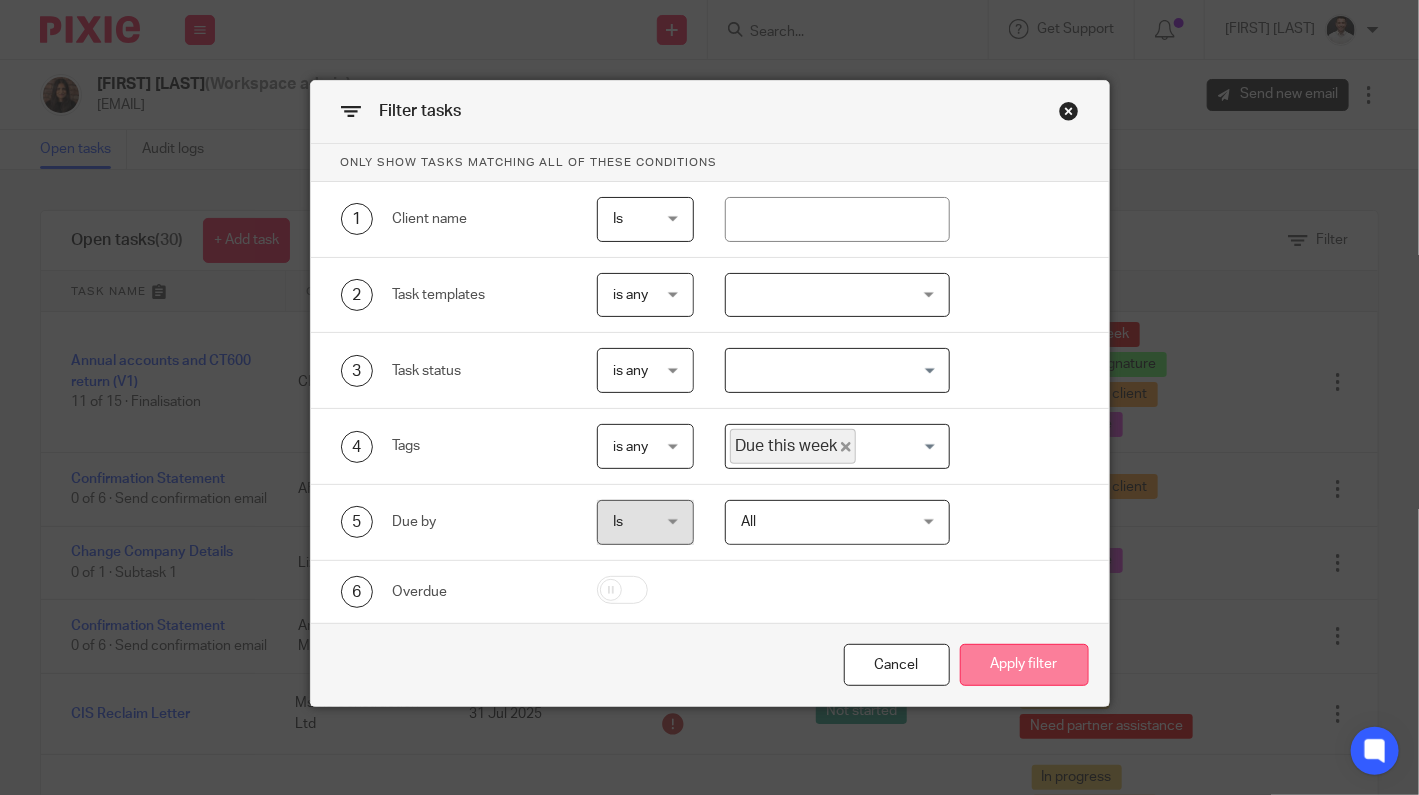 click on "Apply filter" at bounding box center (1024, 665) 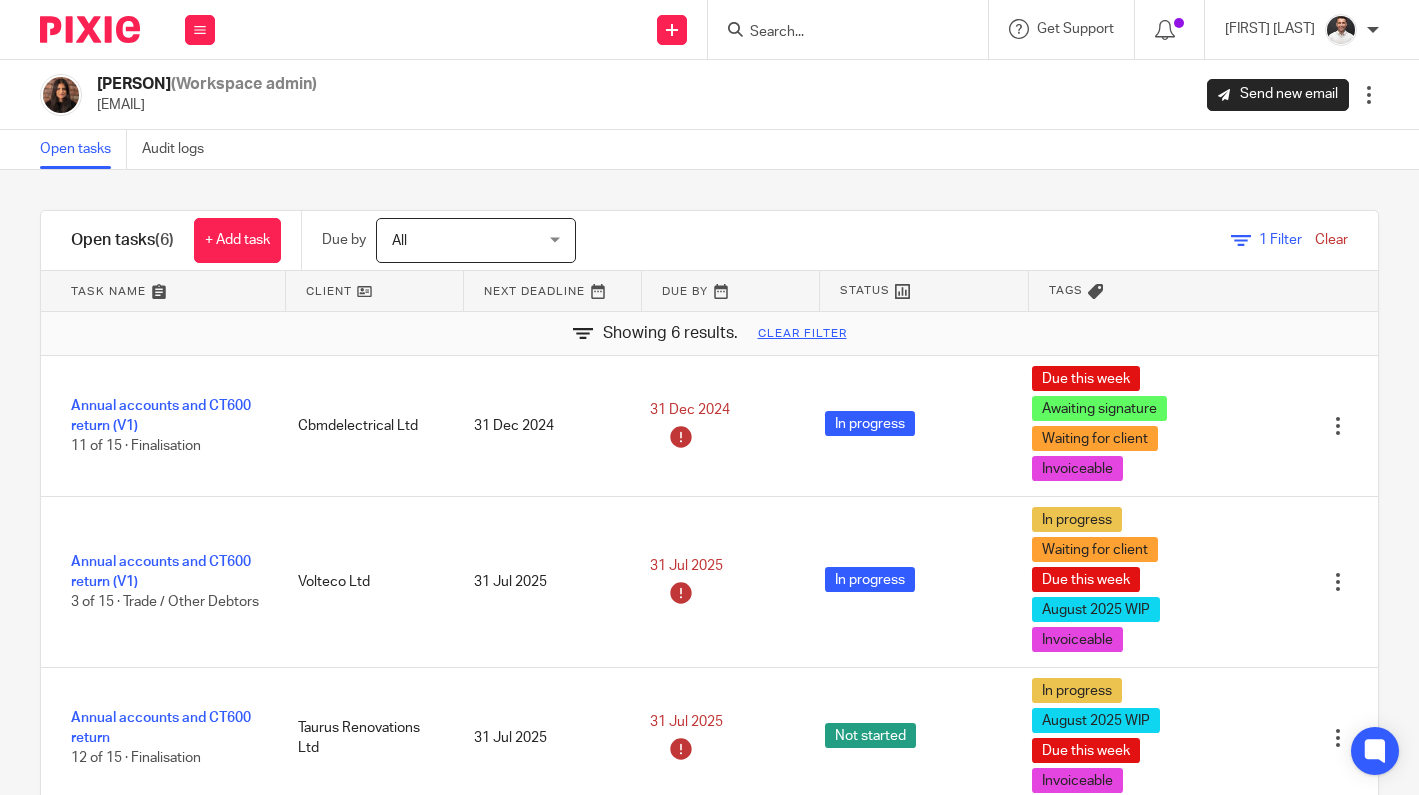 scroll, scrollTop: 0, scrollLeft: 0, axis: both 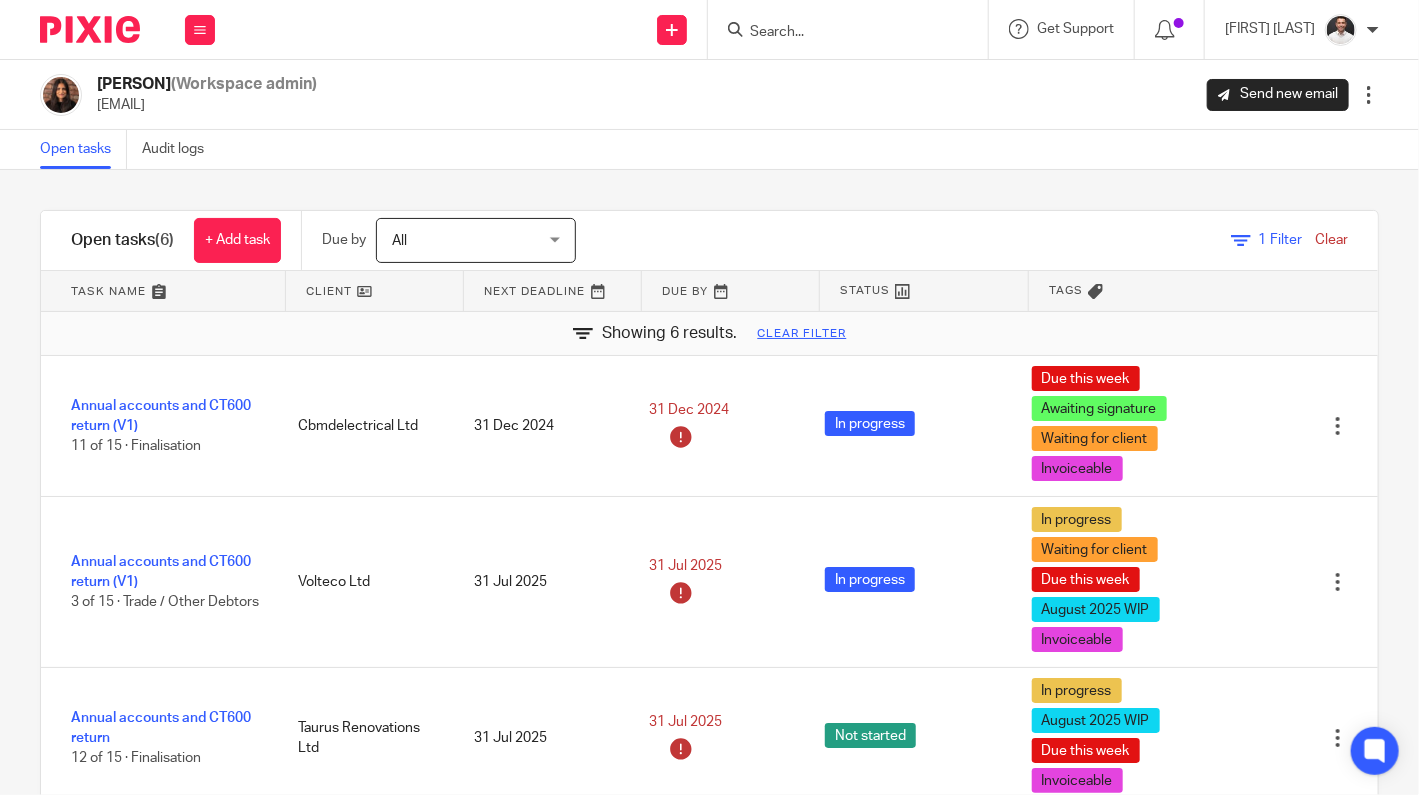 click at bounding box center [838, 33] 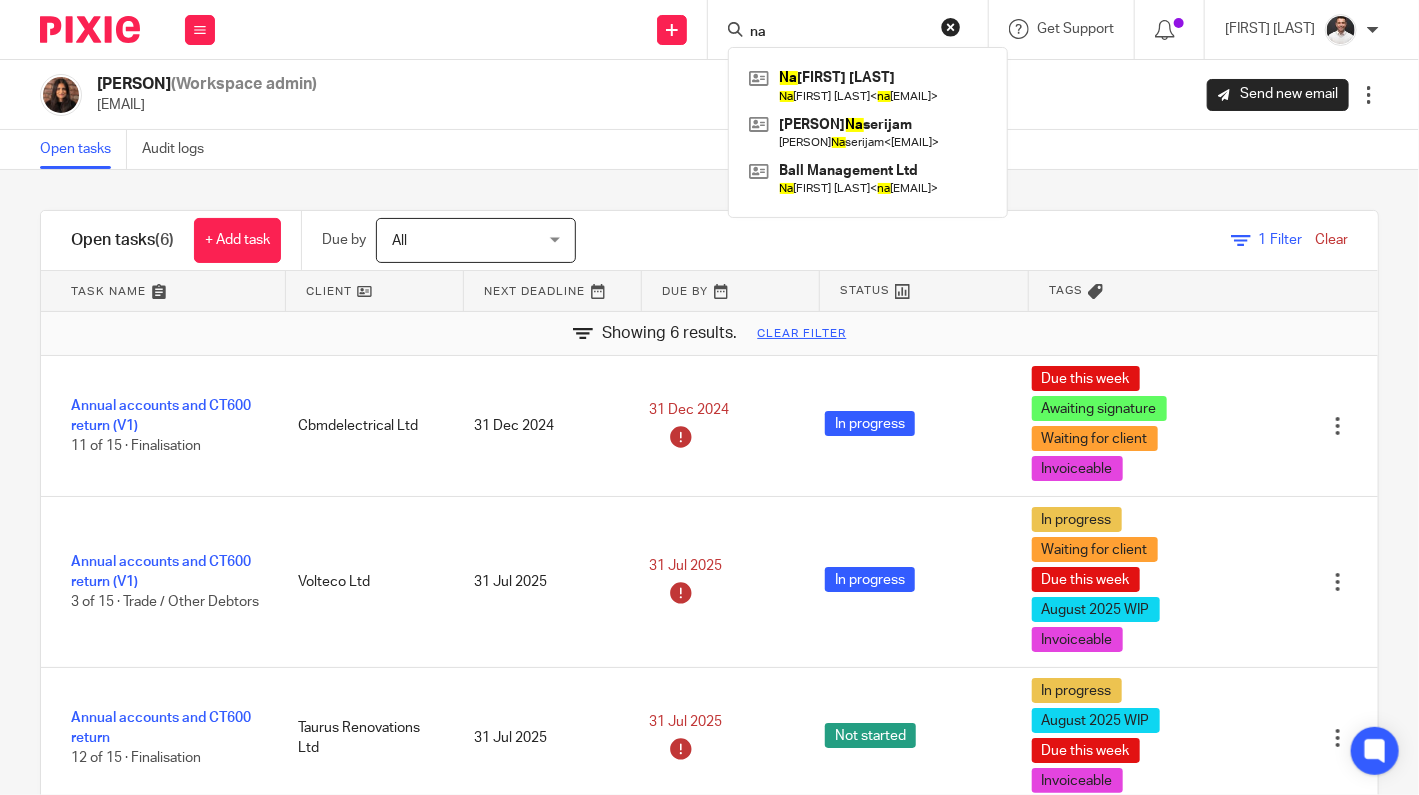 type on "n" 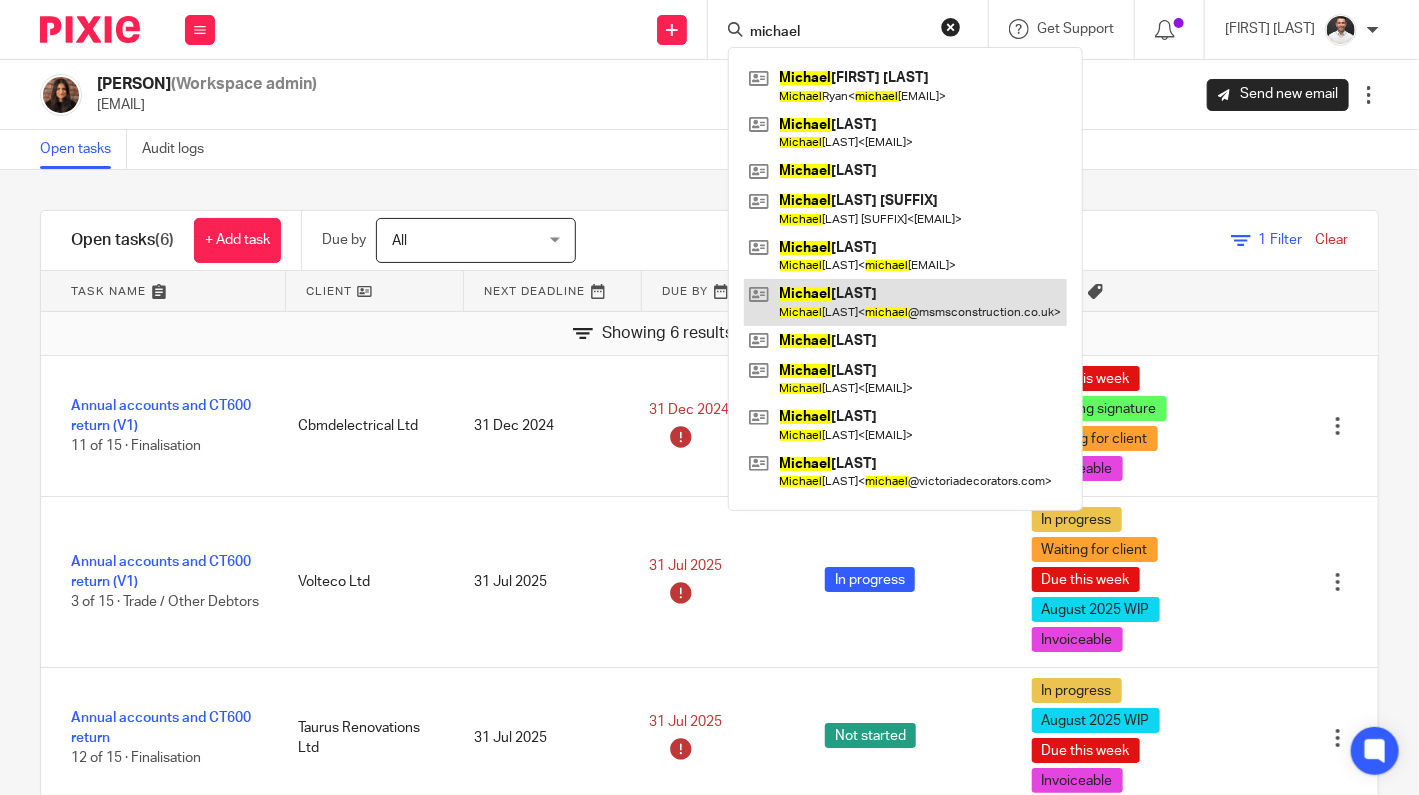 type on "michael" 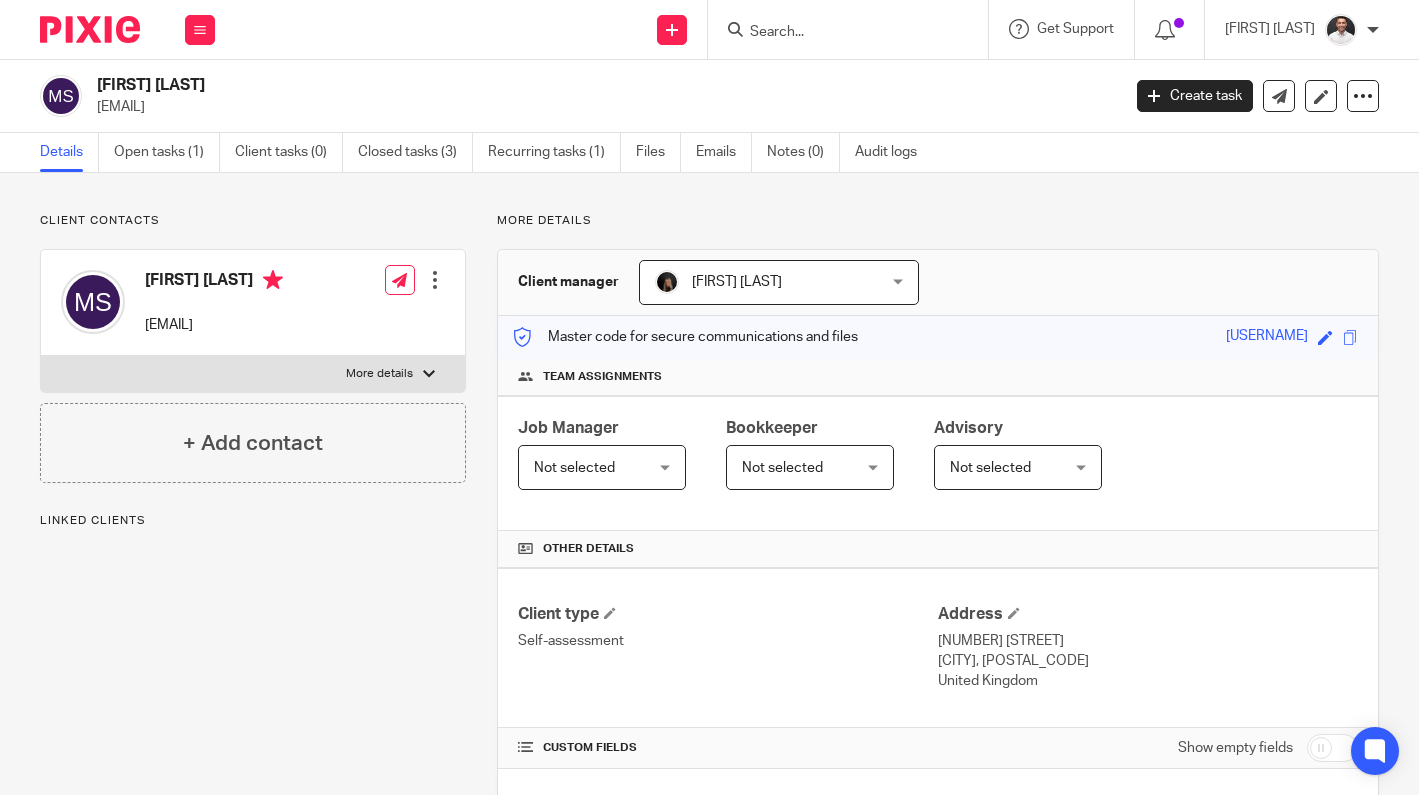 scroll, scrollTop: 0, scrollLeft: 0, axis: both 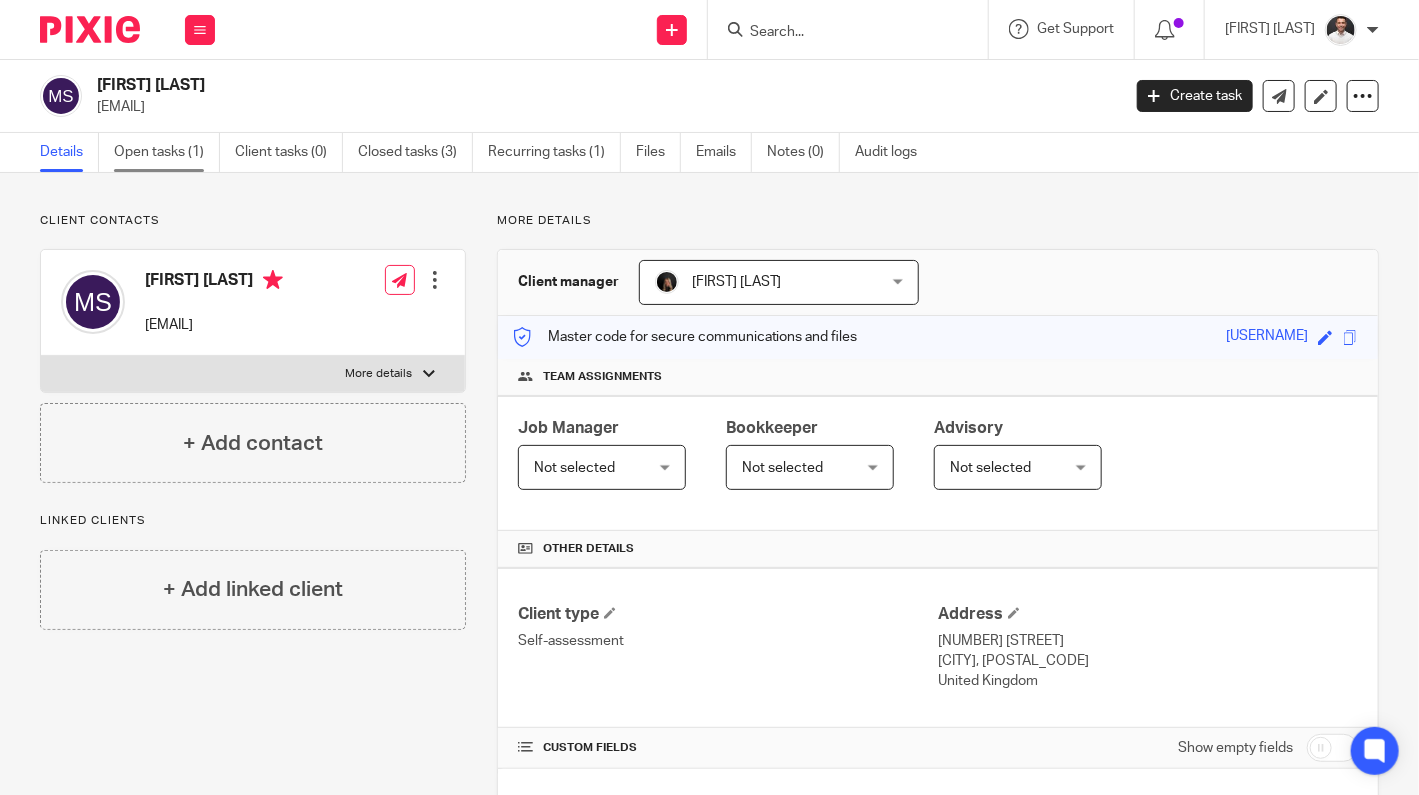 click on "Open tasks (1)" at bounding box center [167, 152] 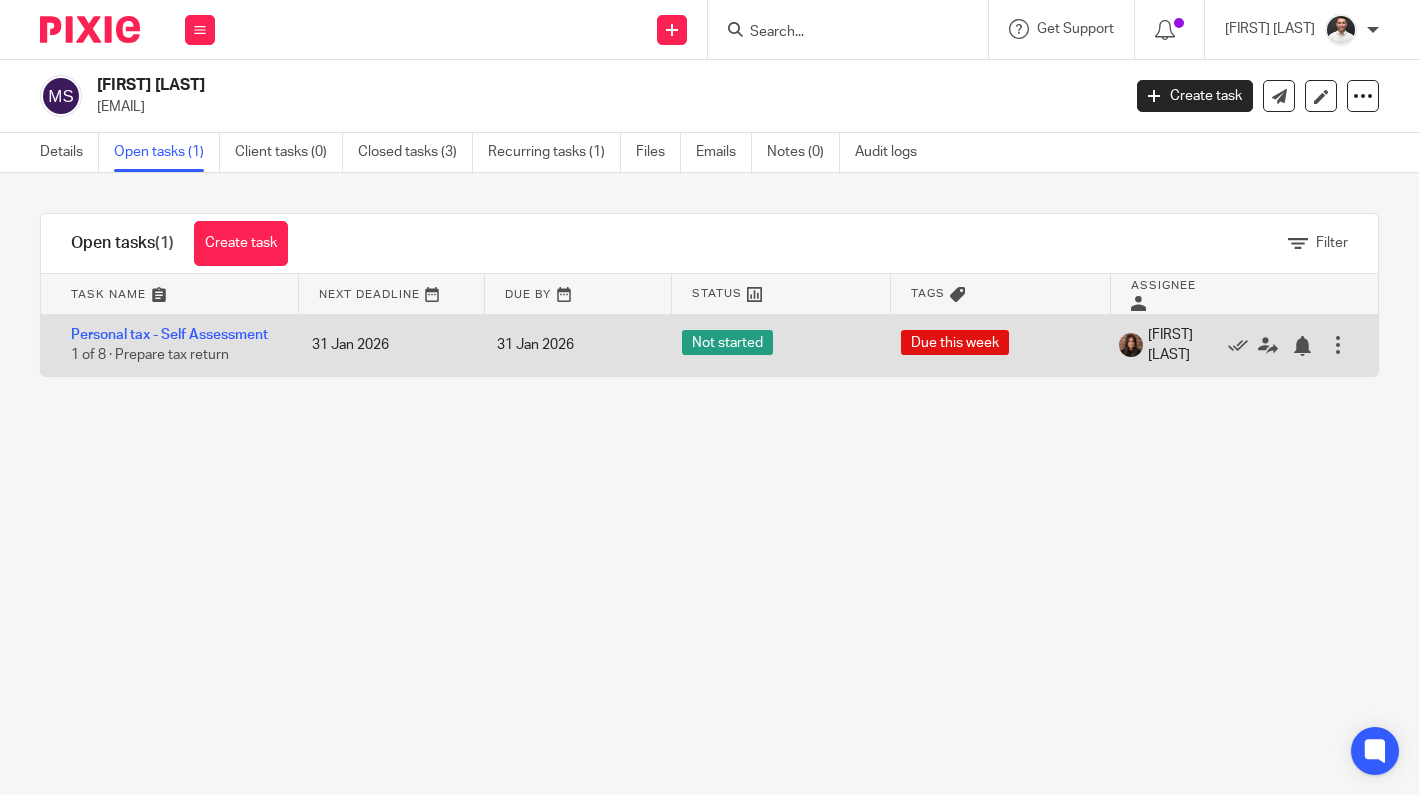 scroll, scrollTop: 0, scrollLeft: 0, axis: both 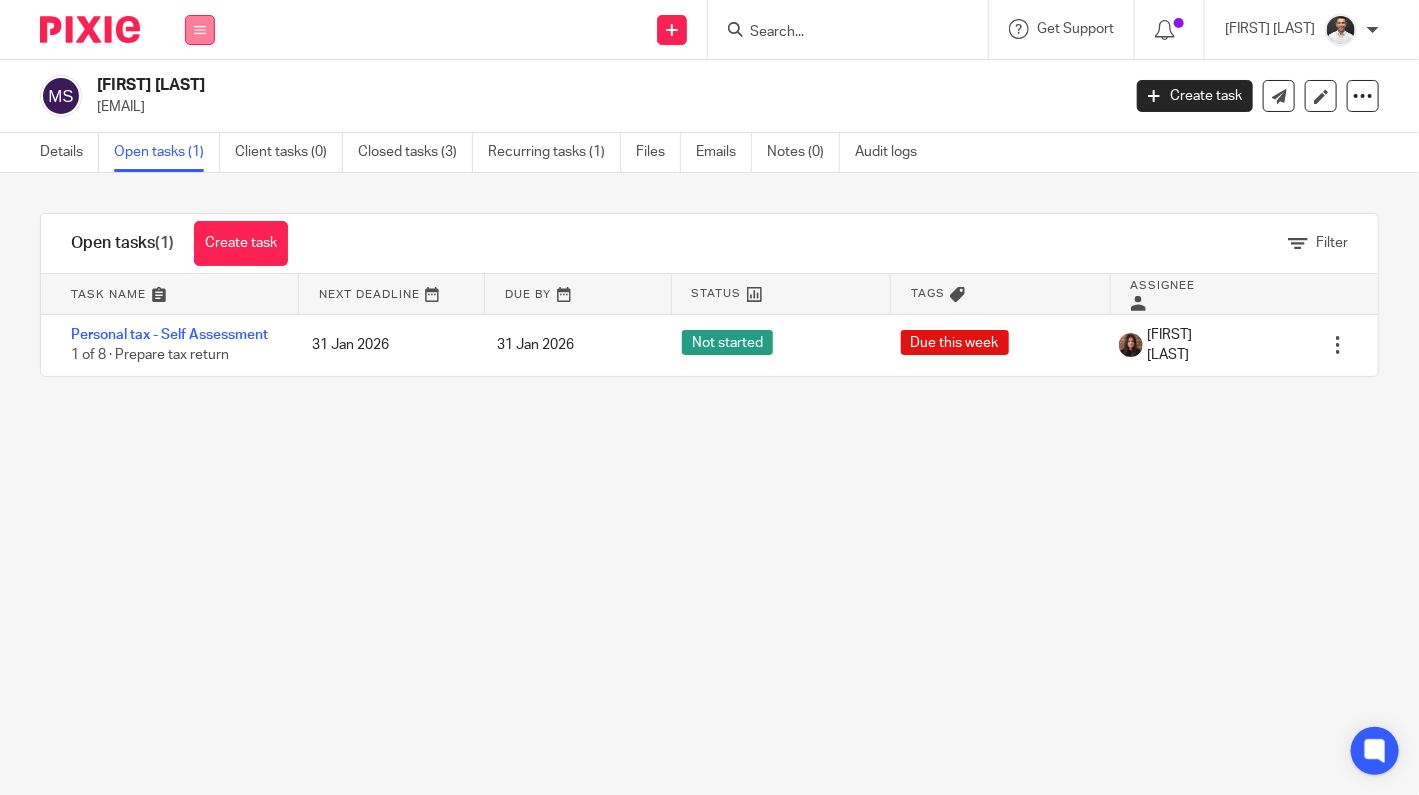 click at bounding box center (200, 30) 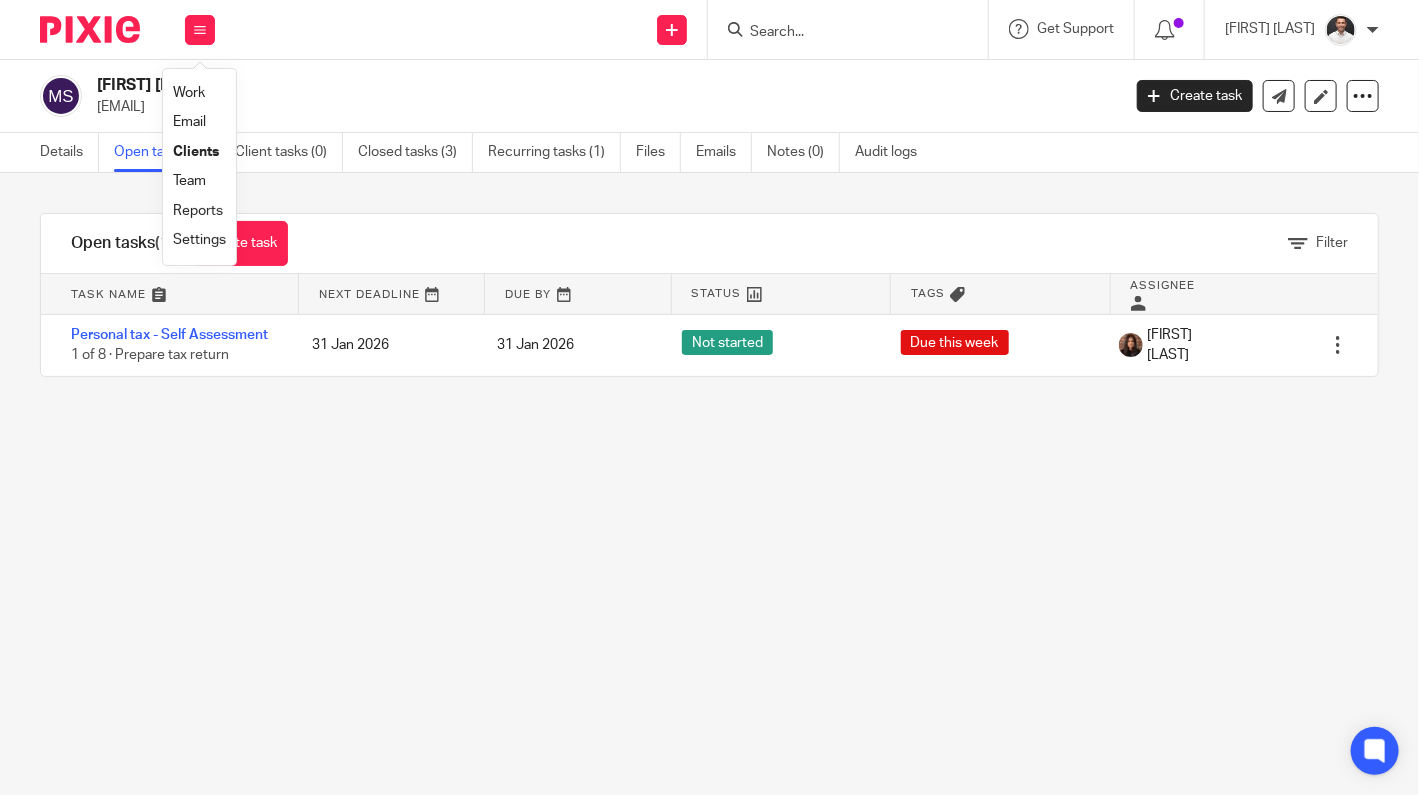 click on "Team" at bounding box center [189, 181] 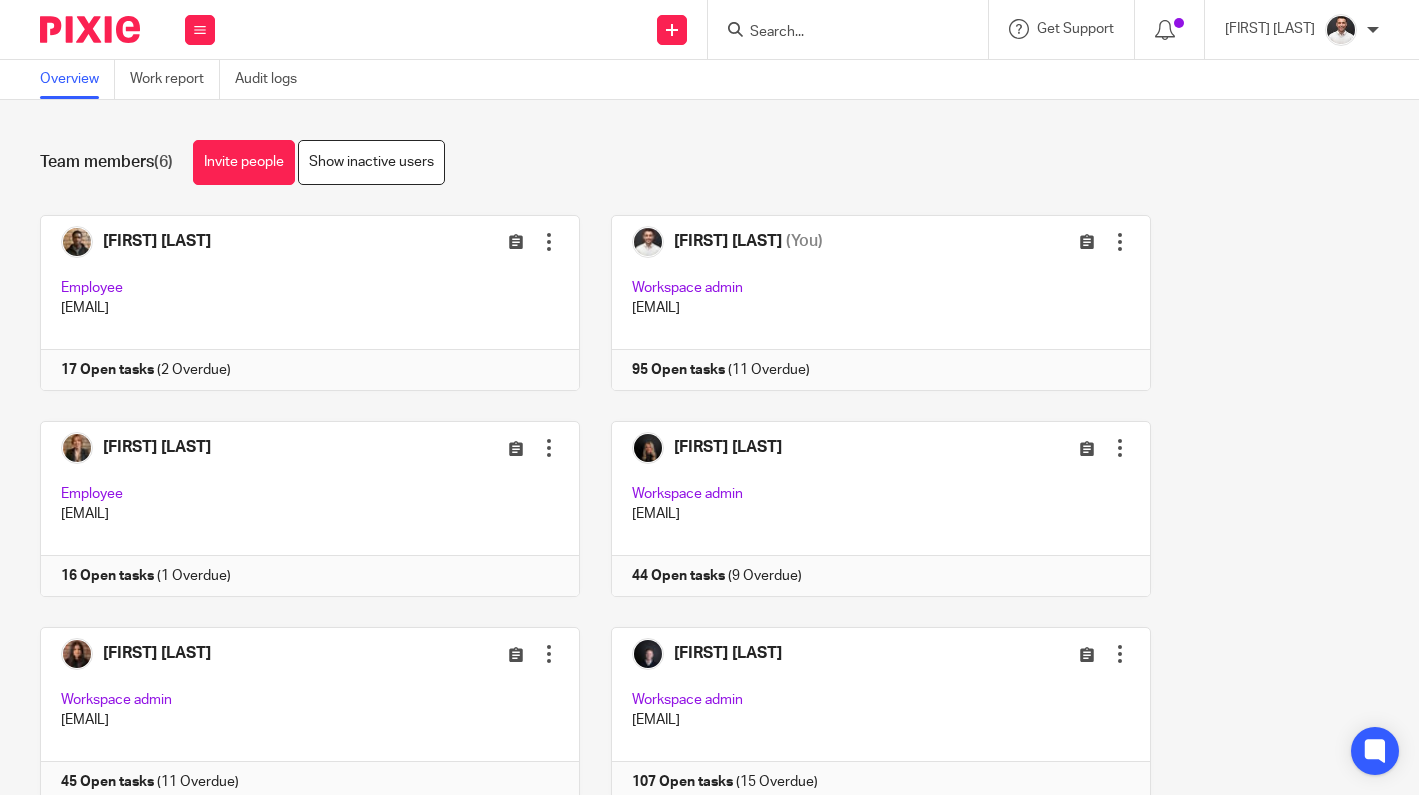 scroll, scrollTop: 0, scrollLeft: 0, axis: both 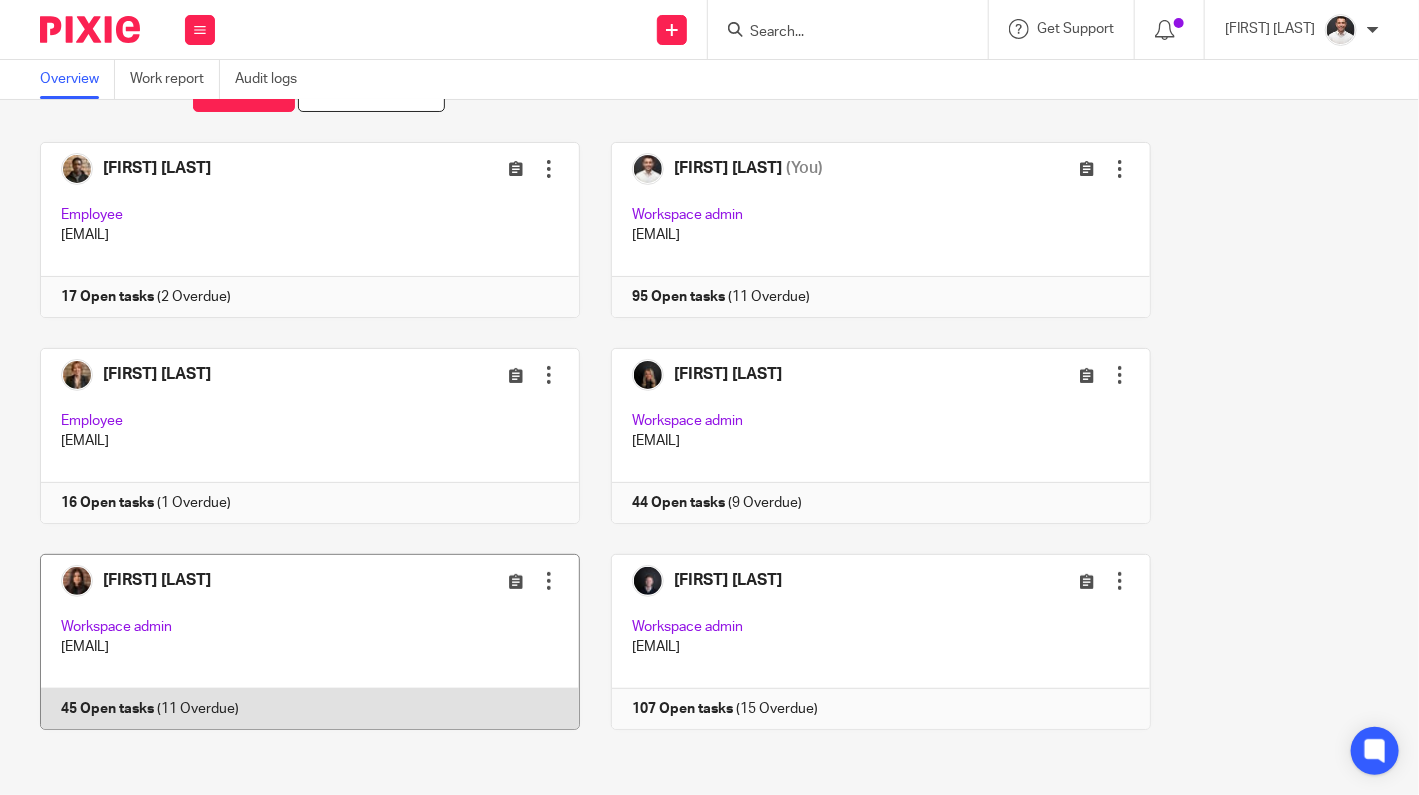 click at bounding box center (294, 642) 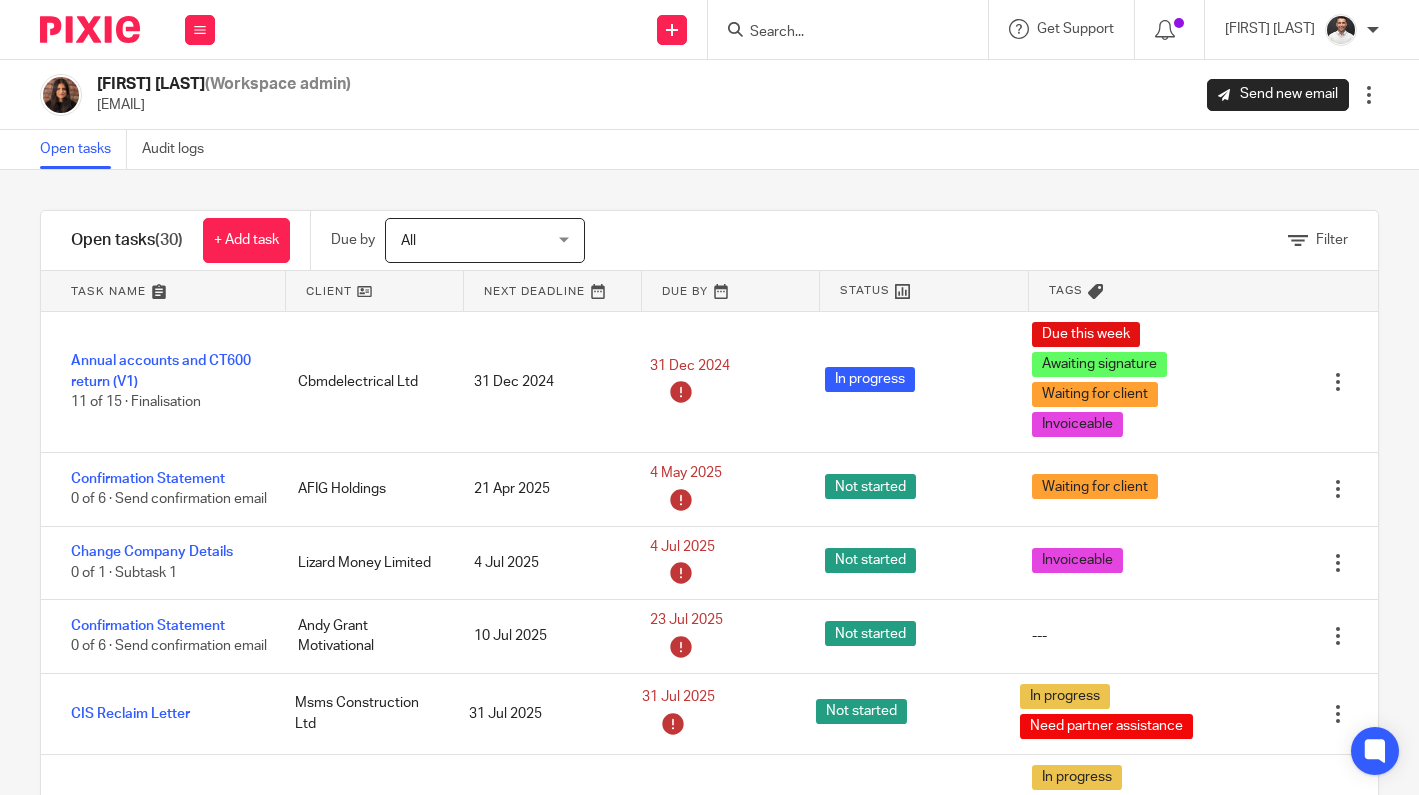 scroll, scrollTop: 0, scrollLeft: 0, axis: both 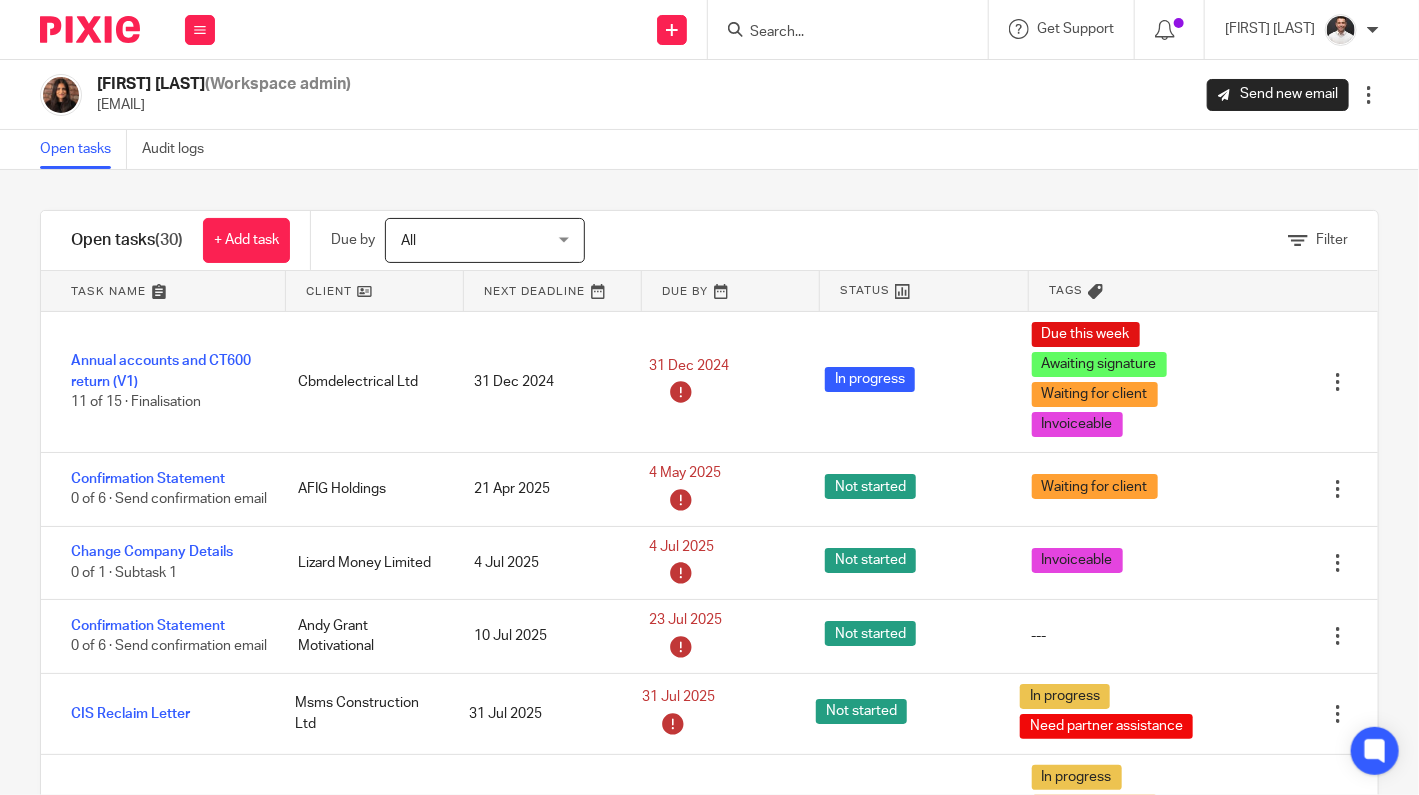 click at bounding box center (163, 291) 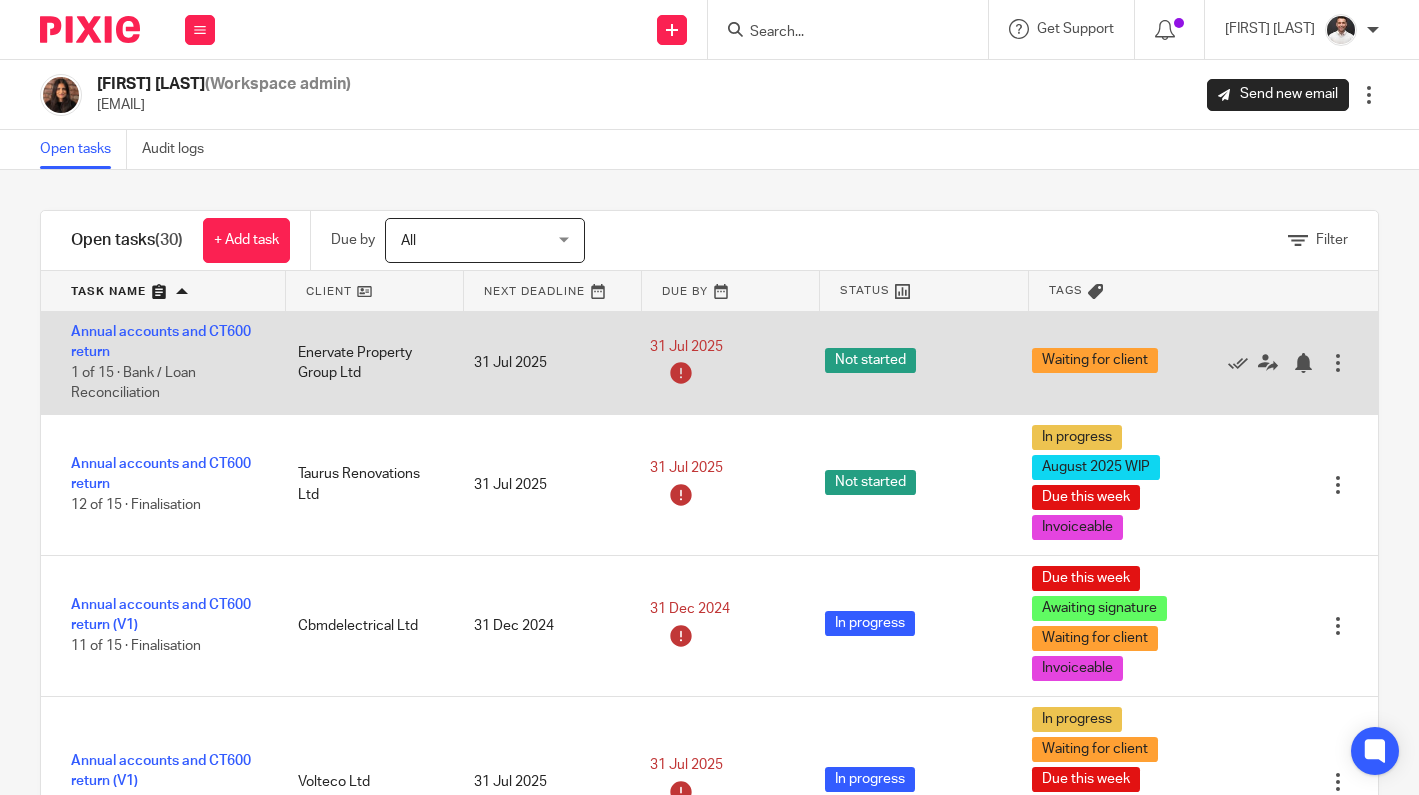 scroll, scrollTop: 0, scrollLeft: 0, axis: both 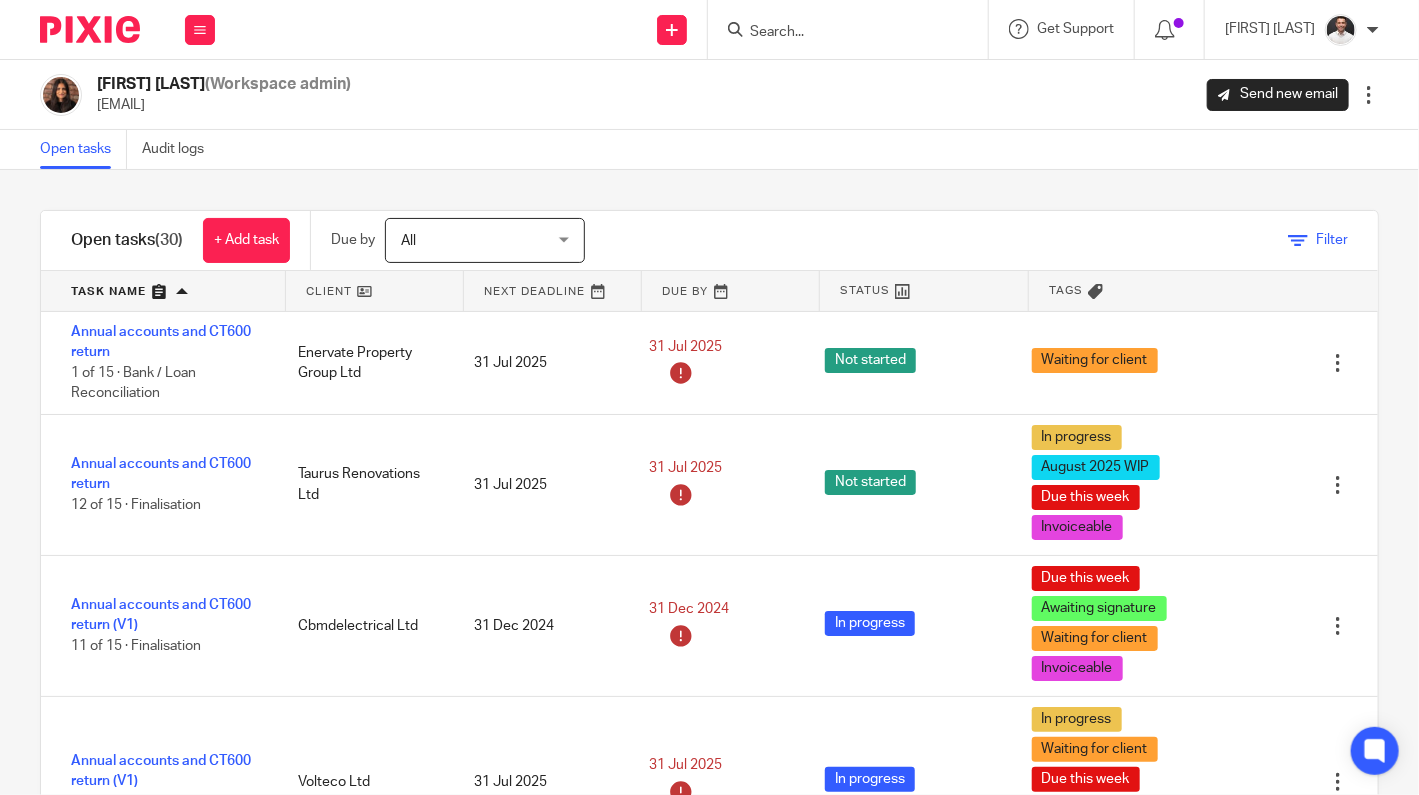 click on "Filter" at bounding box center (1318, 240) 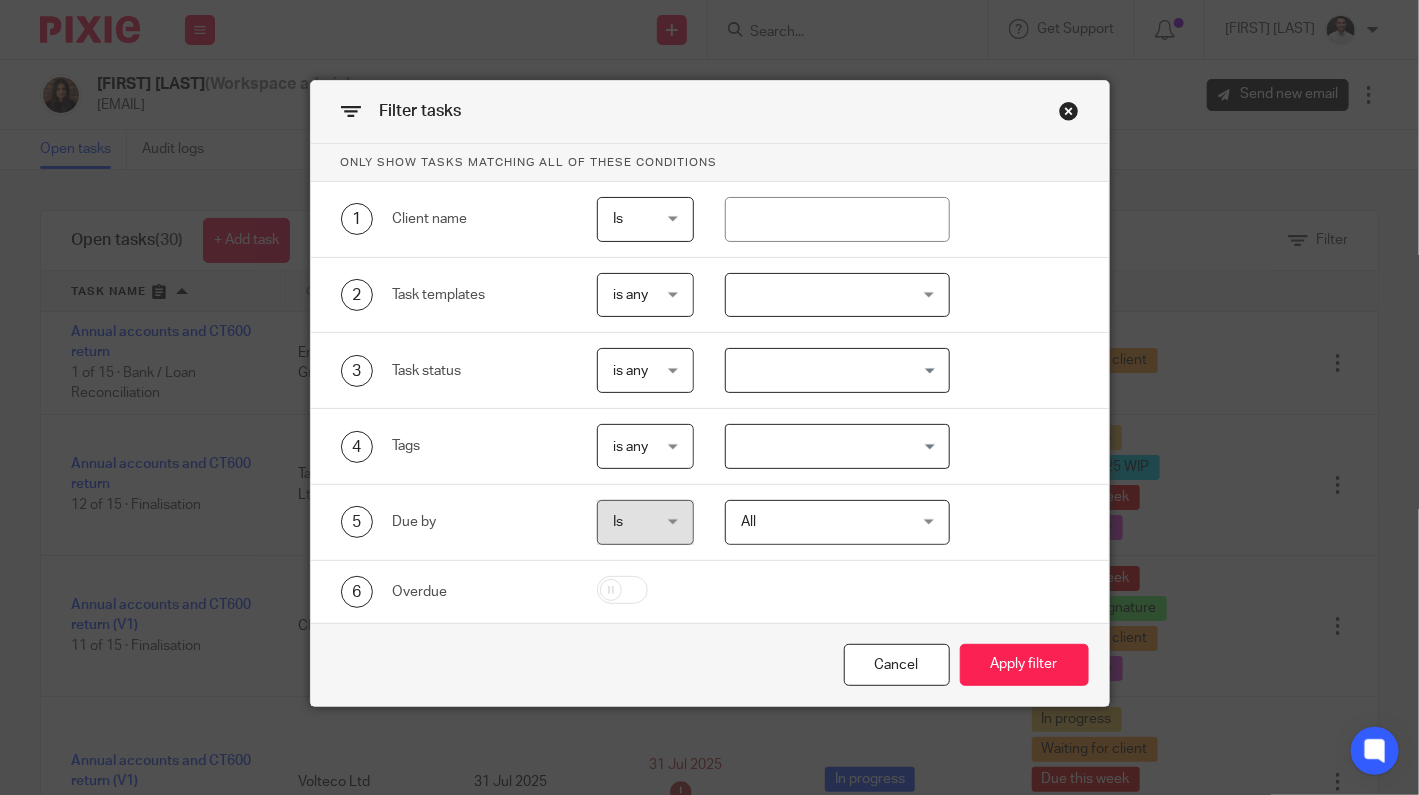click at bounding box center [833, 370] 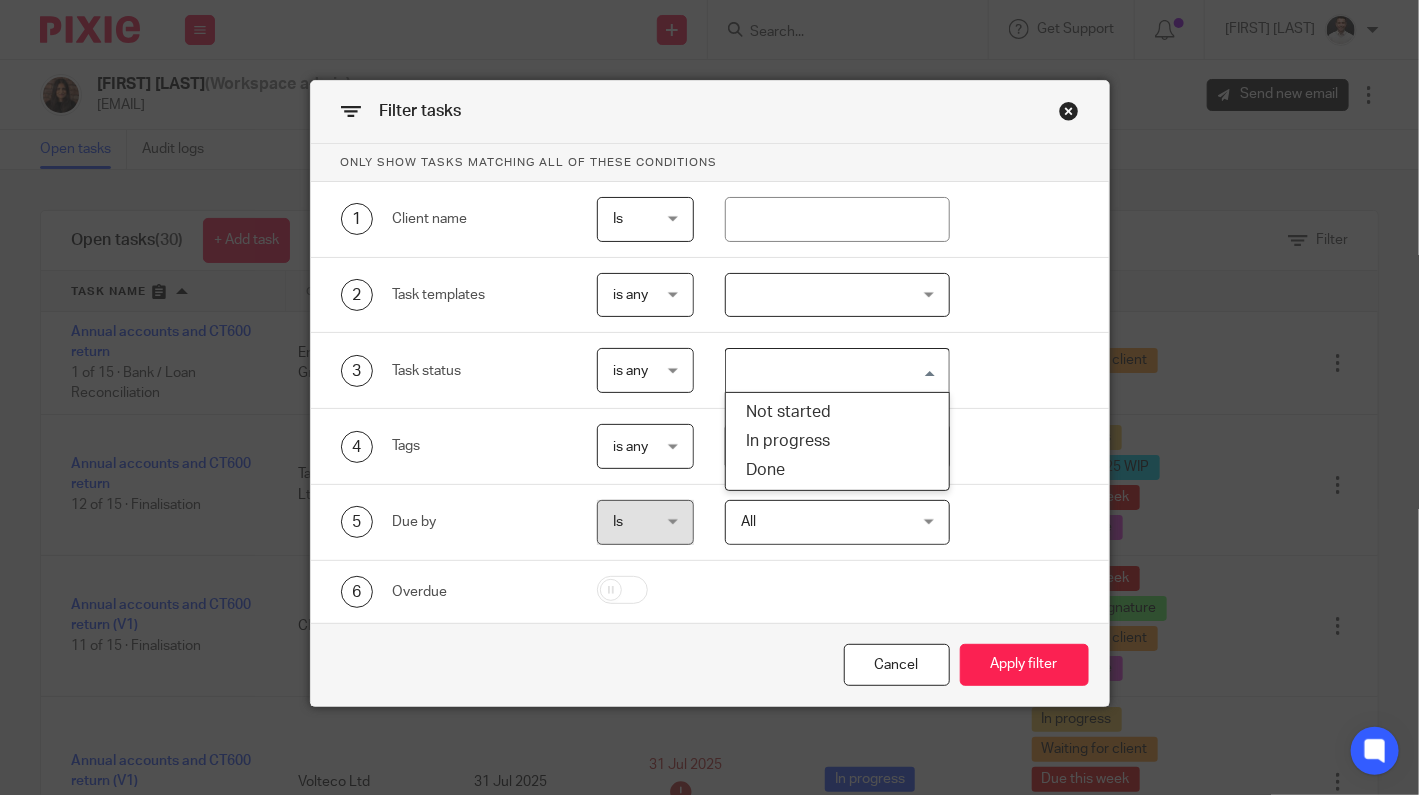 click at bounding box center (833, 370) 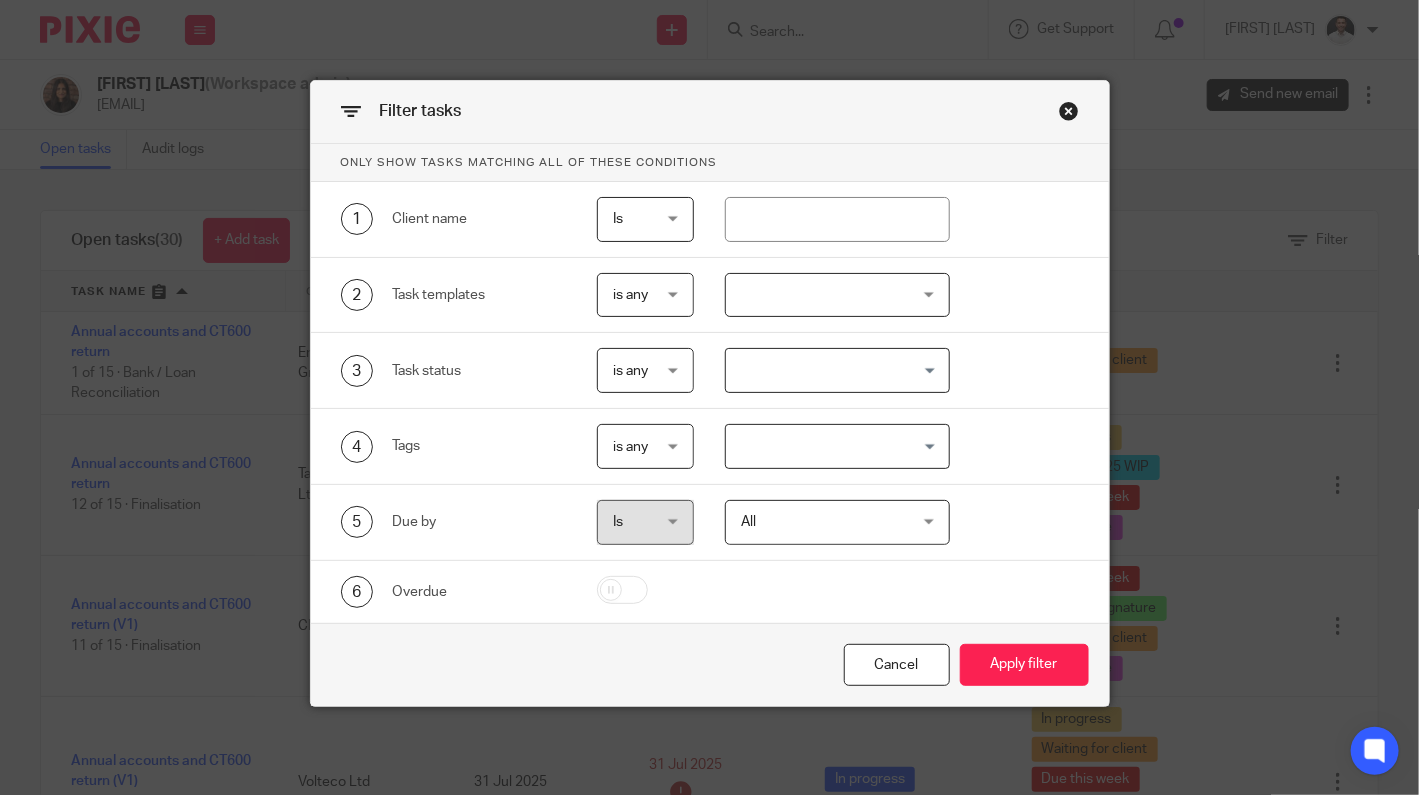 click on "3
Task status
is any
is any
is any
is none
is_any             Loading..." at bounding box center [710, 371] 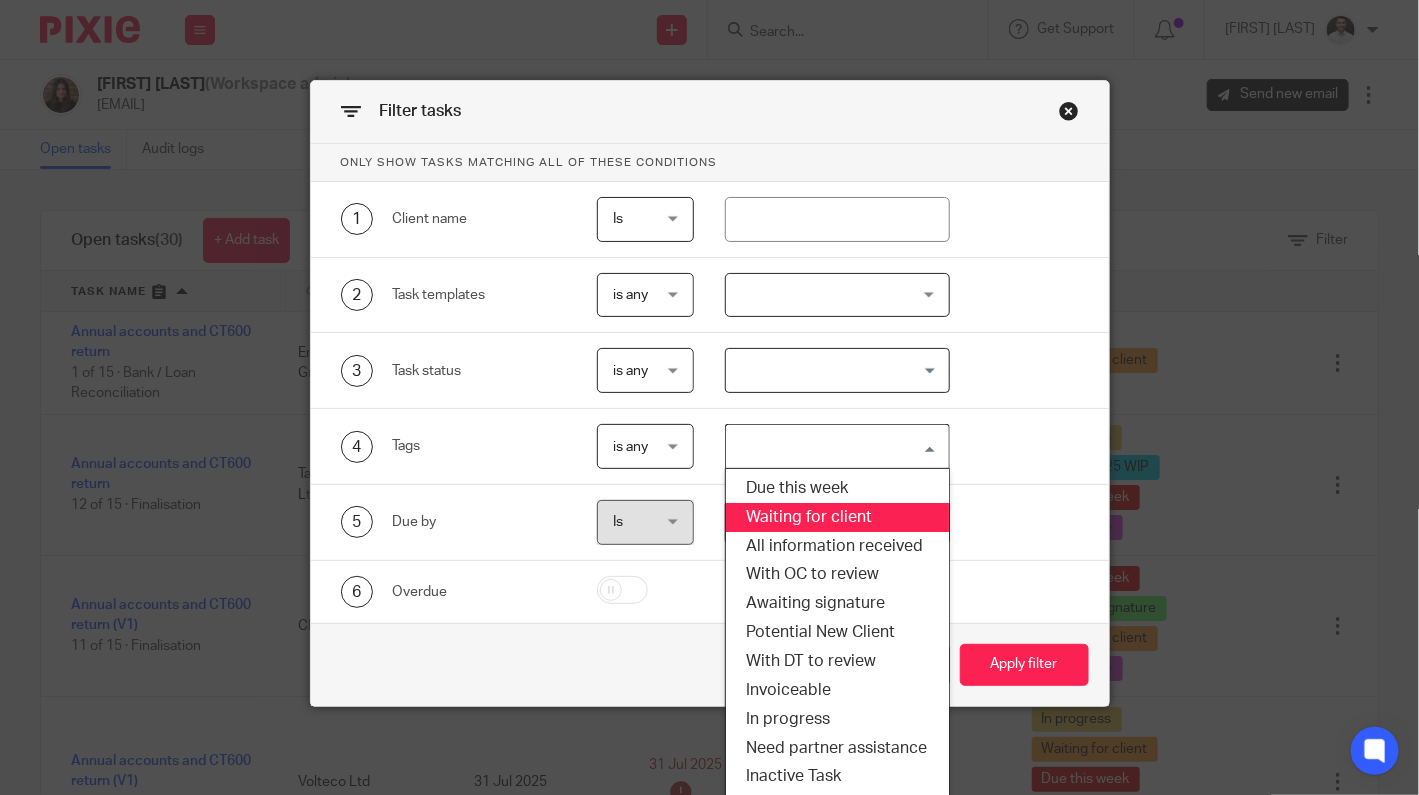 click on "Waiting for client" at bounding box center [837, 517] 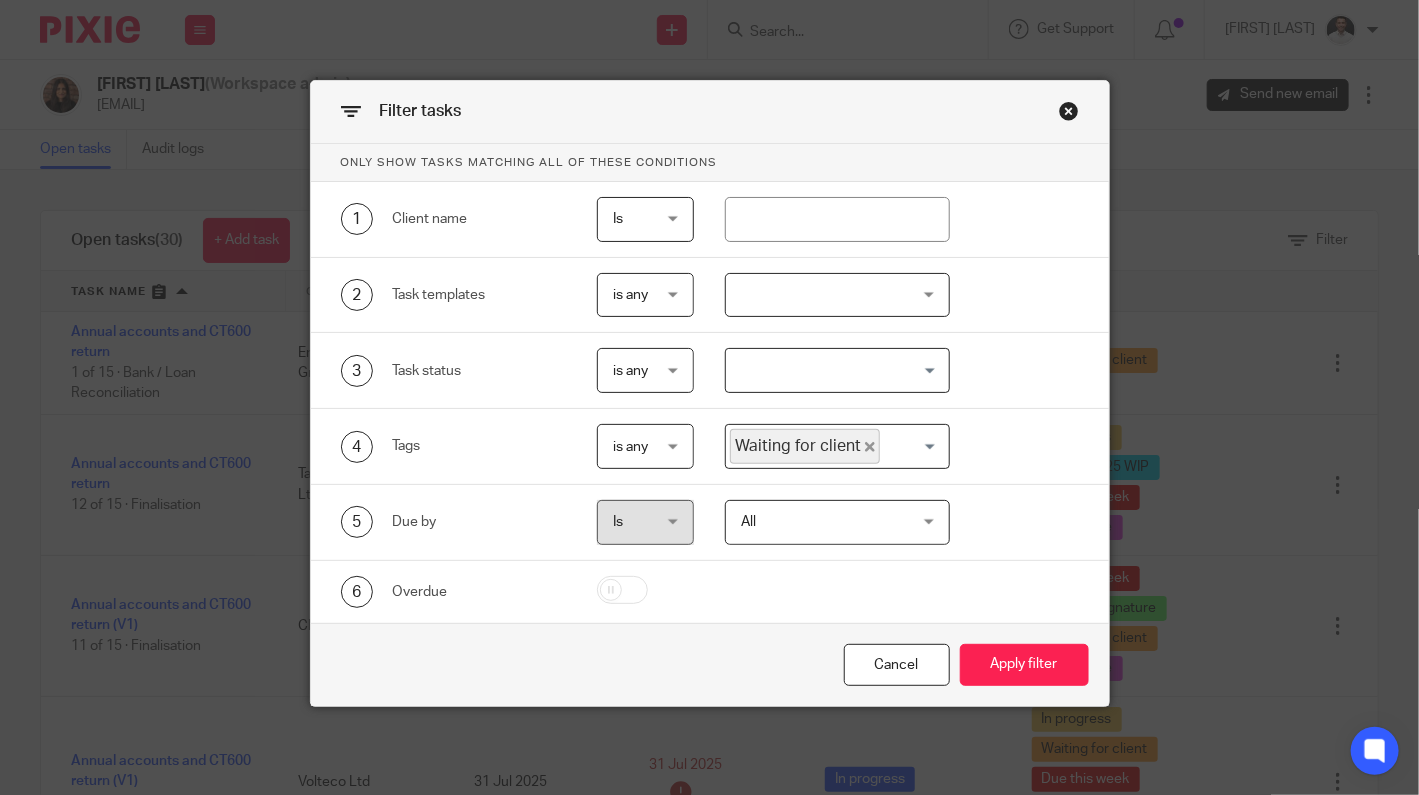 click 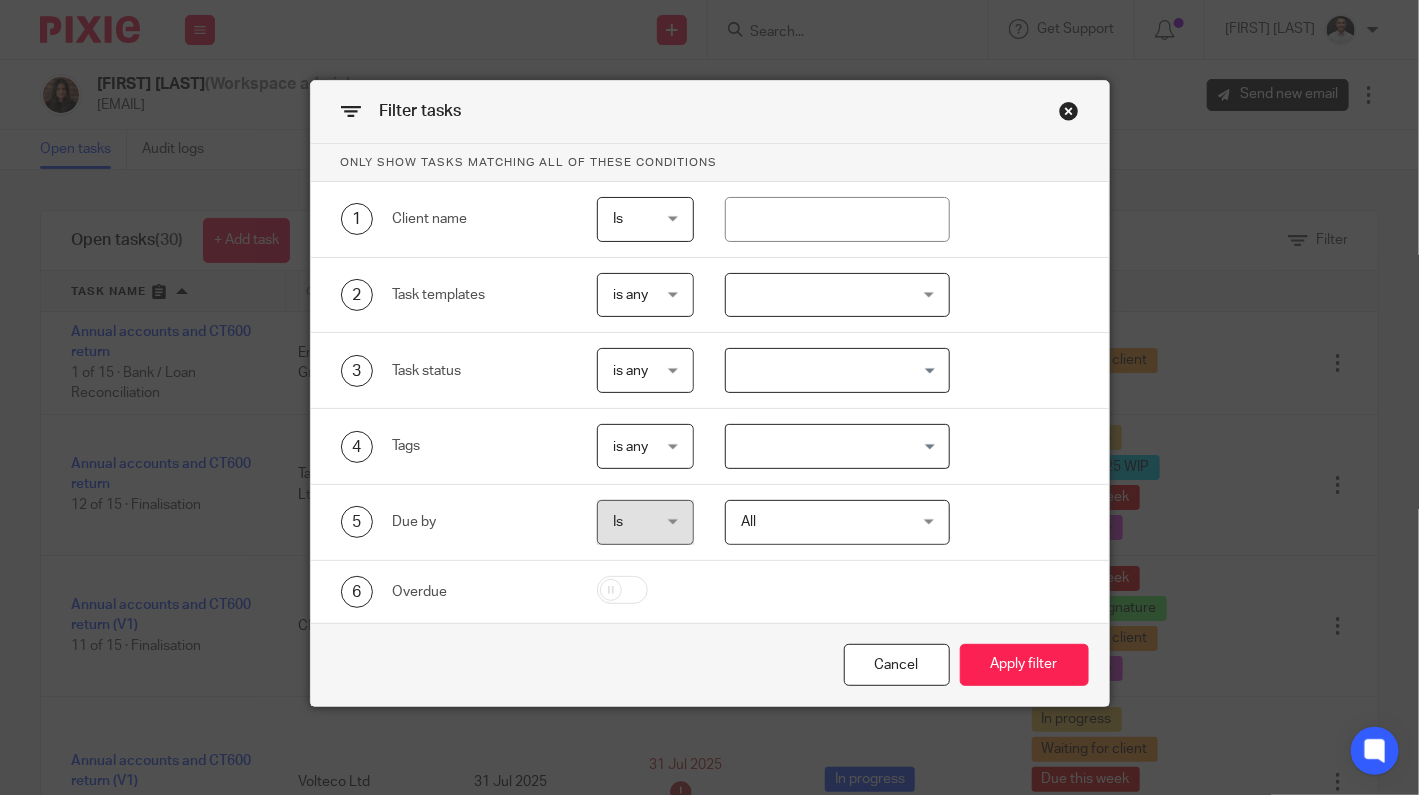 click at bounding box center [833, 446] 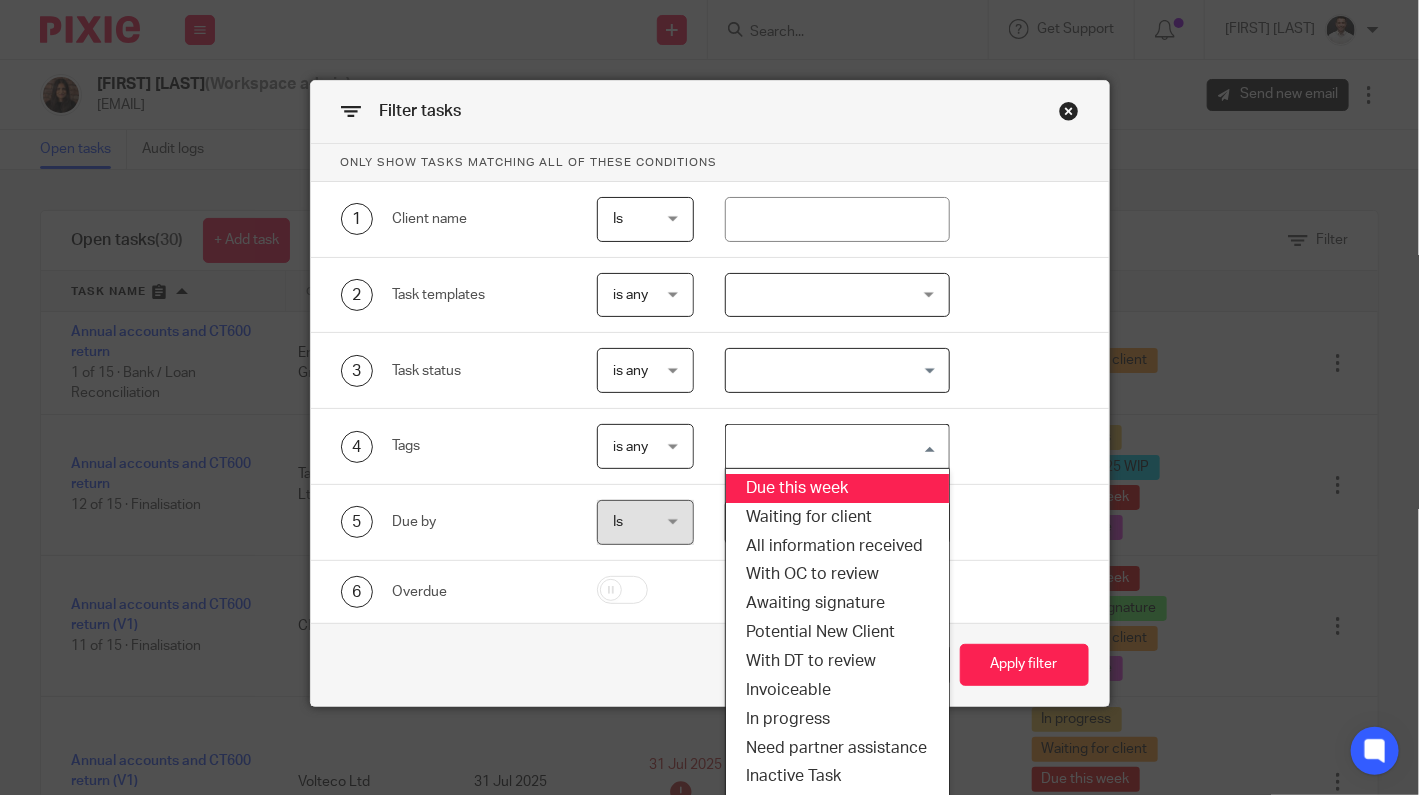 click on "Due this week" at bounding box center [837, 488] 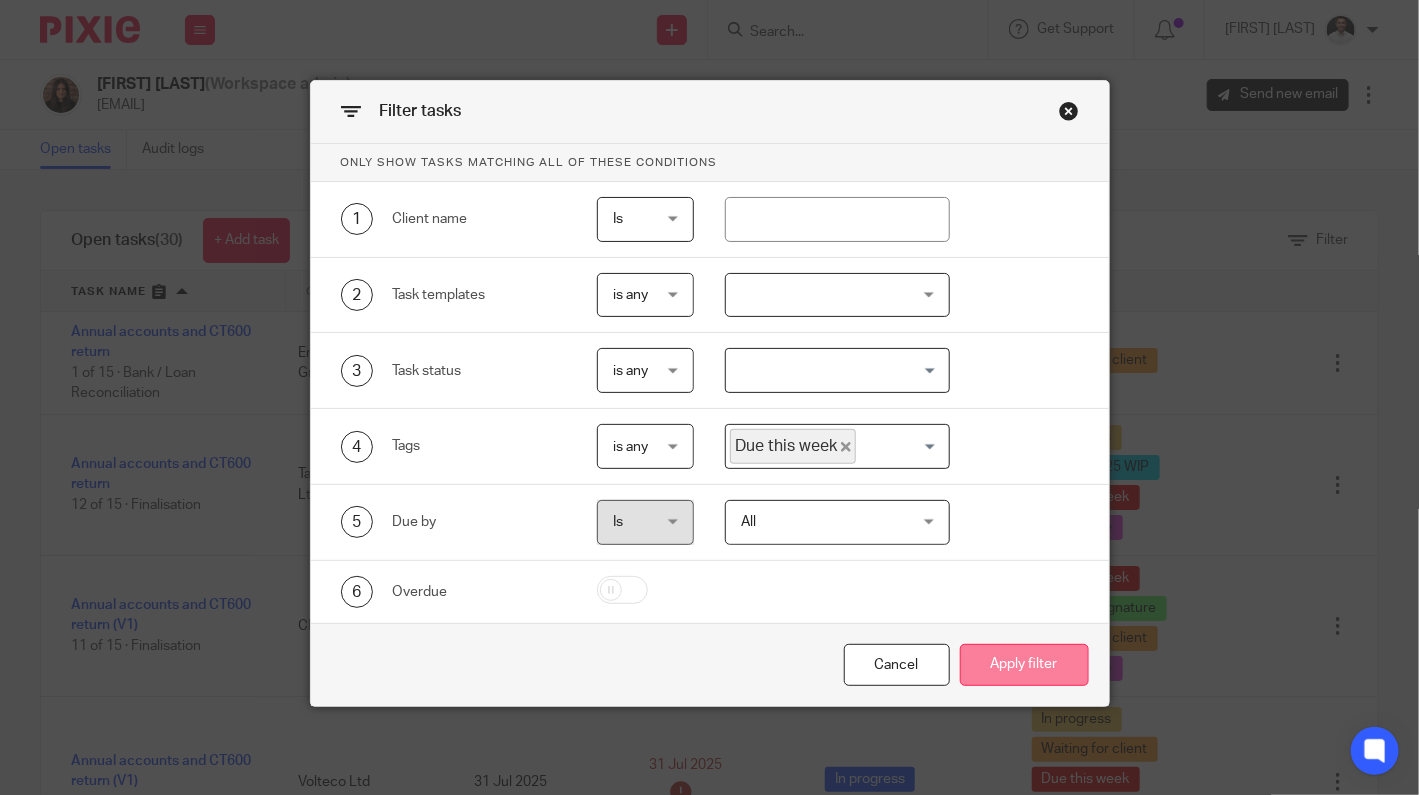 click on "Apply filter" at bounding box center [1024, 665] 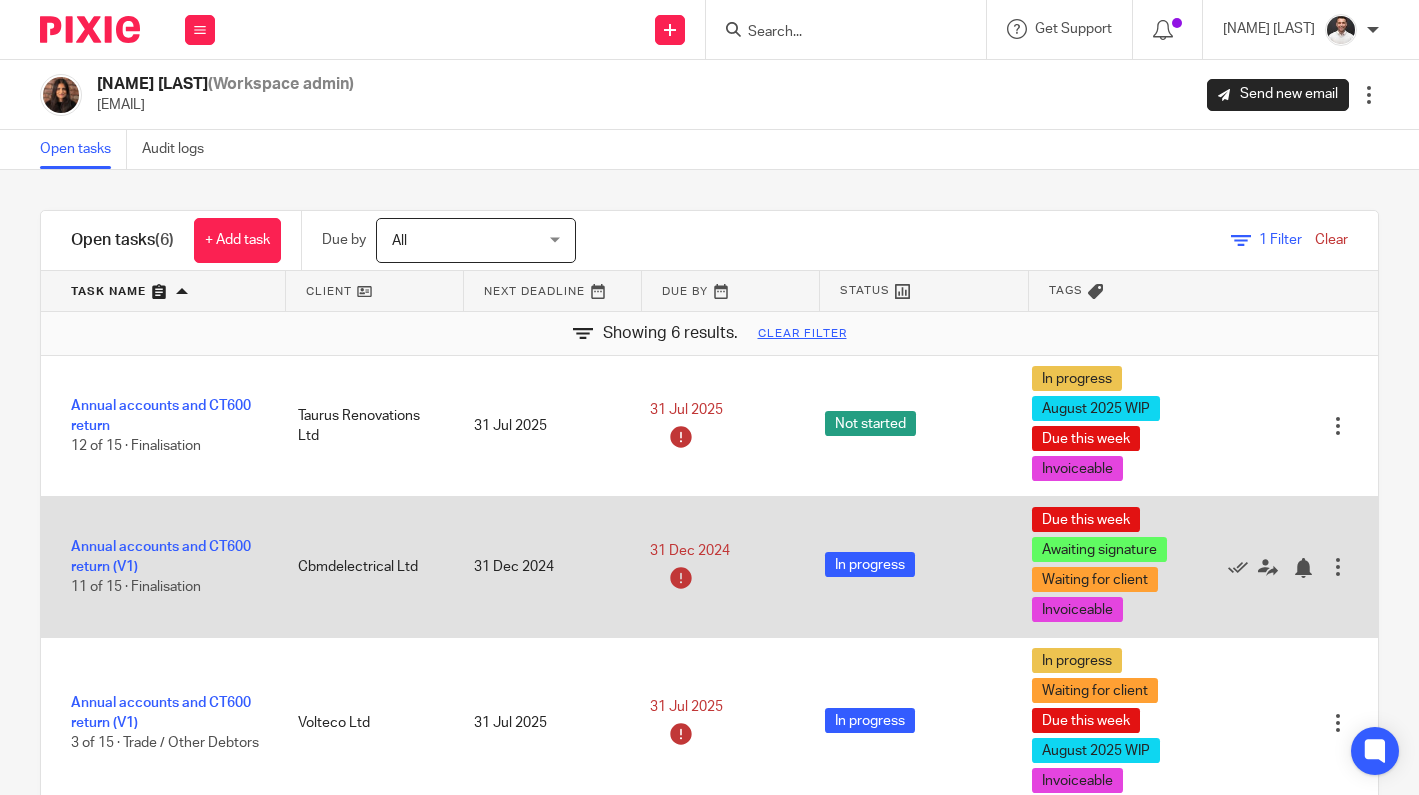 scroll, scrollTop: 0, scrollLeft: 0, axis: both 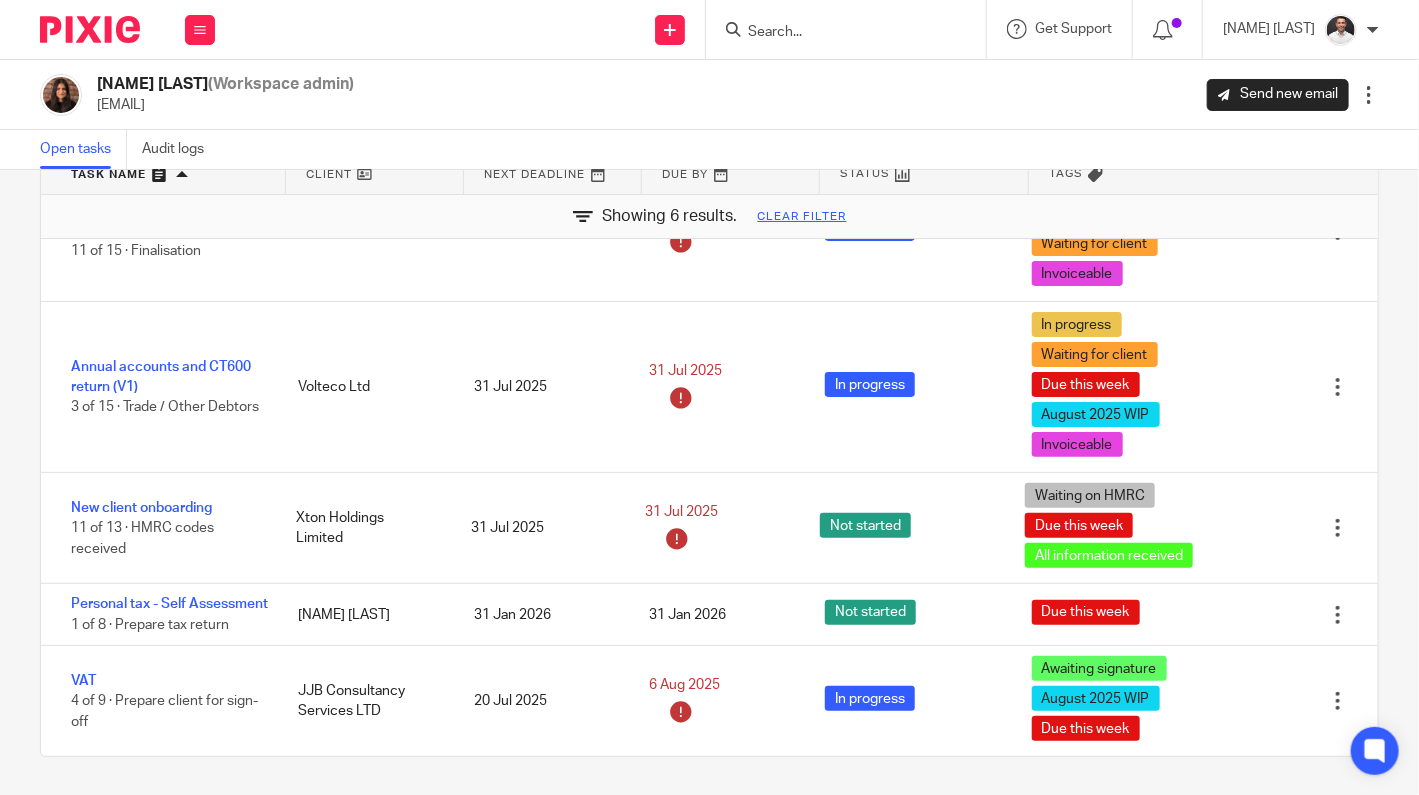 click at bounding box center [836, 33] 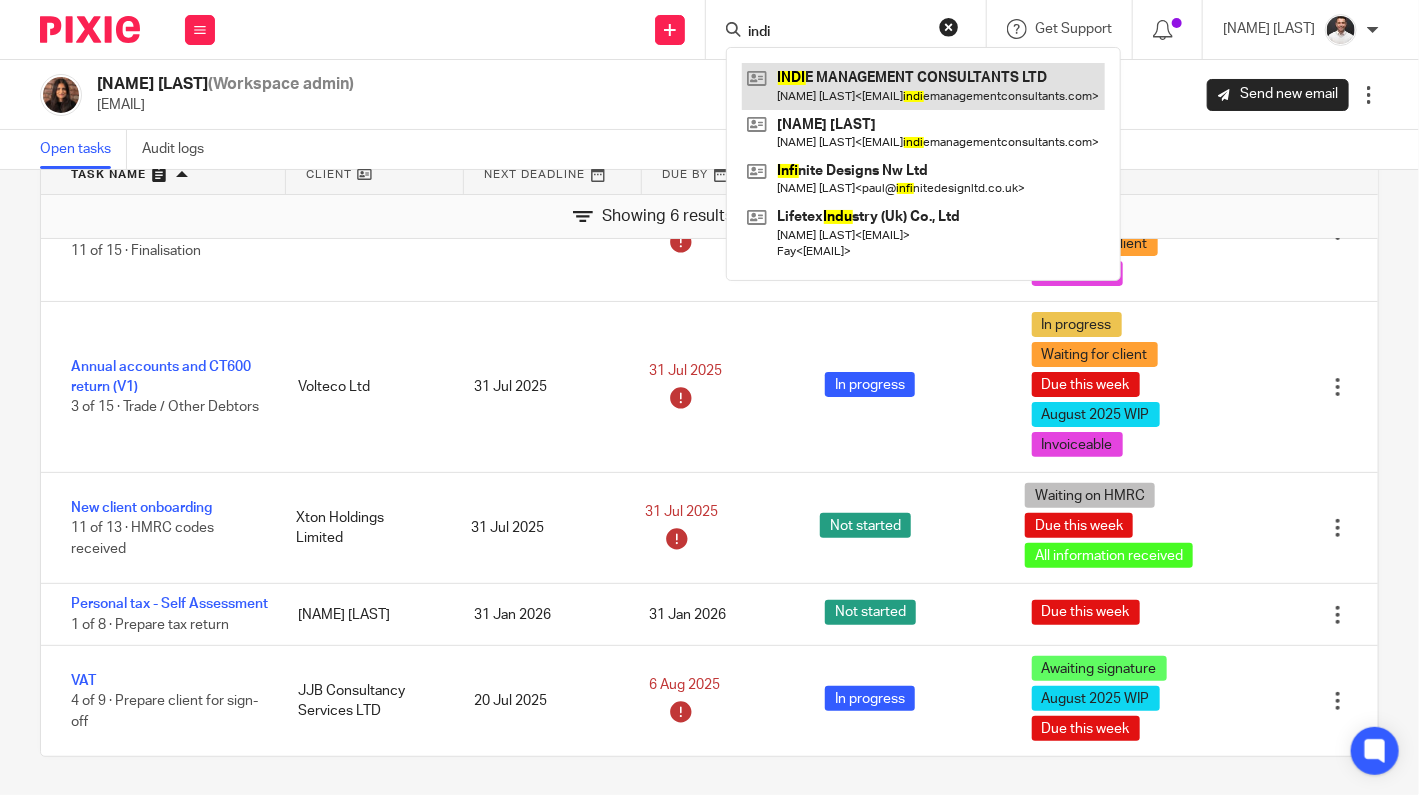 type on "indi" 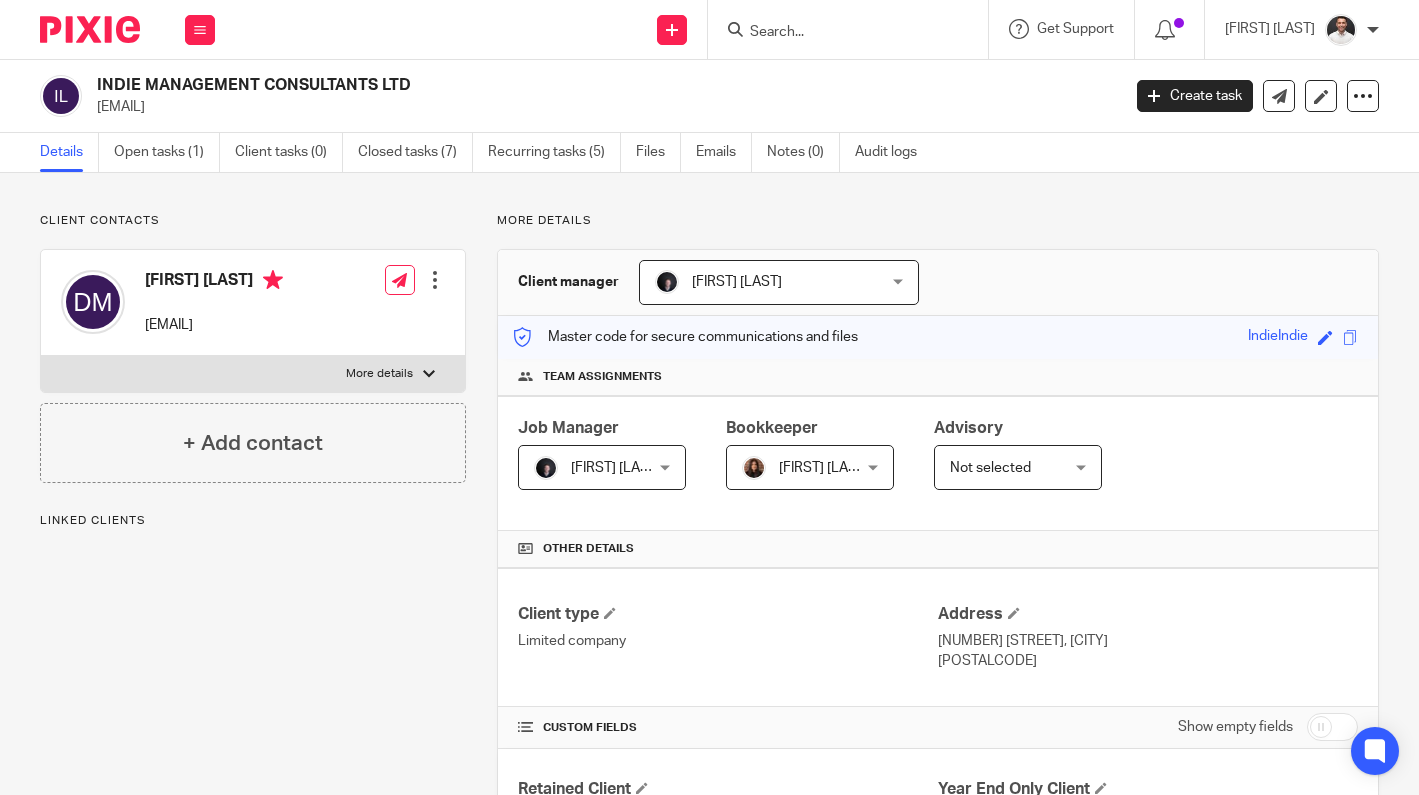 scroll, scrollTop: 0, scrollLeft: 0, axis: both 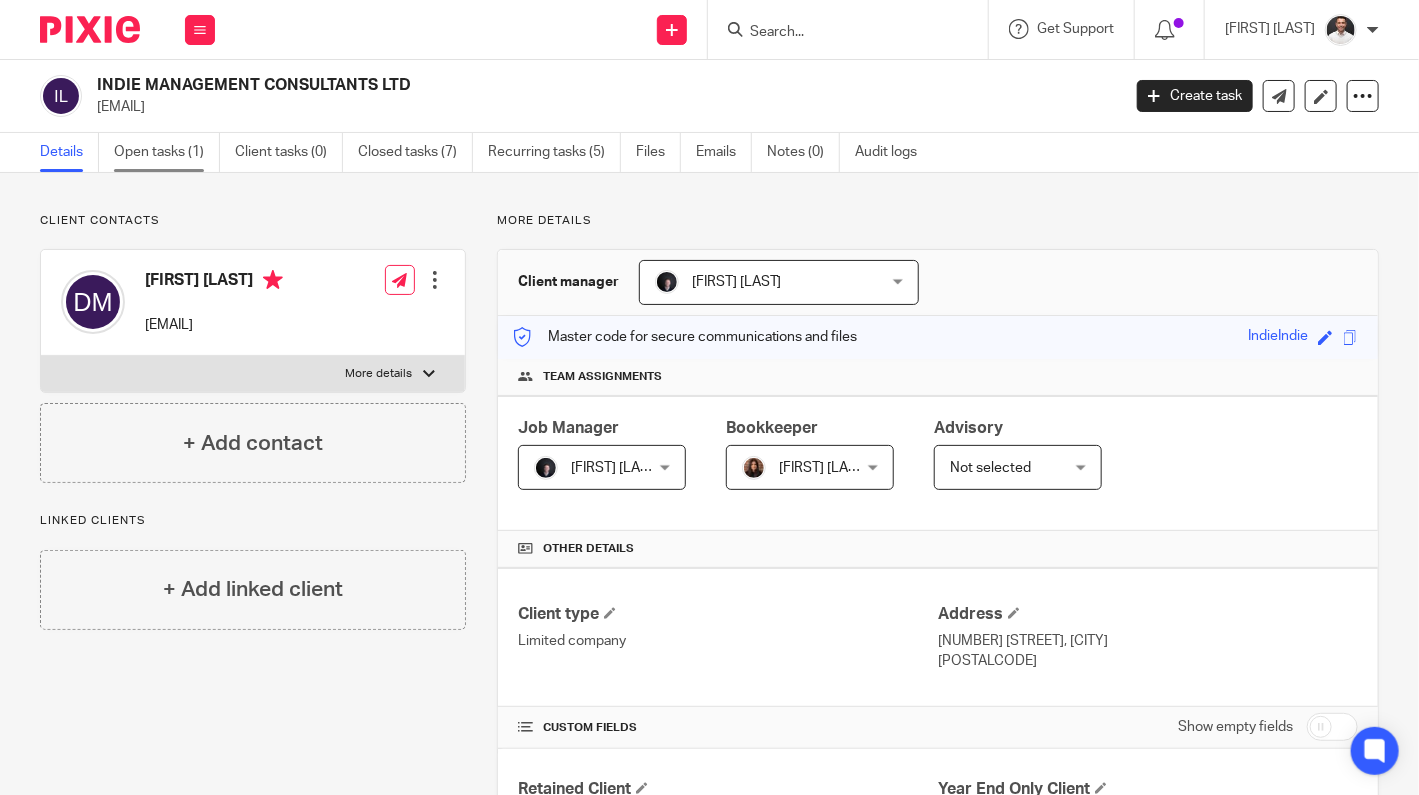 click on "Open tasks (1)" at bounding box center (167, 152) 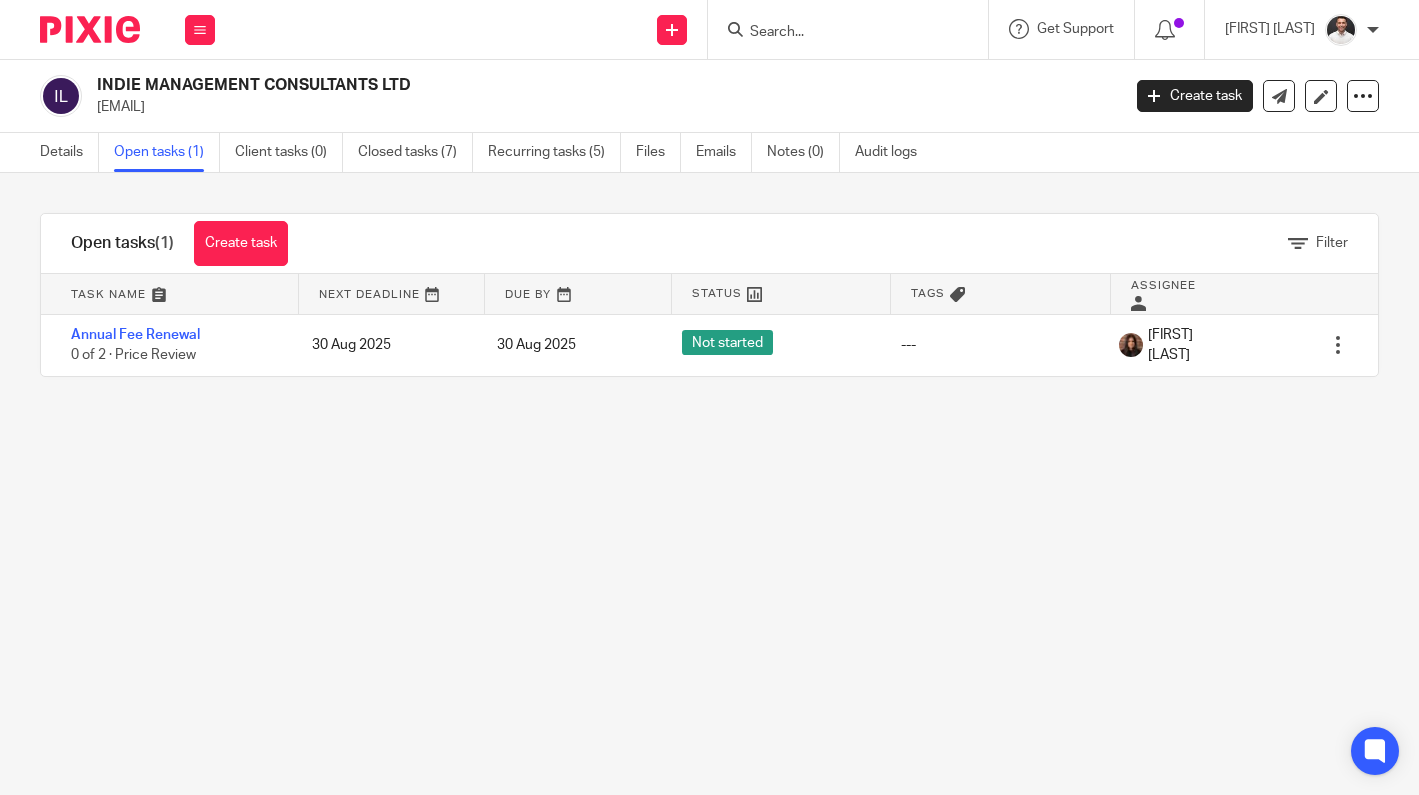 scroll, scrollTop: 0, scrollLeft: 0, axis: both 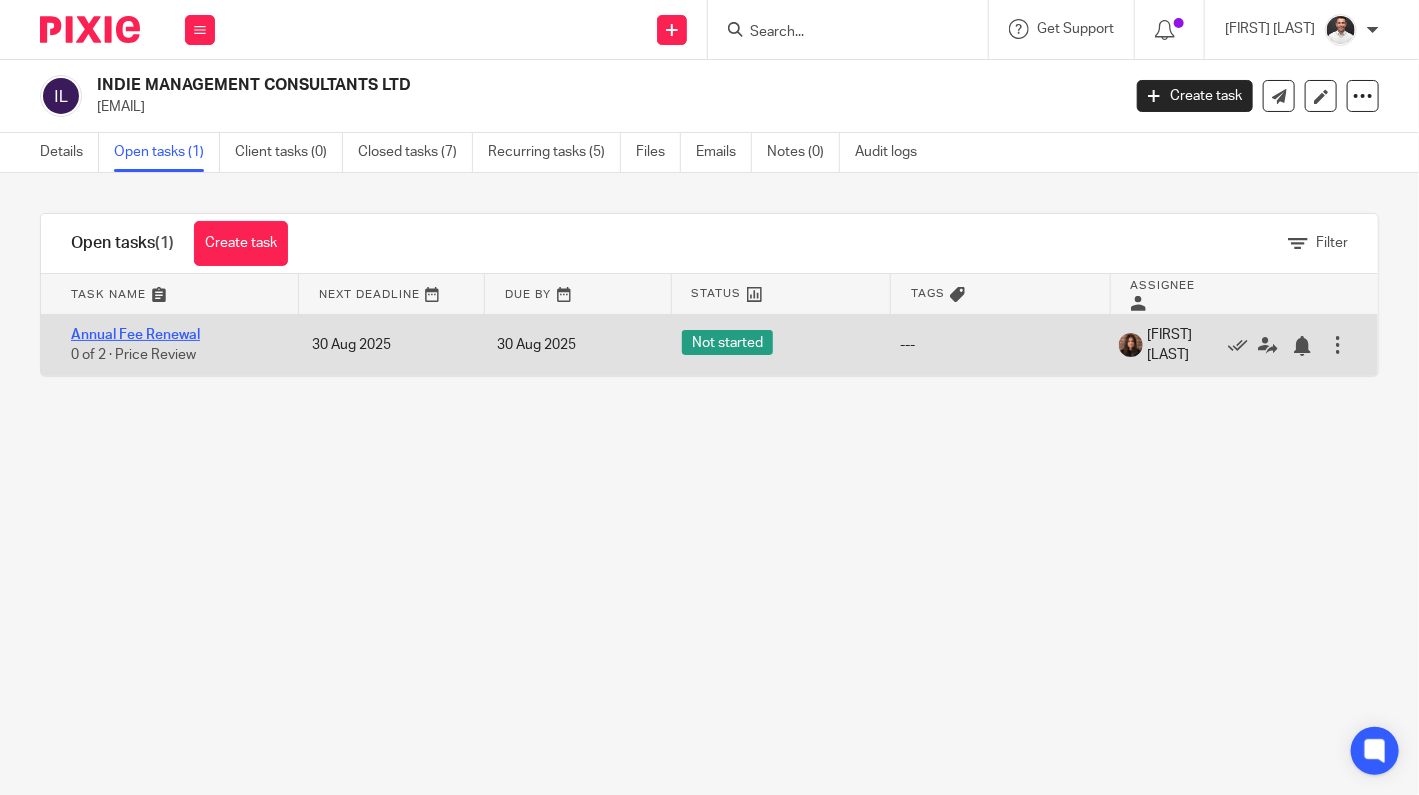 click on "Annual Fee Renewal" at bounding box center (135, 335) 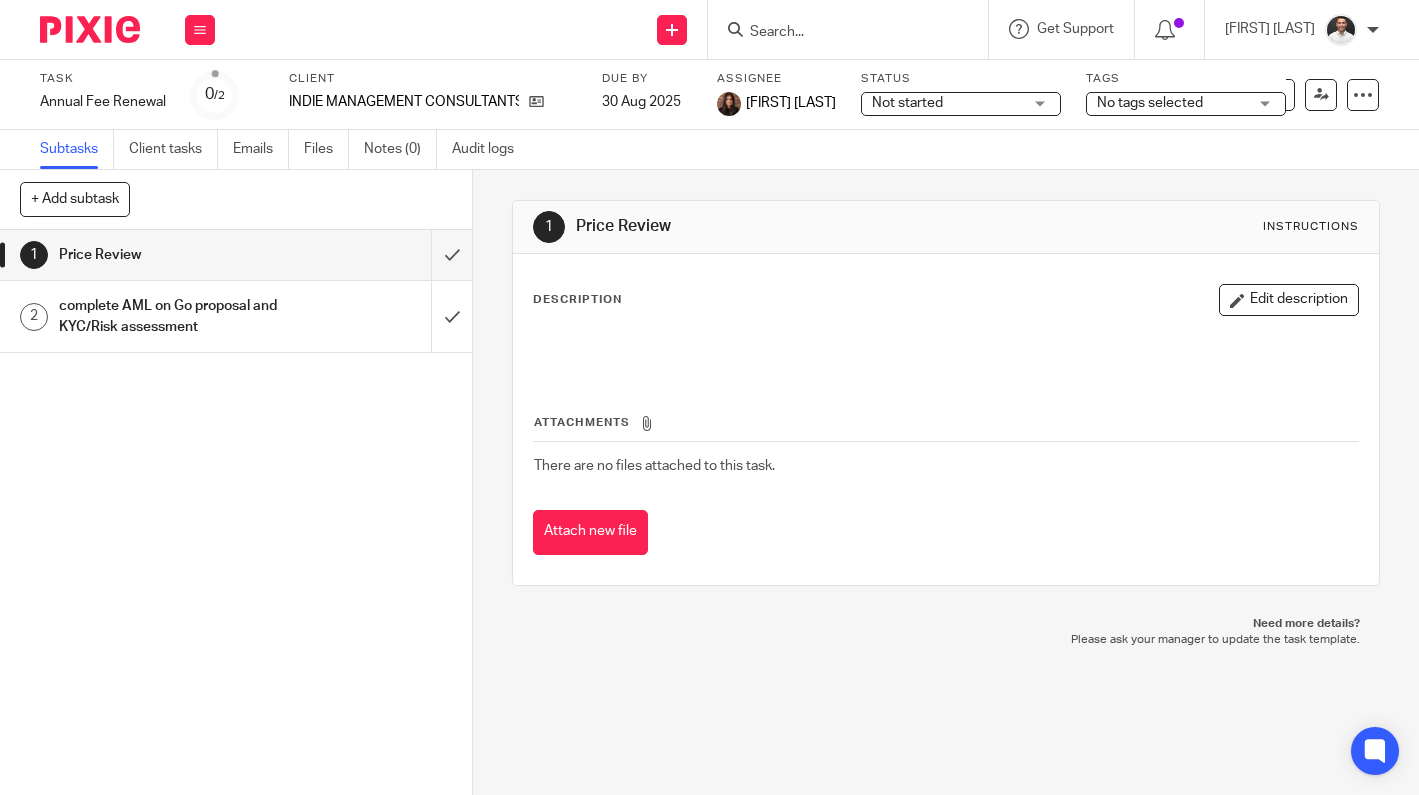 scroll, scrollTop: 0, scrollLeft: 0, axis: both 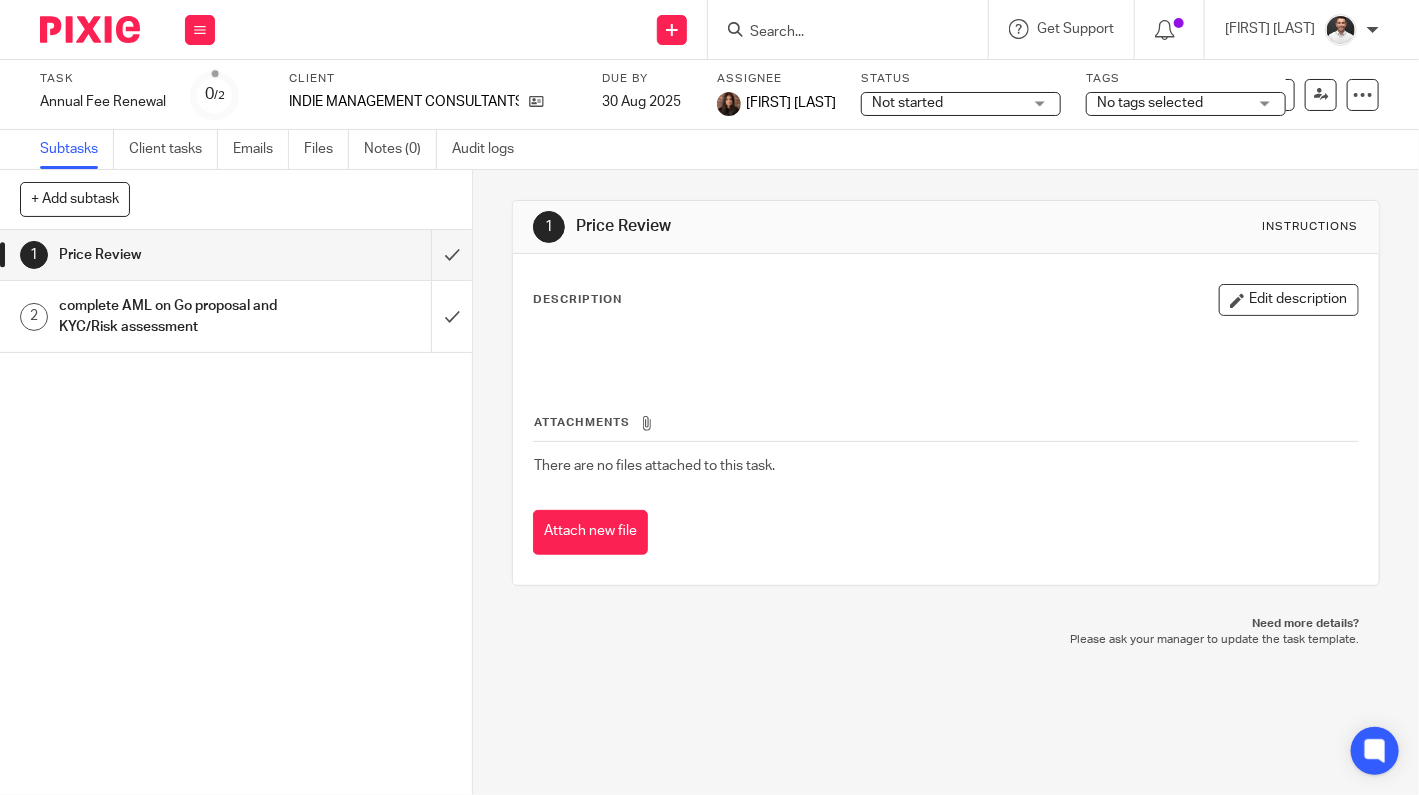 click on "No tags selected" at bounding box center [1172, 103] 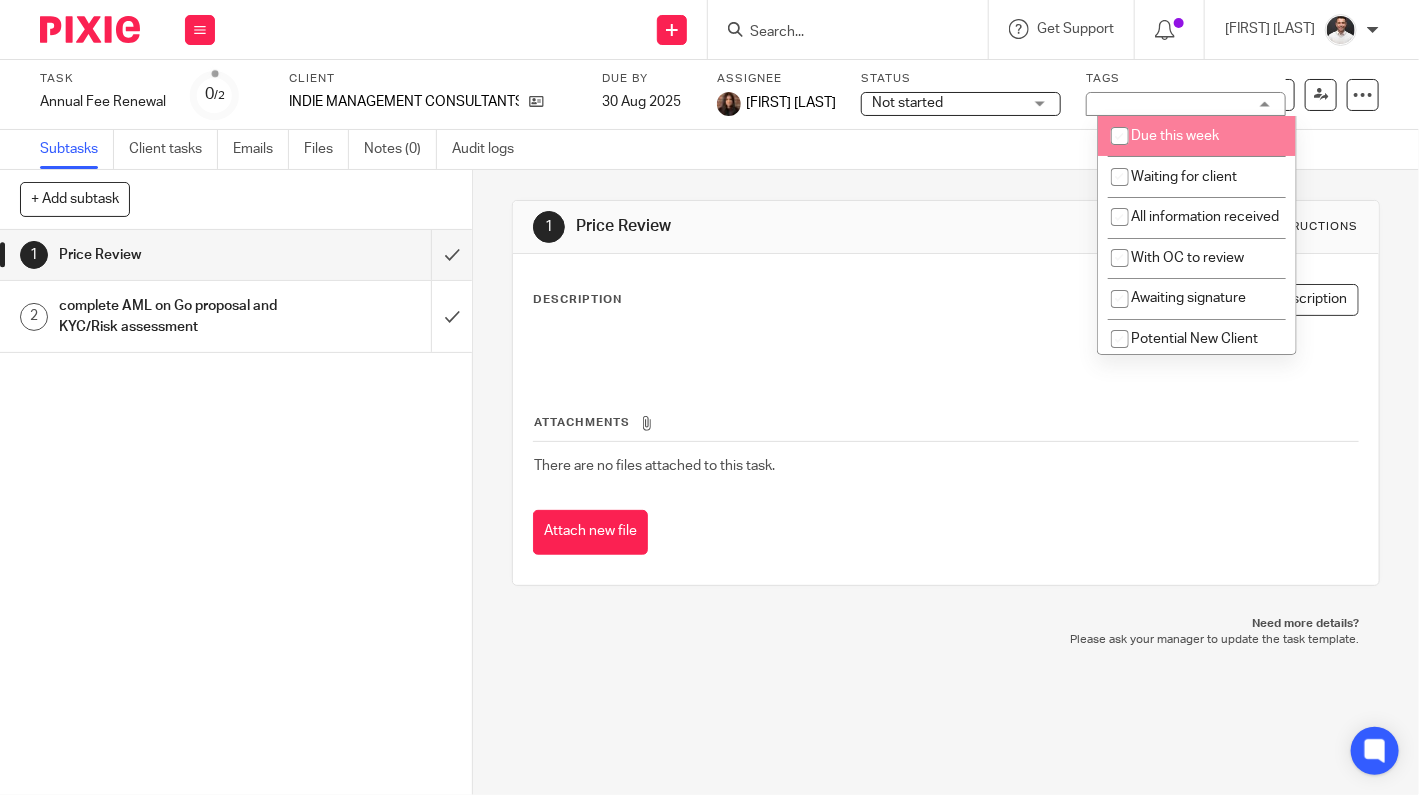click on "Due this week" at bounding box center [1176, 136] 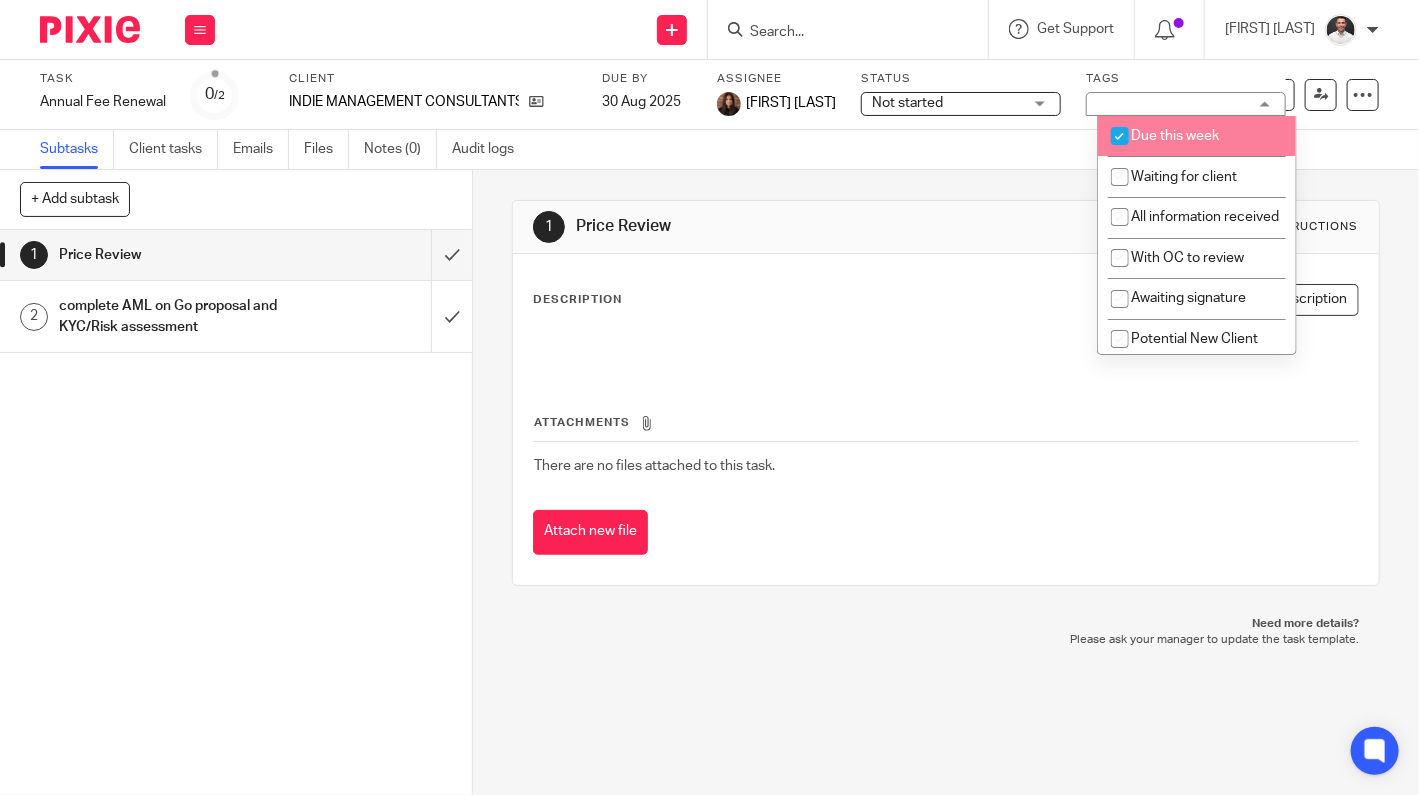 checkbox on "true" 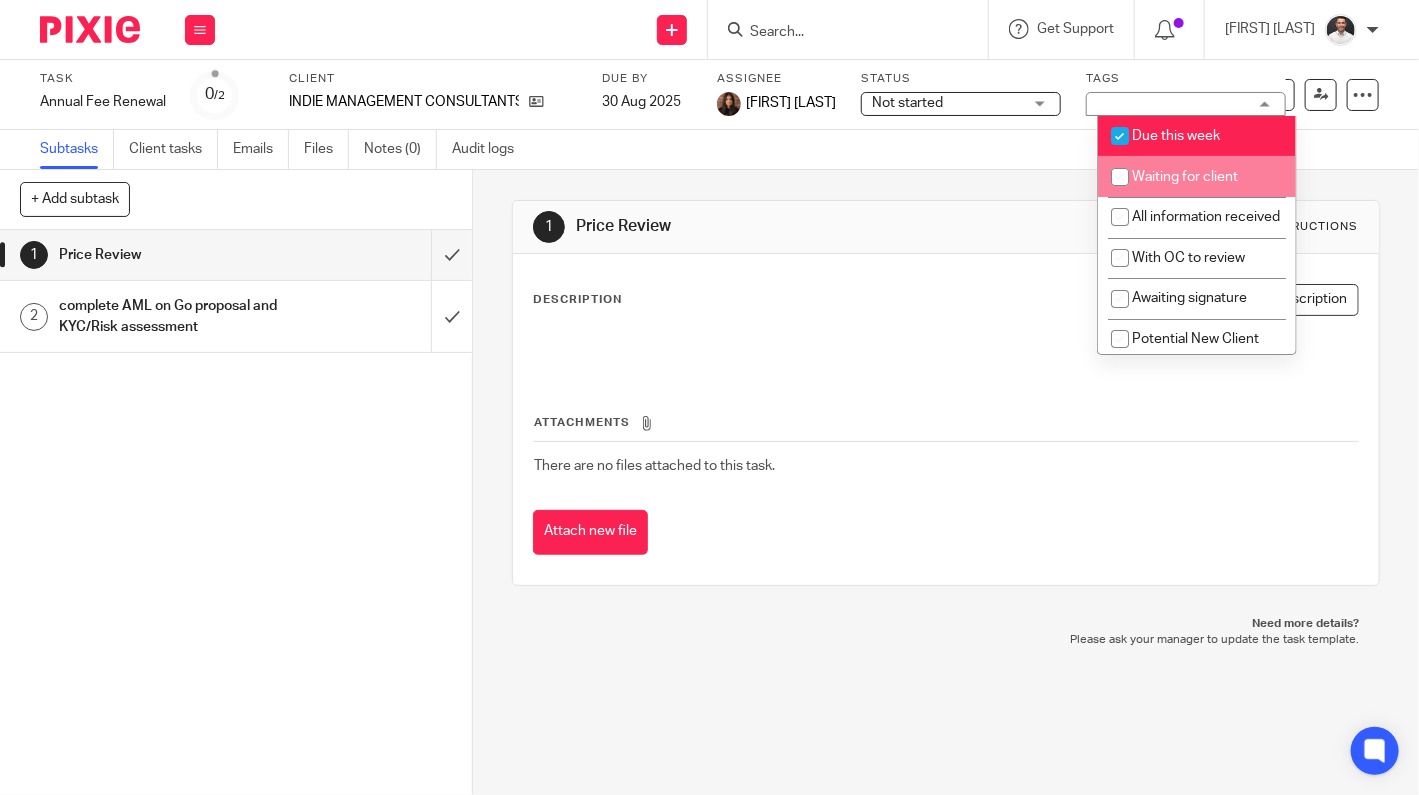 click on "Description
Edit description" at bounding box center [945, 300] 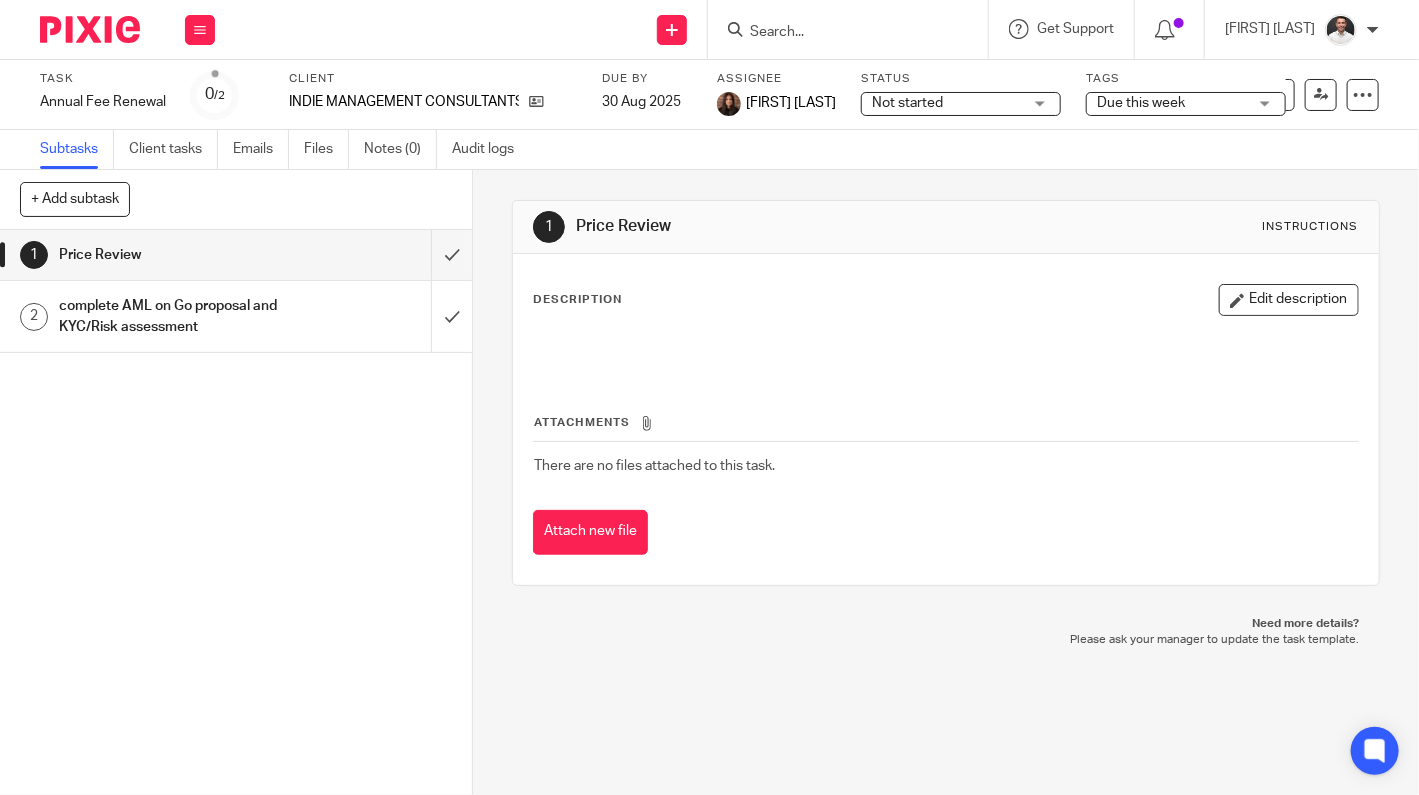 click at bounding box center [90, 29] 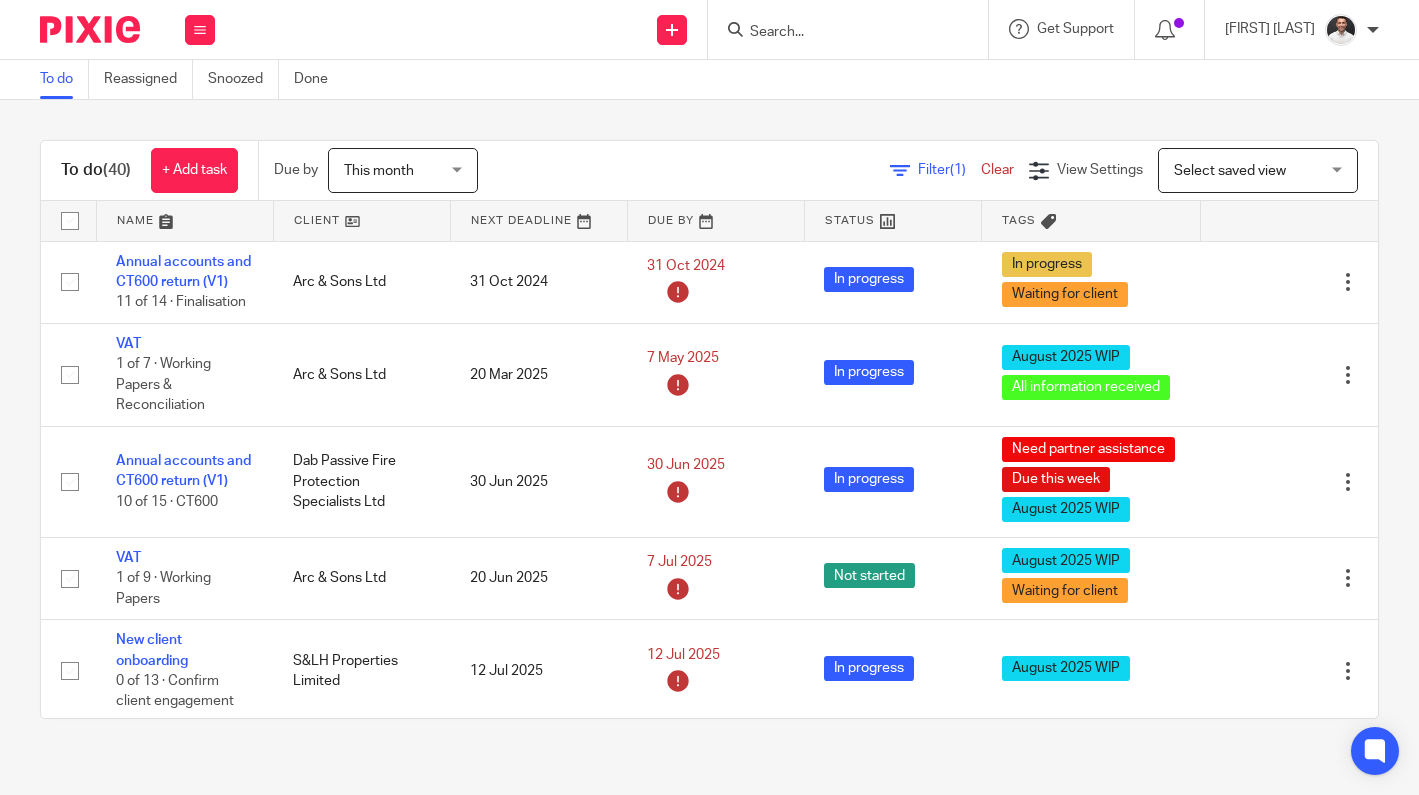 scroll, scrollTop: 0, scrollLeft: 0, axis: both 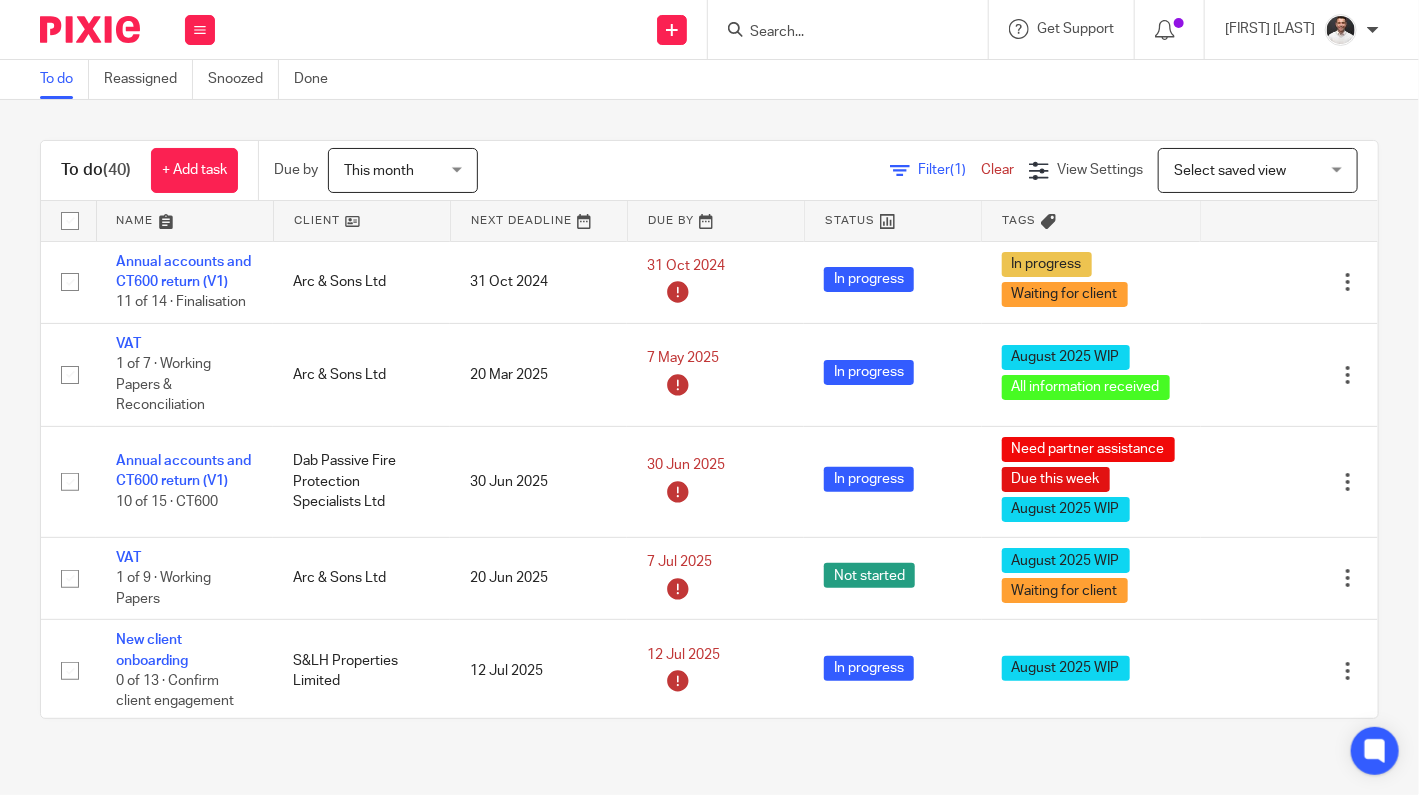 click at bounding box center [838, 33] 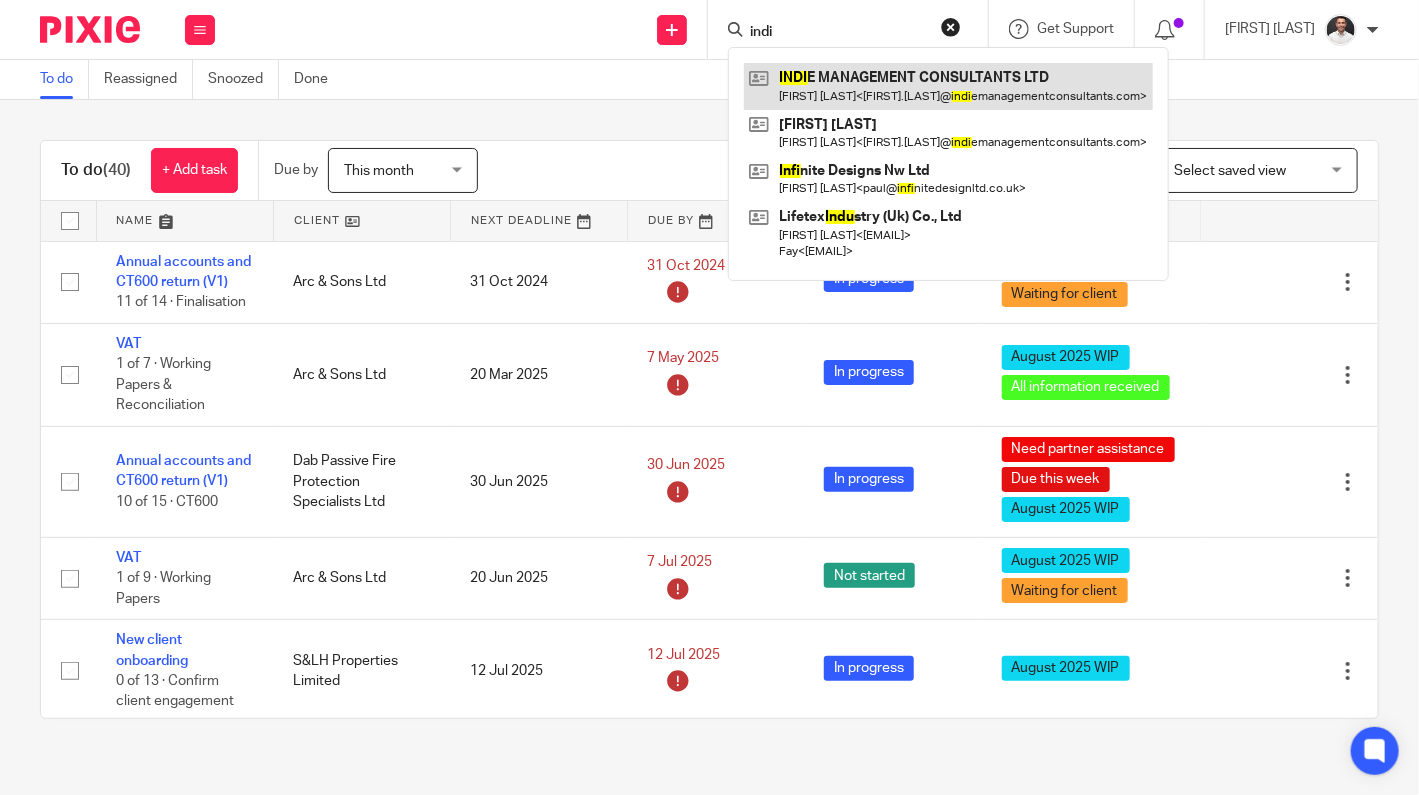 type on "indi" 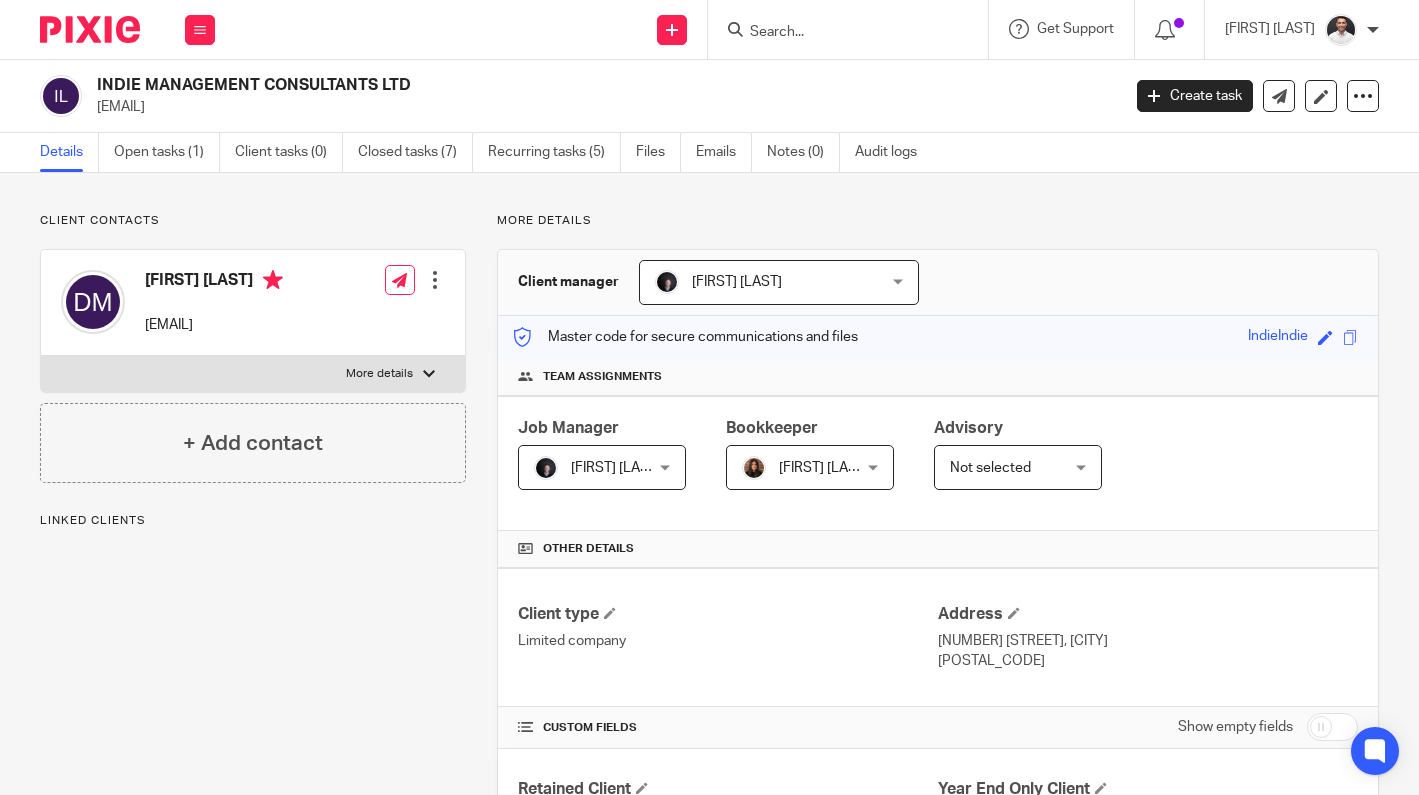 scroll, scrollTop: 0, scrollLeft: 0, axis: both 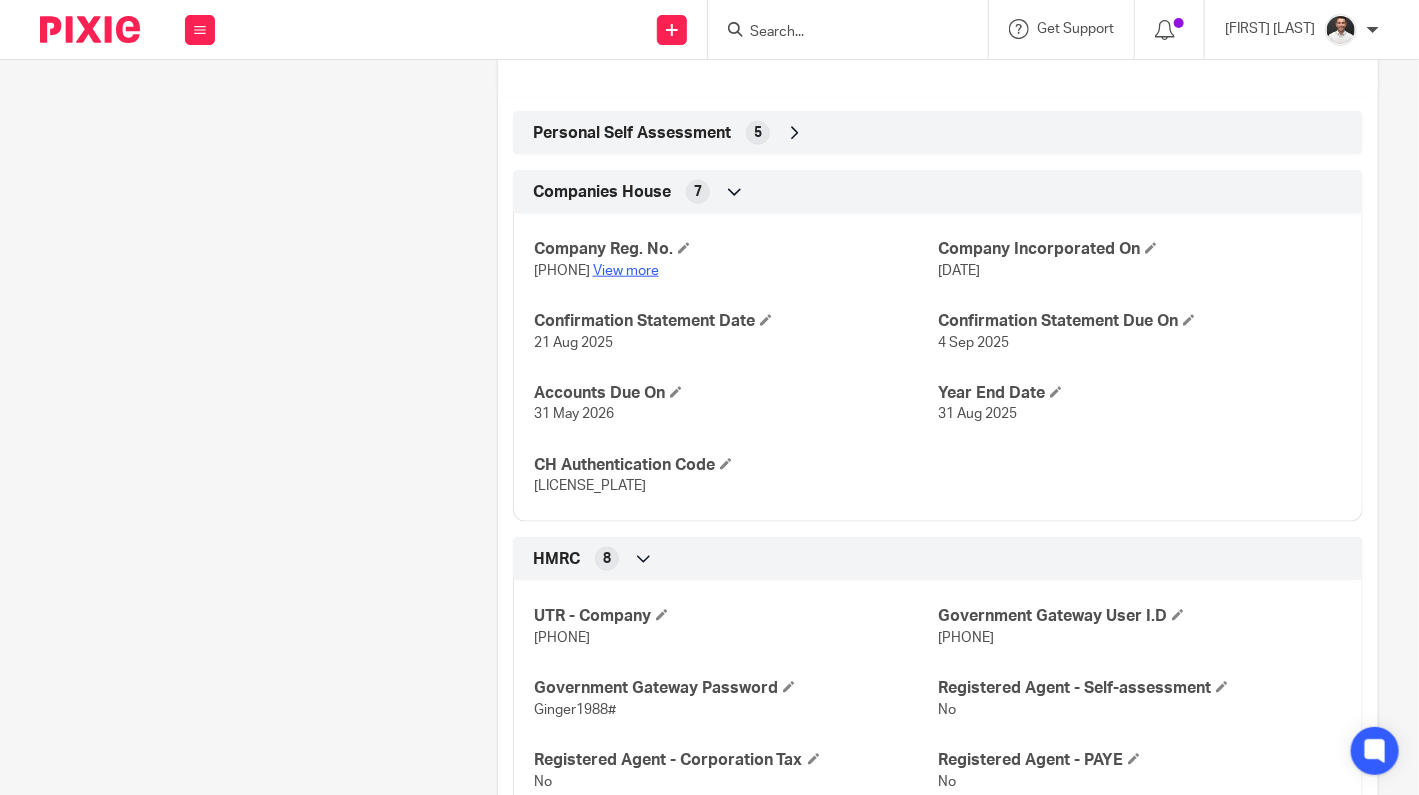 click on "View more" at bounding box center [626, 271] 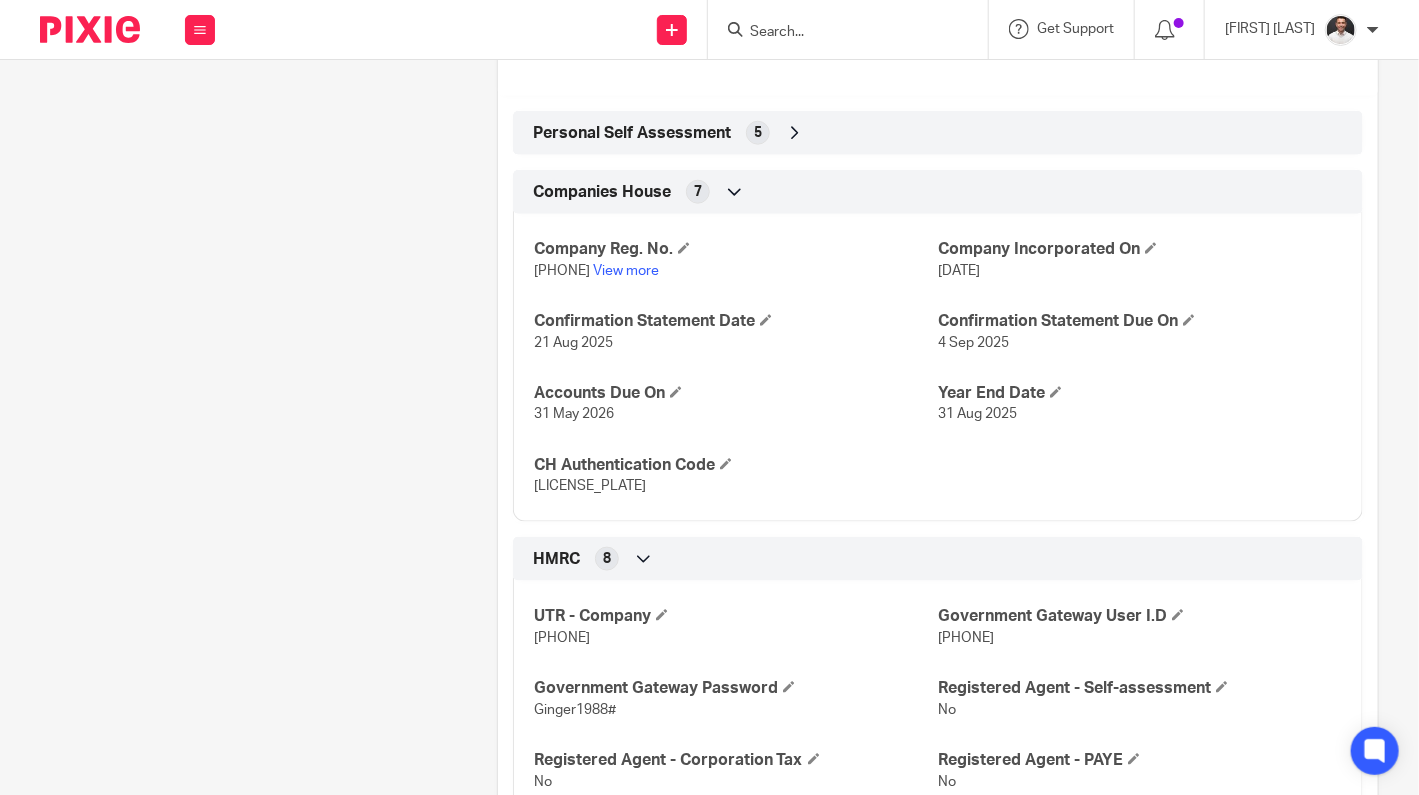 scroll, scrollTop: 0, scrollLeft: 0, axis: both 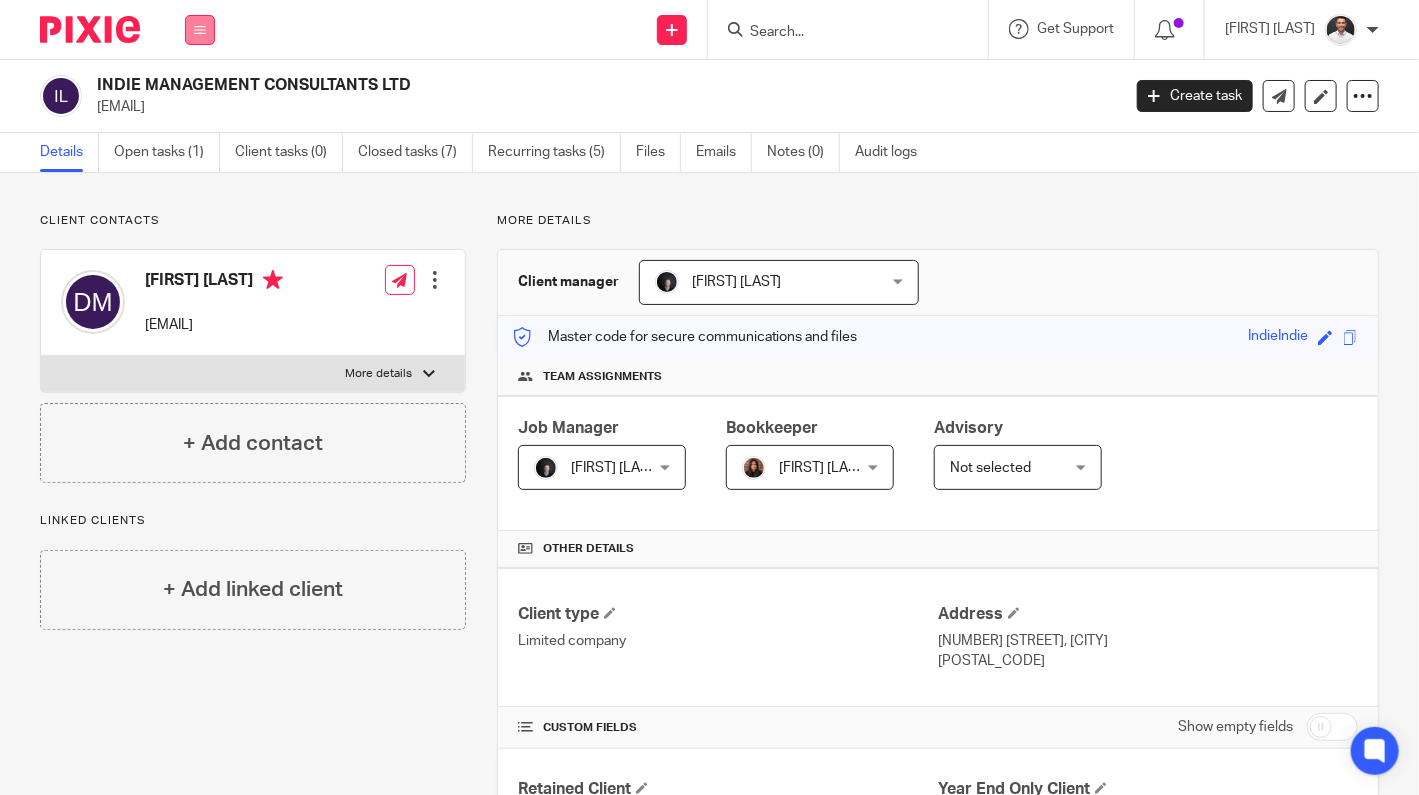 click at bounding box center [200, 30] 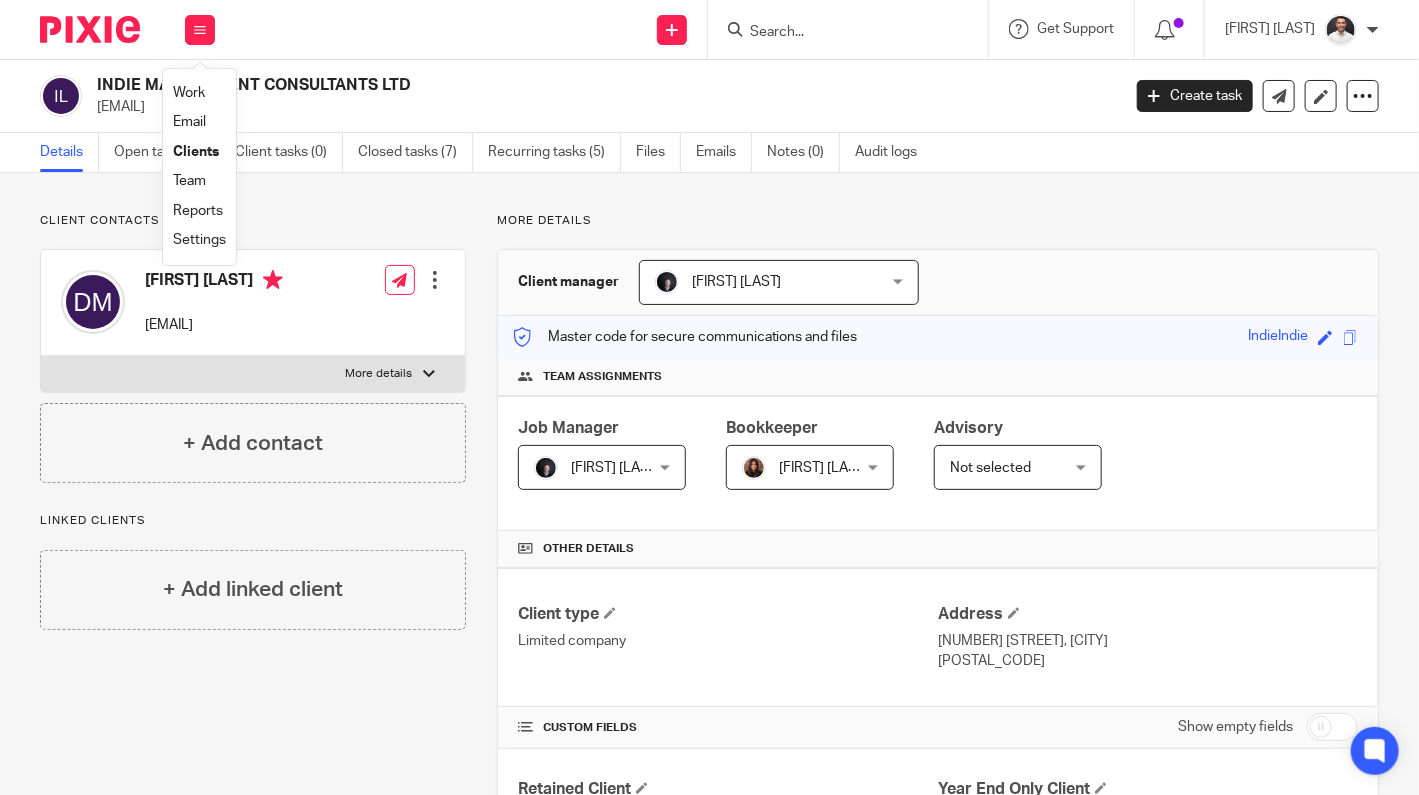 click on "Team" at bounding box center [189, 181] 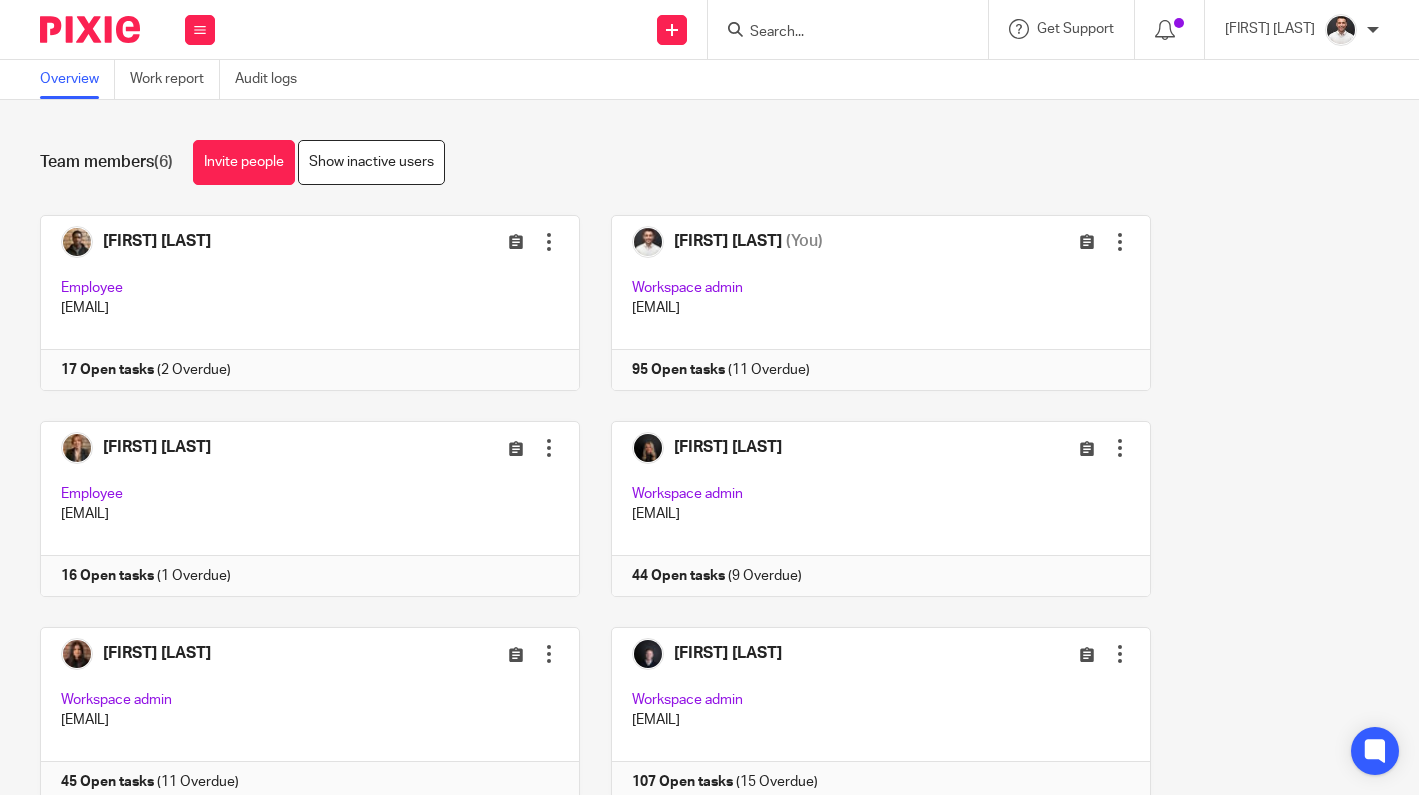 scroll, scrollTop: 0, scrollLeft: 0, axis: both 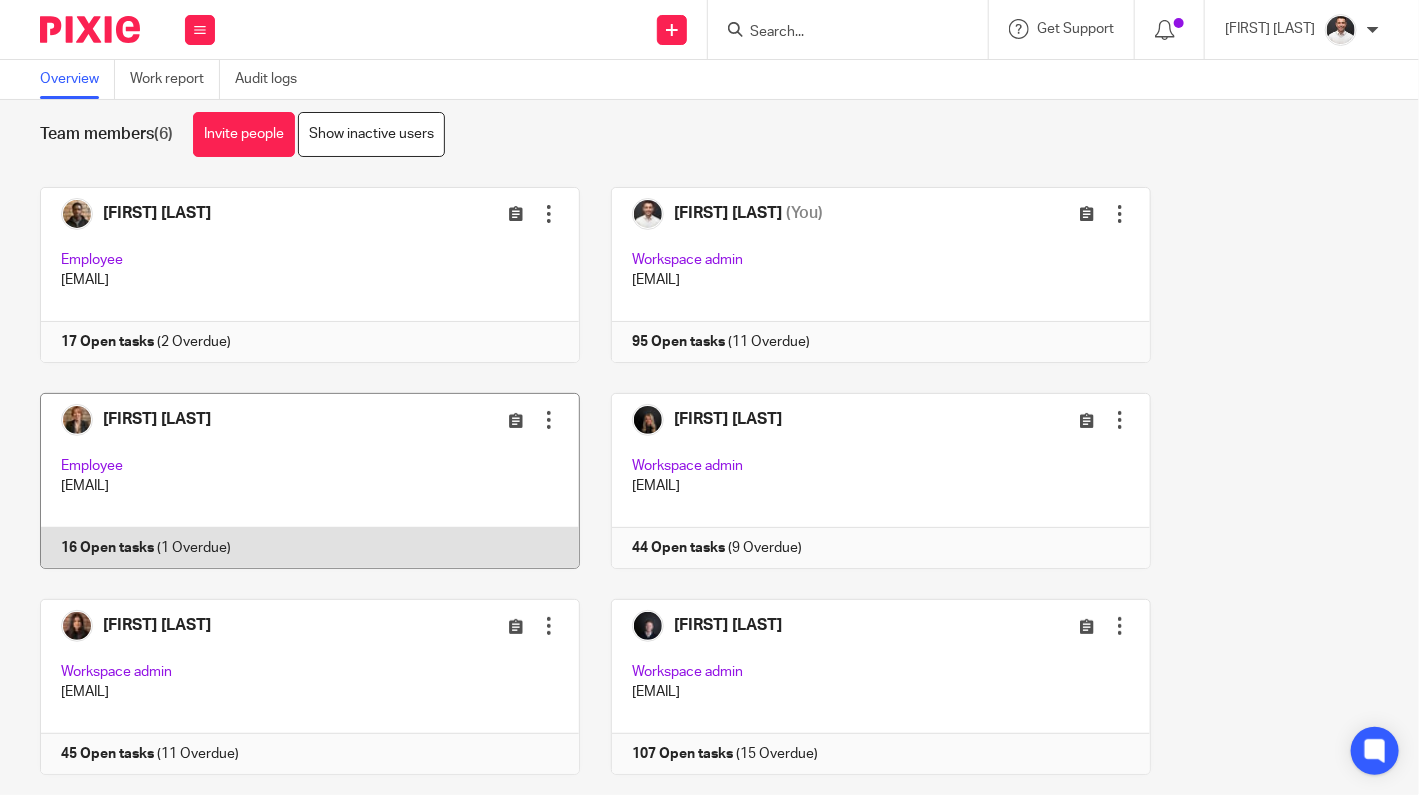 click at bounding box center [294, 481] 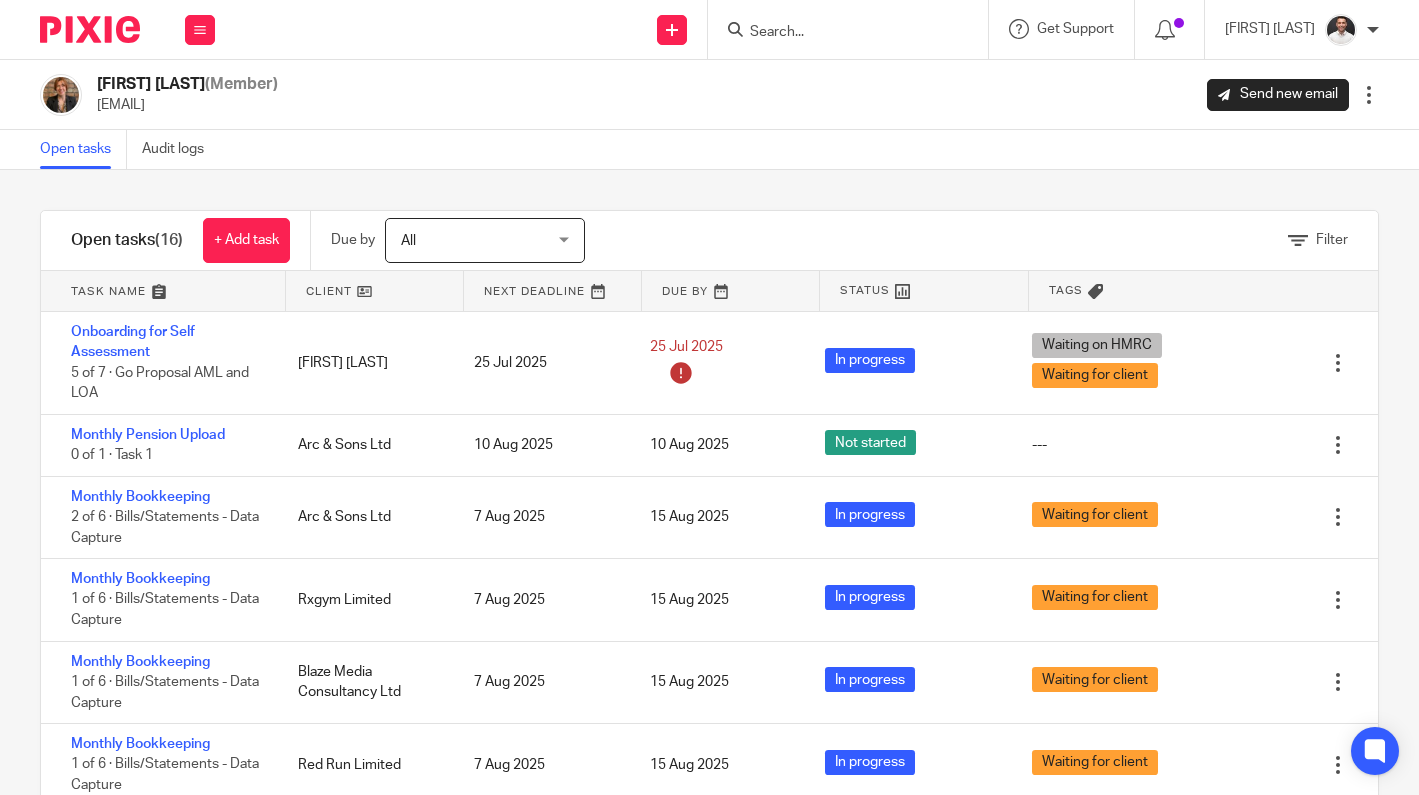 scroll, scrollTop: 0, scrollLeft: 0, axis: both 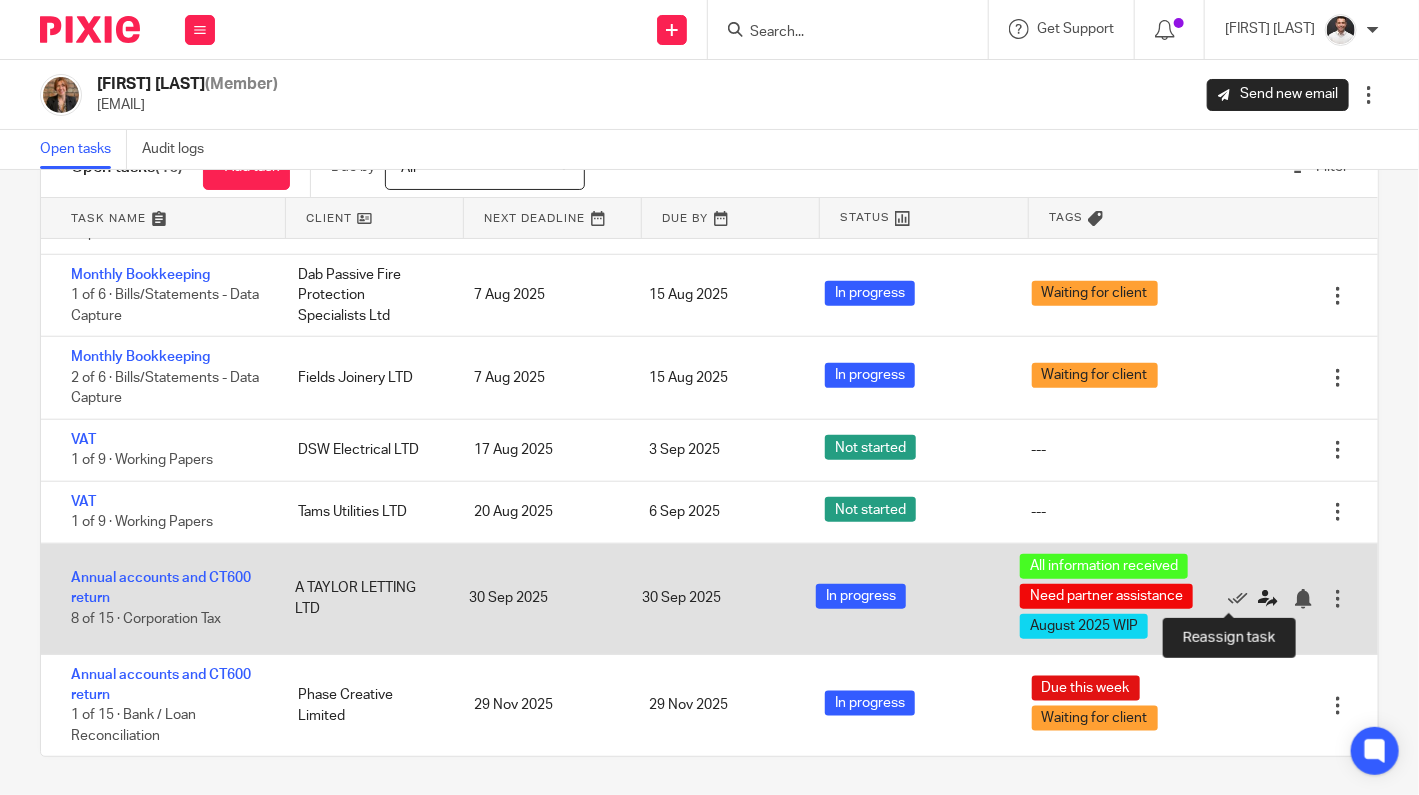 click at bounding box center (1268, 599) 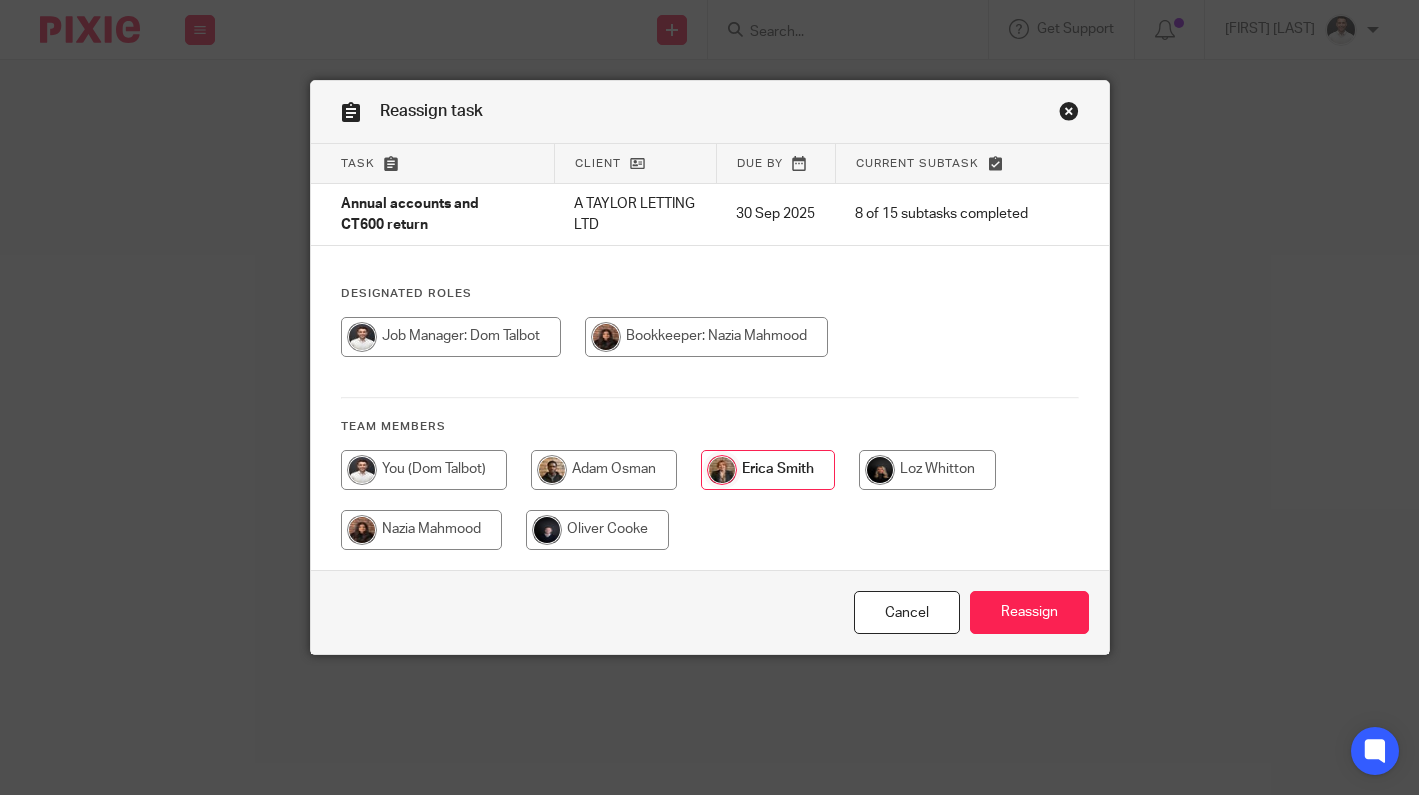 scroll, scrollTop: 0, scrollLeft: 0, axis: both 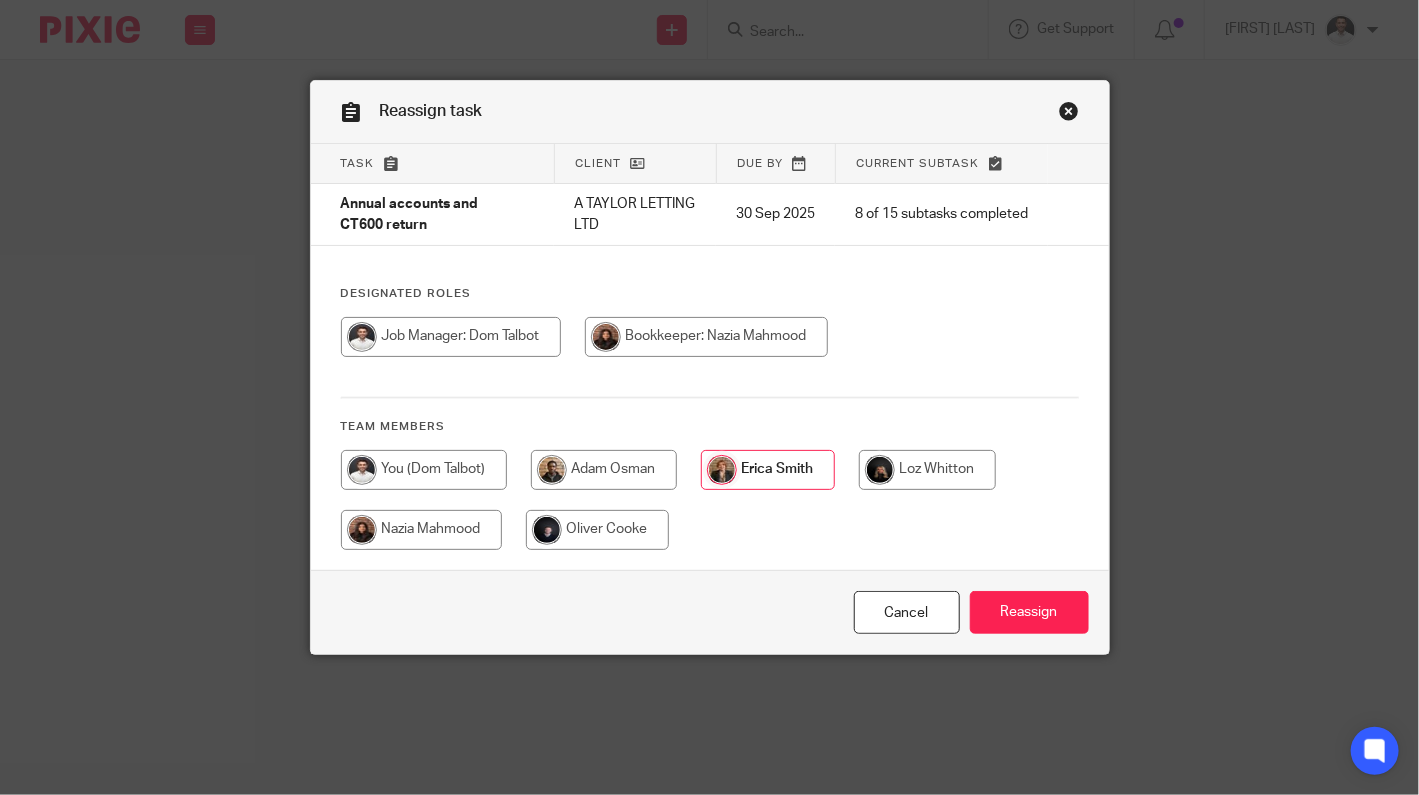 click at bounding box center (451, 337) 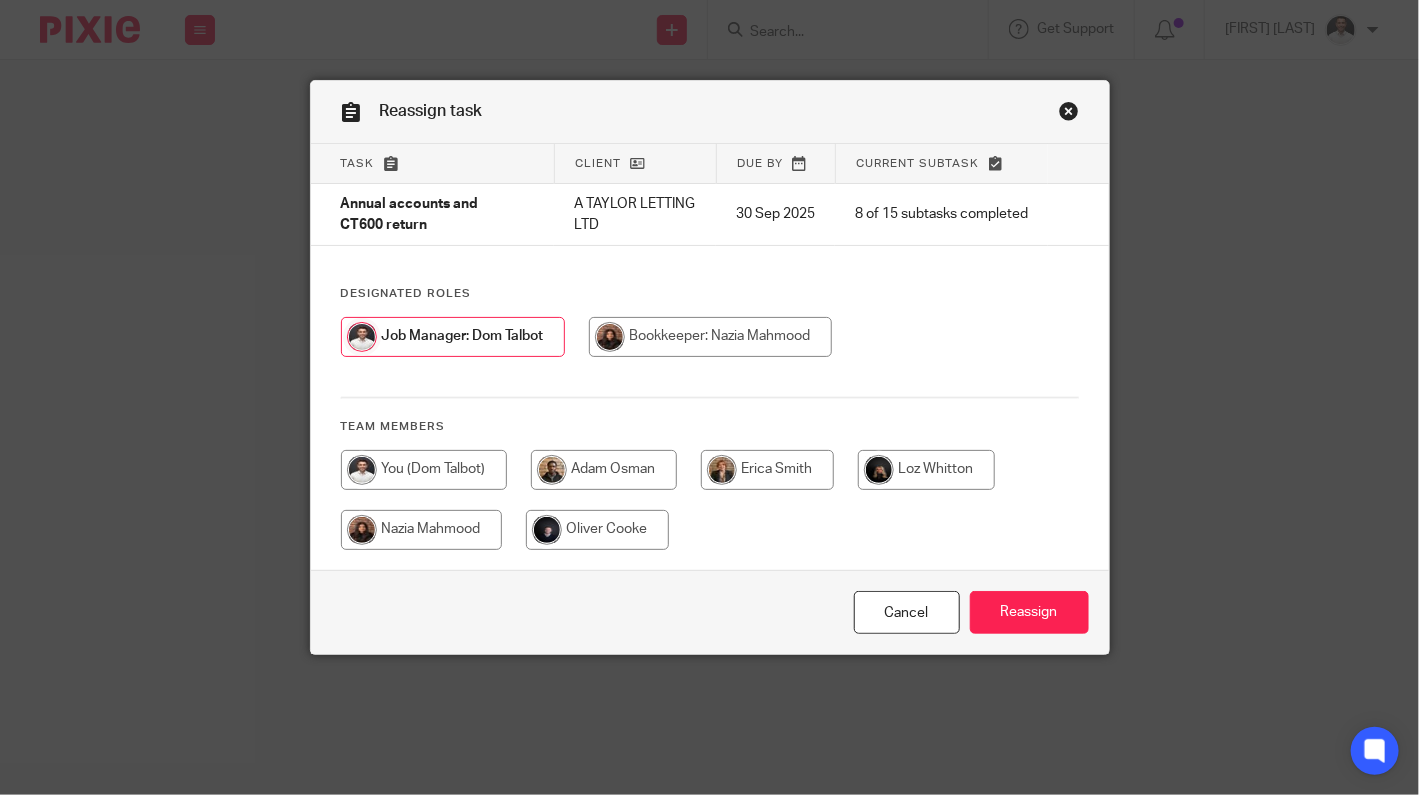click at bounding box center [453, 337] 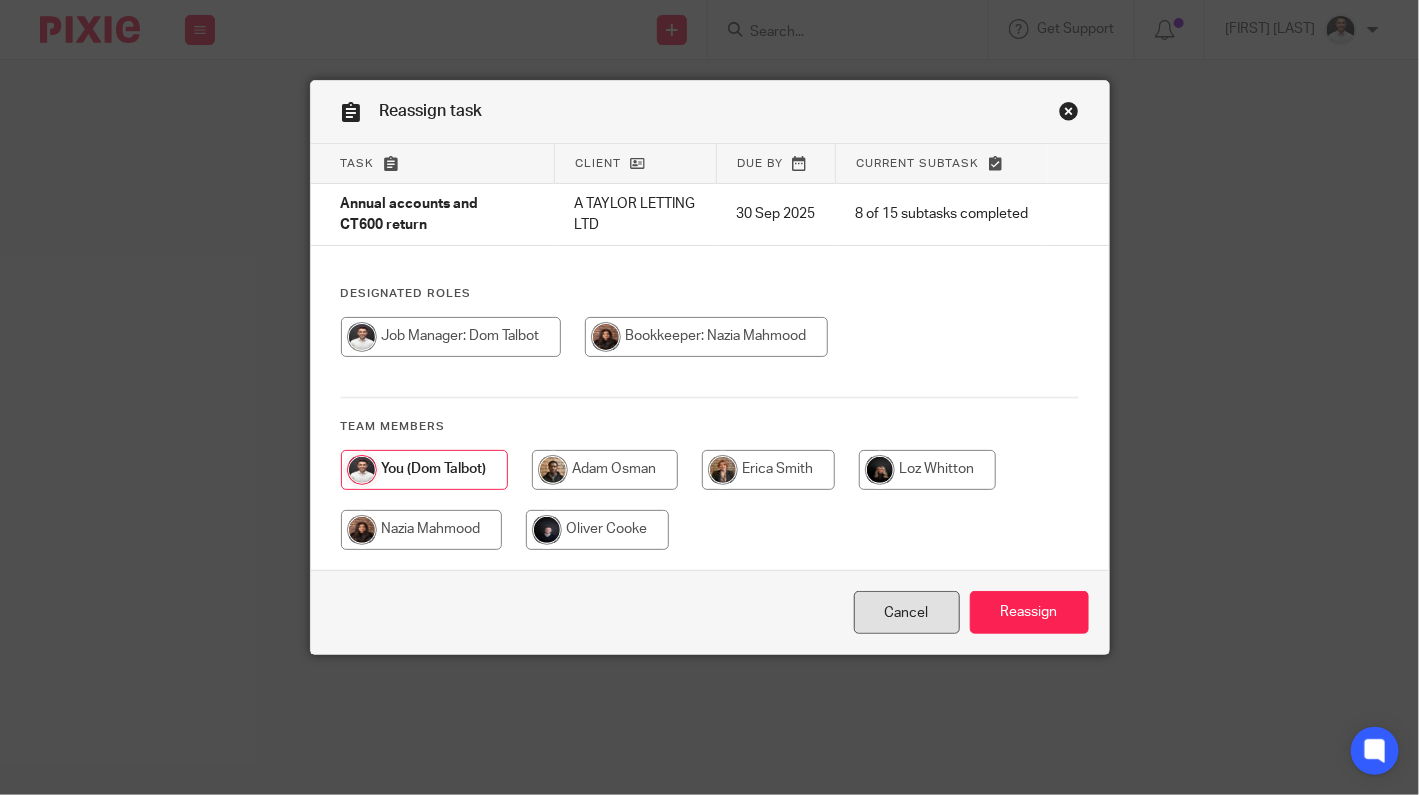 click on "Cancel" at bounding box center (907, 612) 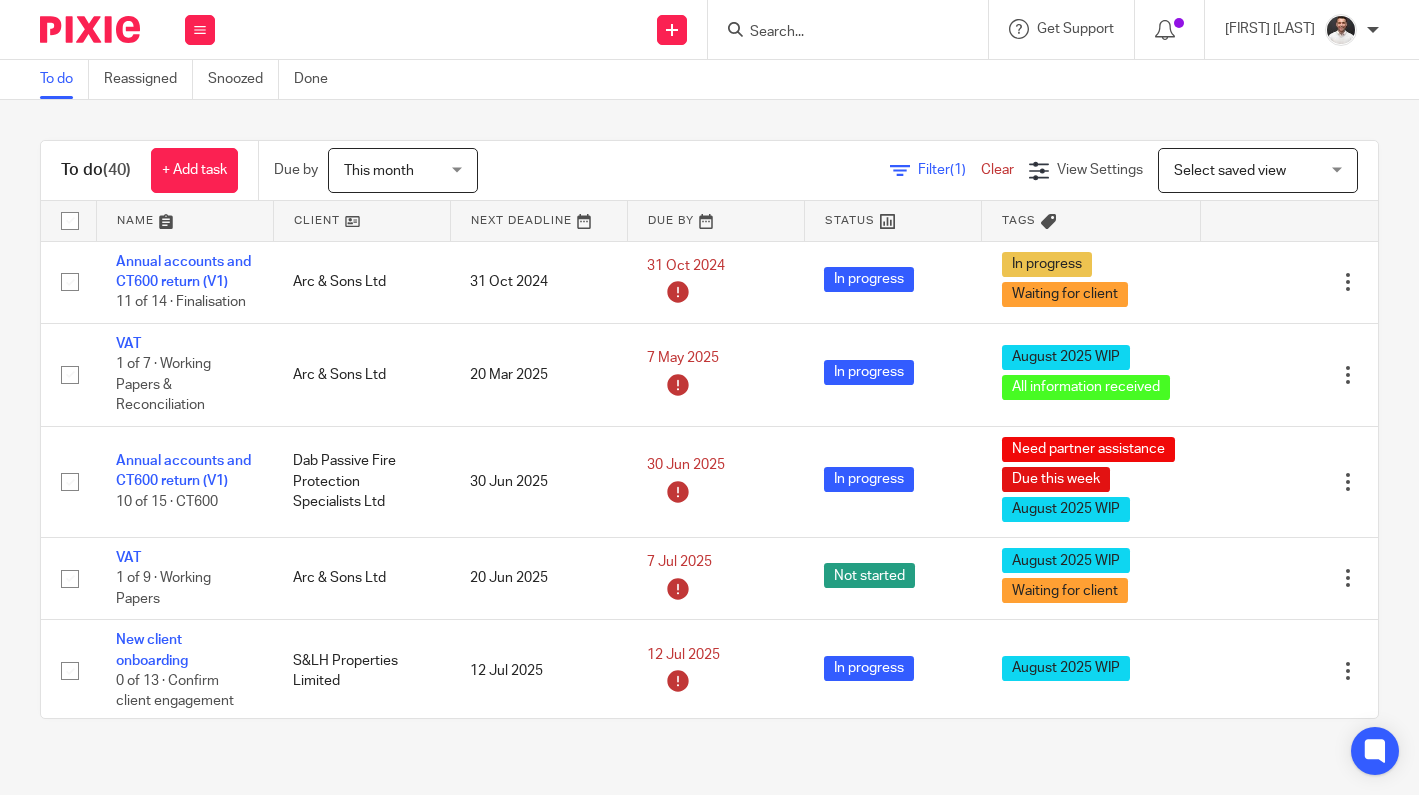 scroll, scrollTop: 0, scrollLeft: 0, axis: both 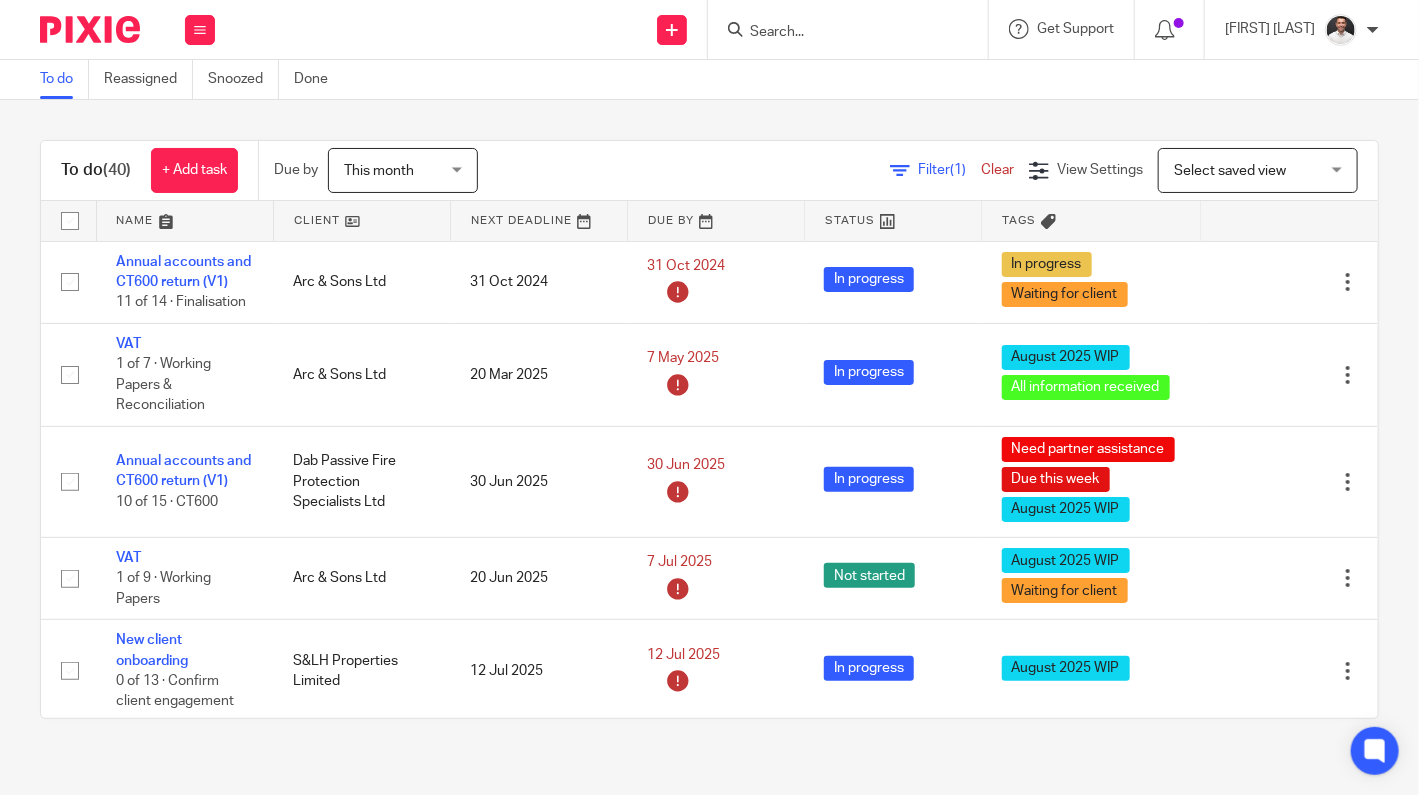 click on "Work
Email
Clients
Team
Reports
Settings" at bounding box center (200, 29) 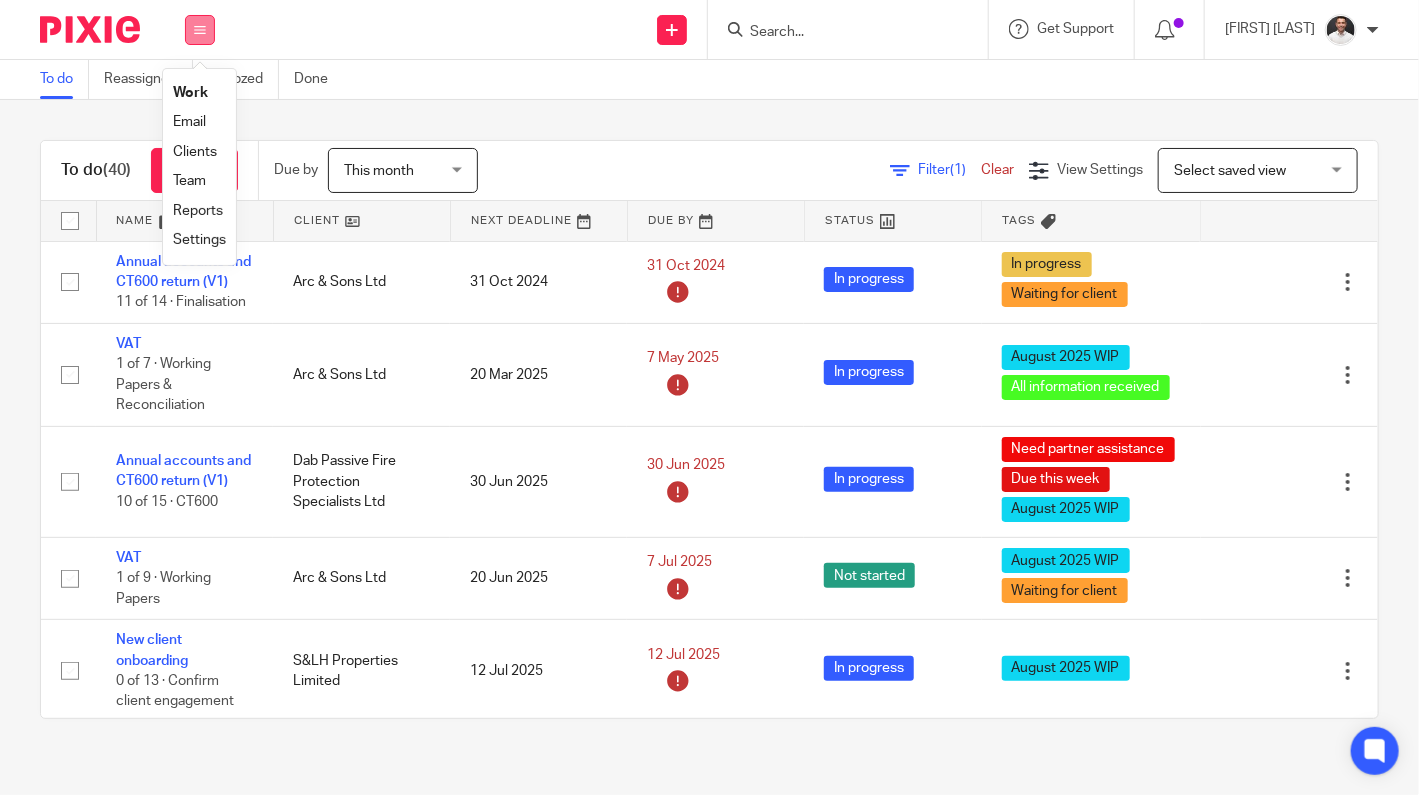 click at bounding box center [200, 30] 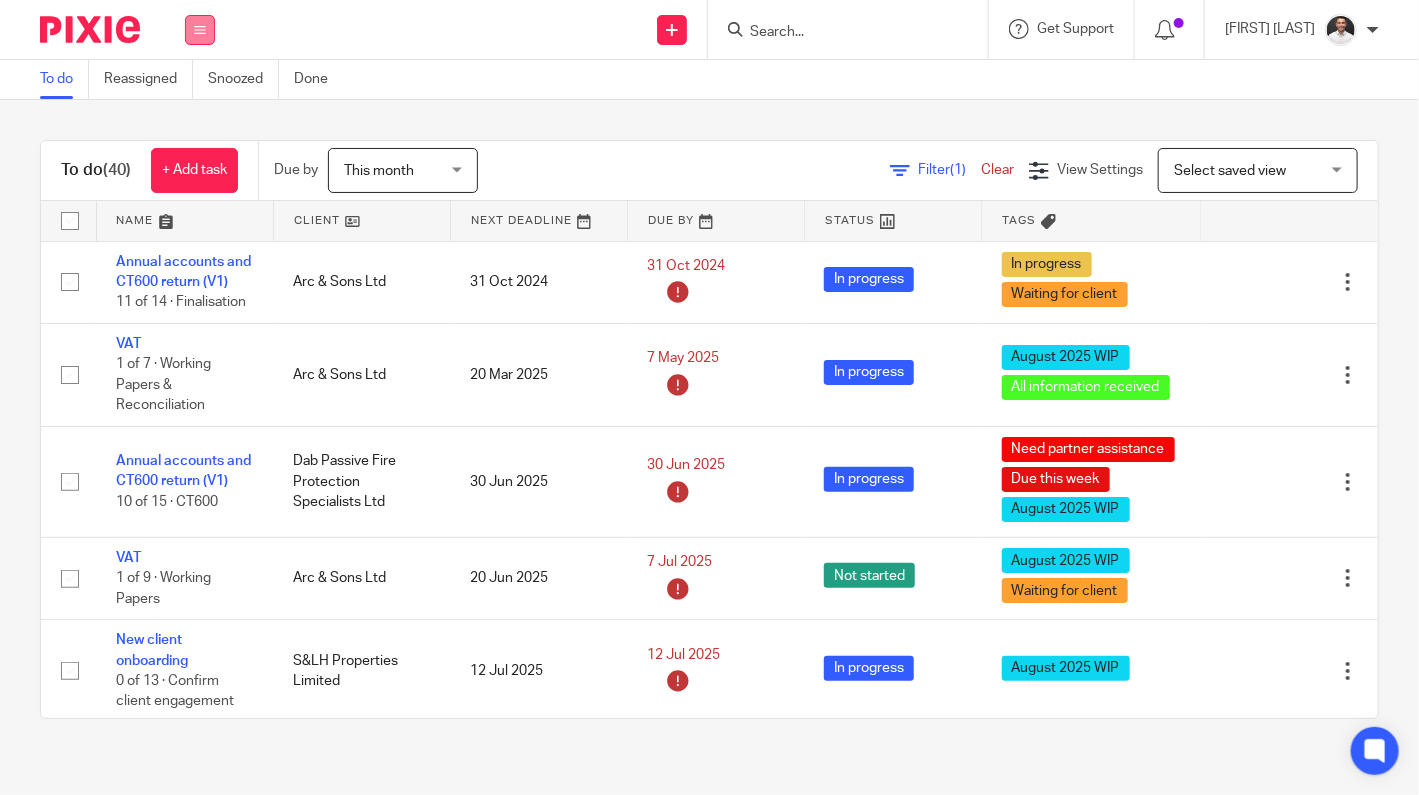 click at bounding box center [200, 30] 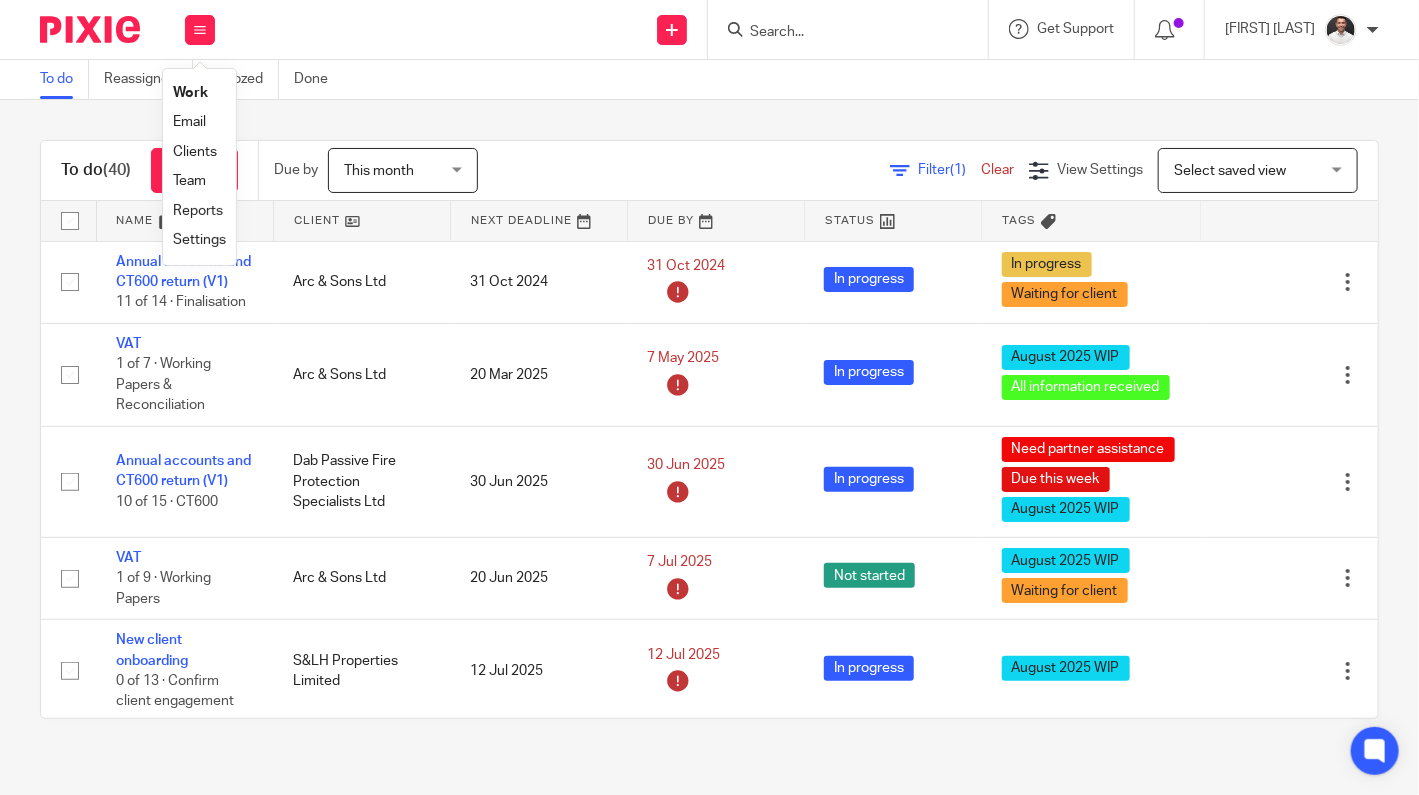 click on "Team" at bounding box center [189, 181] 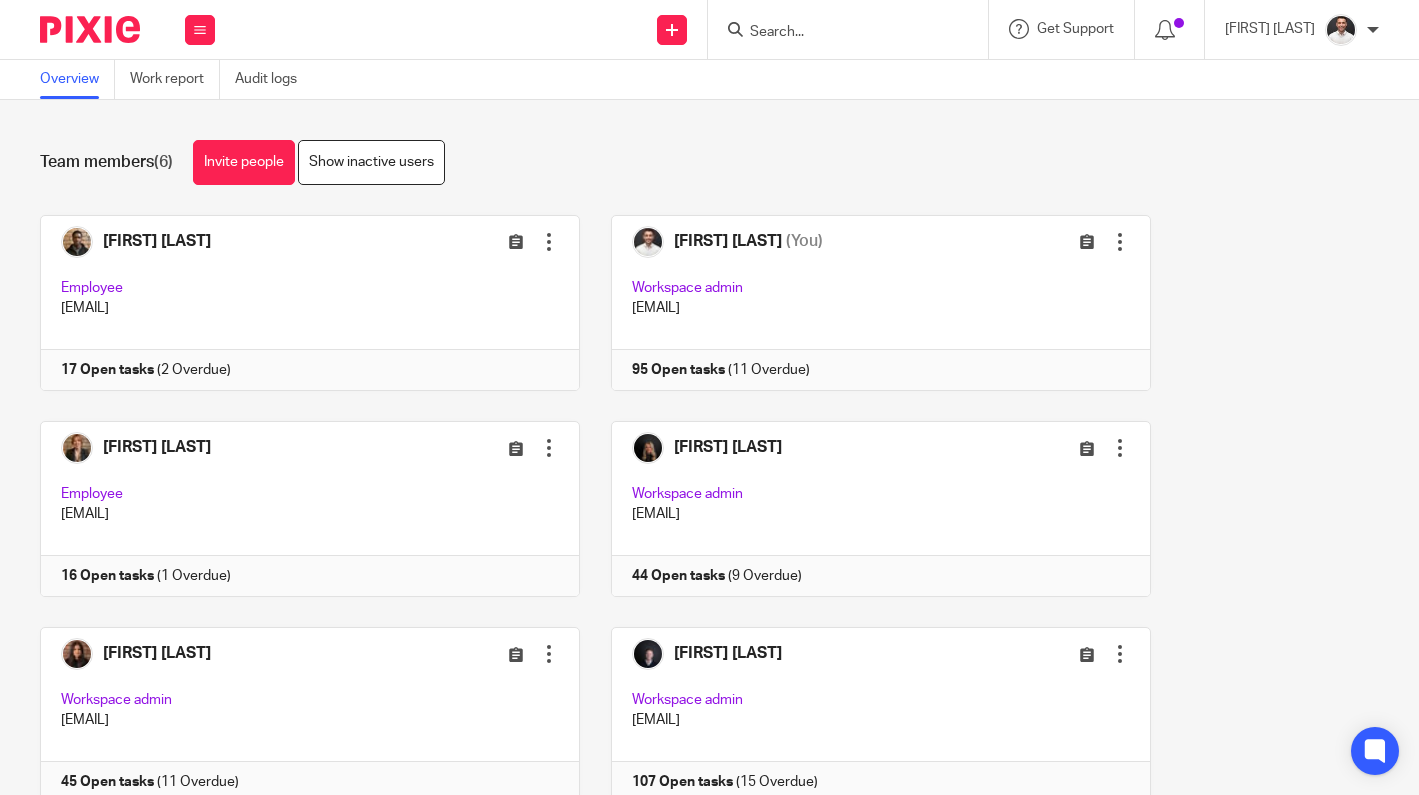 scroll, scrollTop: 0, scrollLeft: 0, axis: both 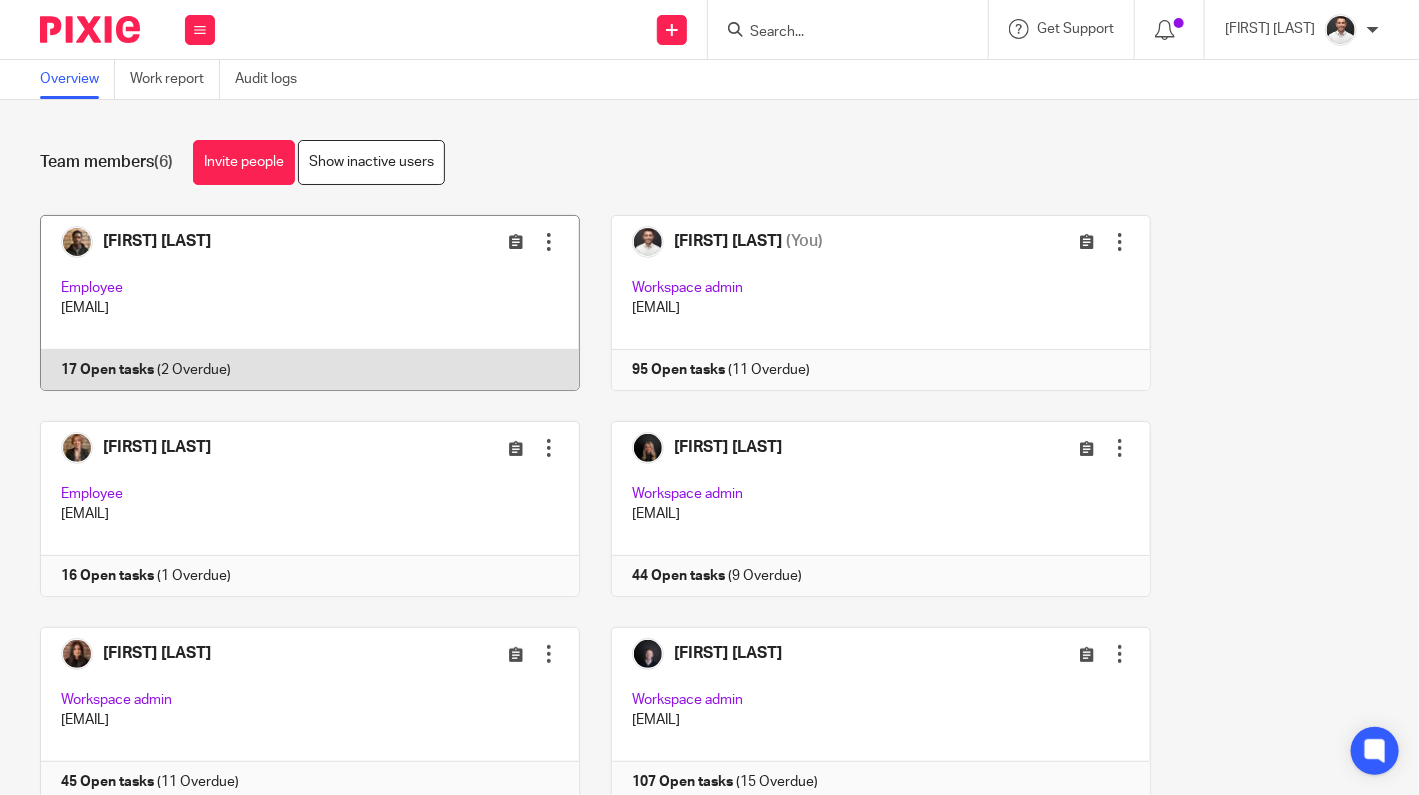click at bounding box center [294, 303] 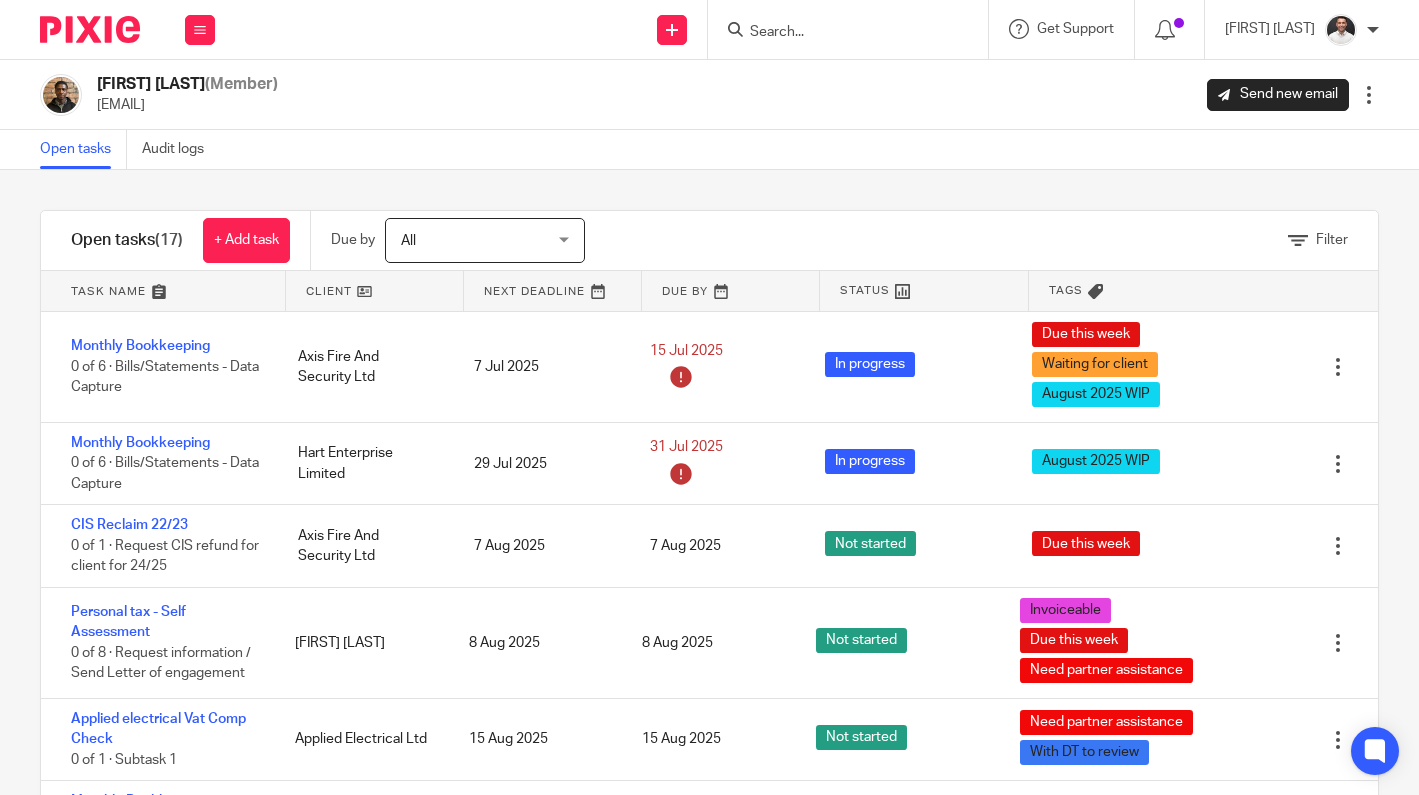 scroll, scrollTop: 0, scrollLeft: 0, axis: both 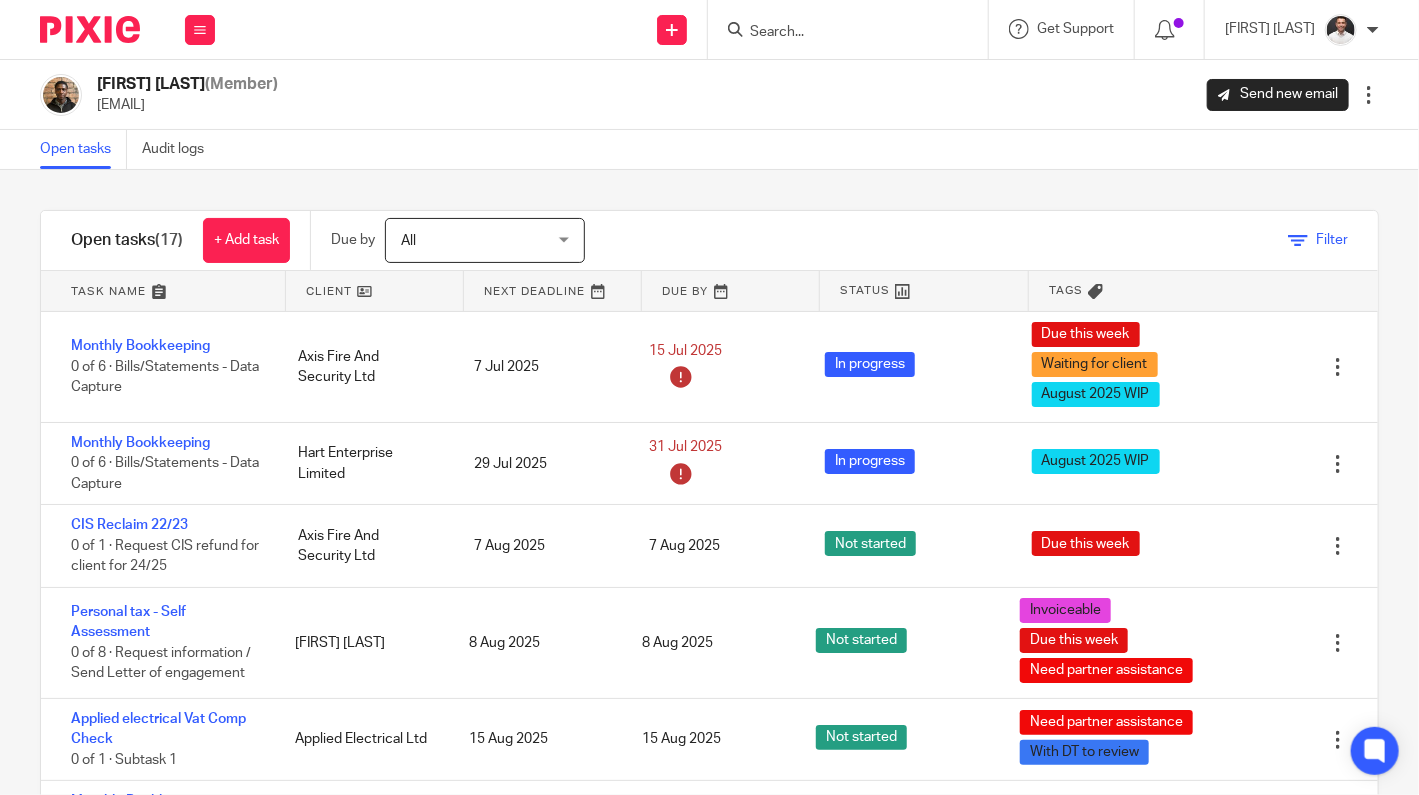click on "Filter" at bounding box center [1332, 240] 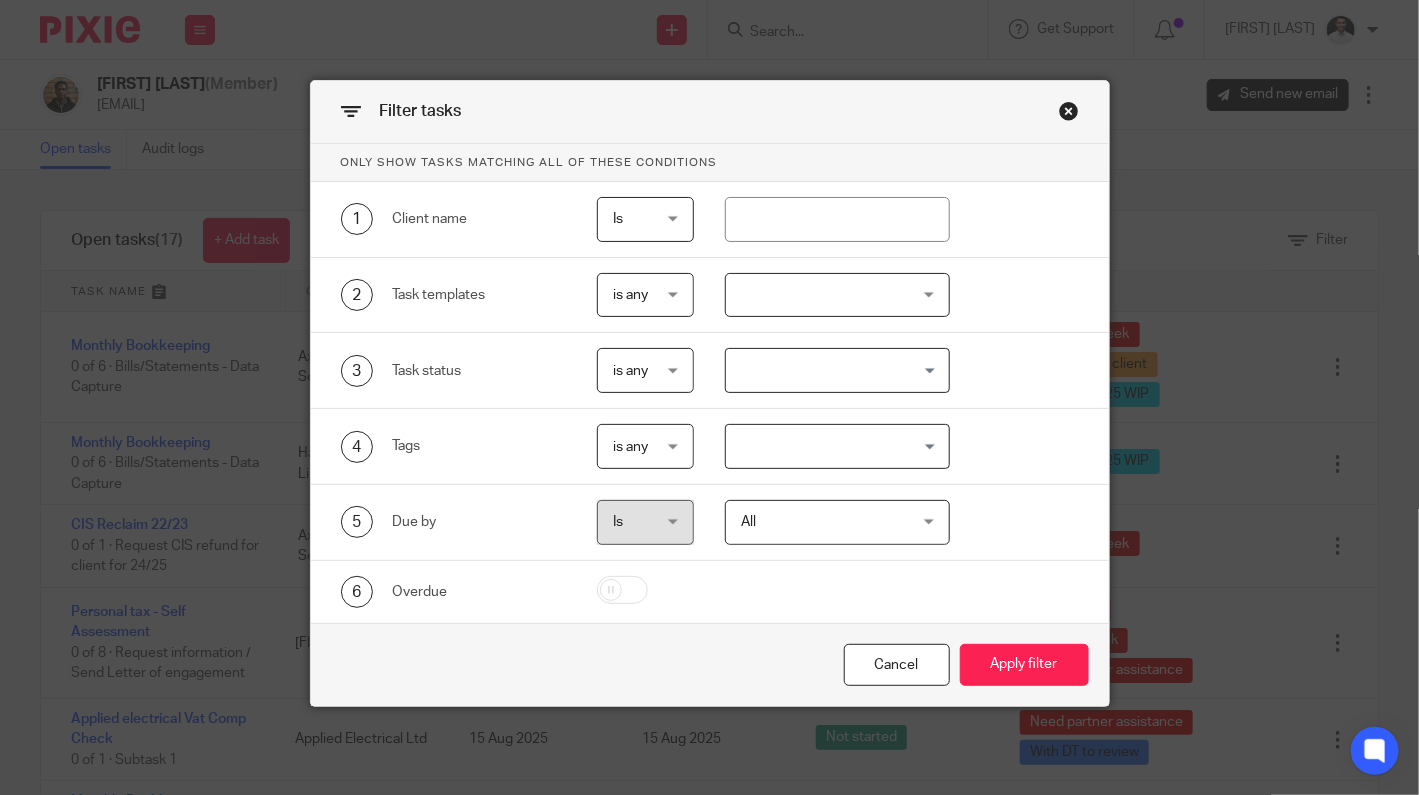 click at bounding box center (833, 370) 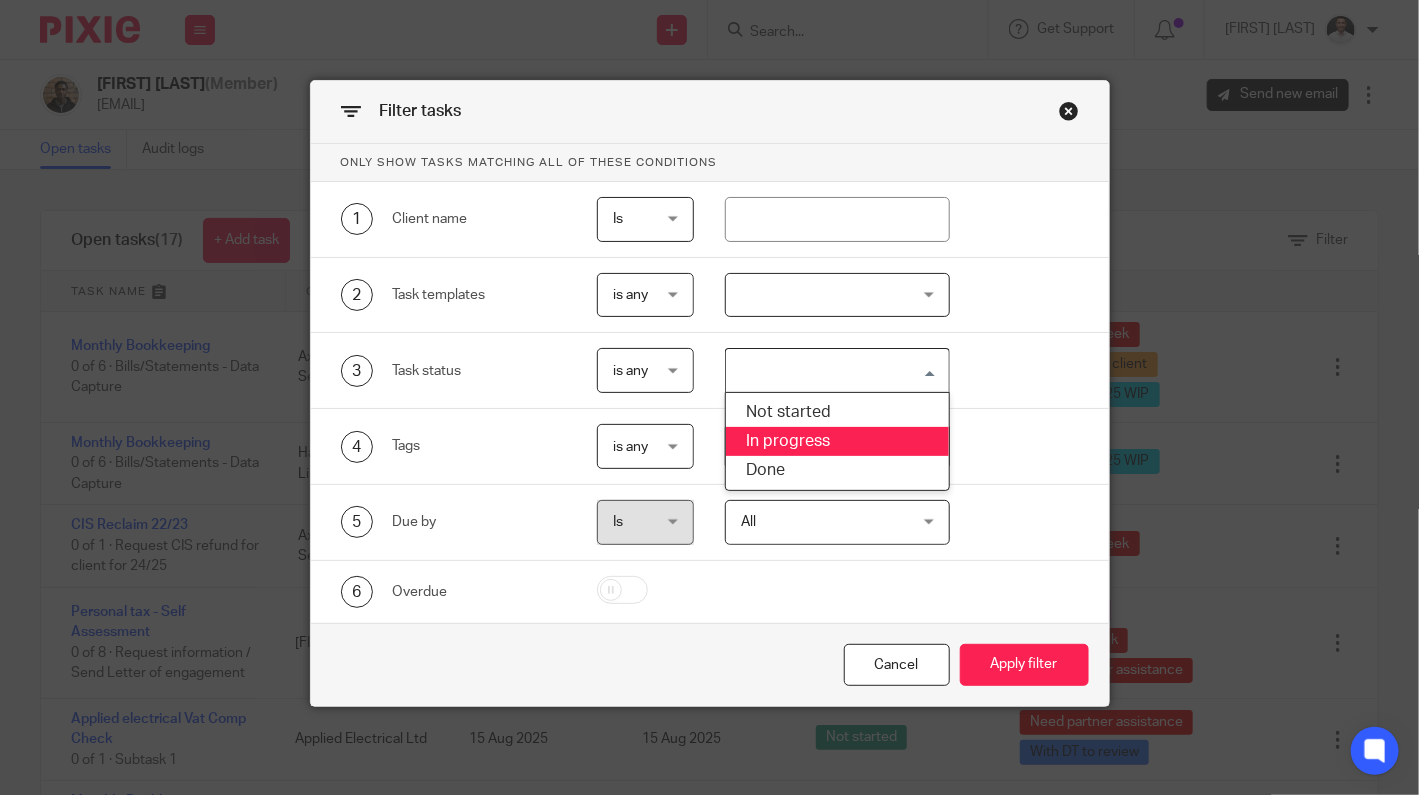 click on "3
Task status
is any
is any
is any
is none
is_any             Loading...
Not started
In progress
Done" at bounding box center (693, 370) 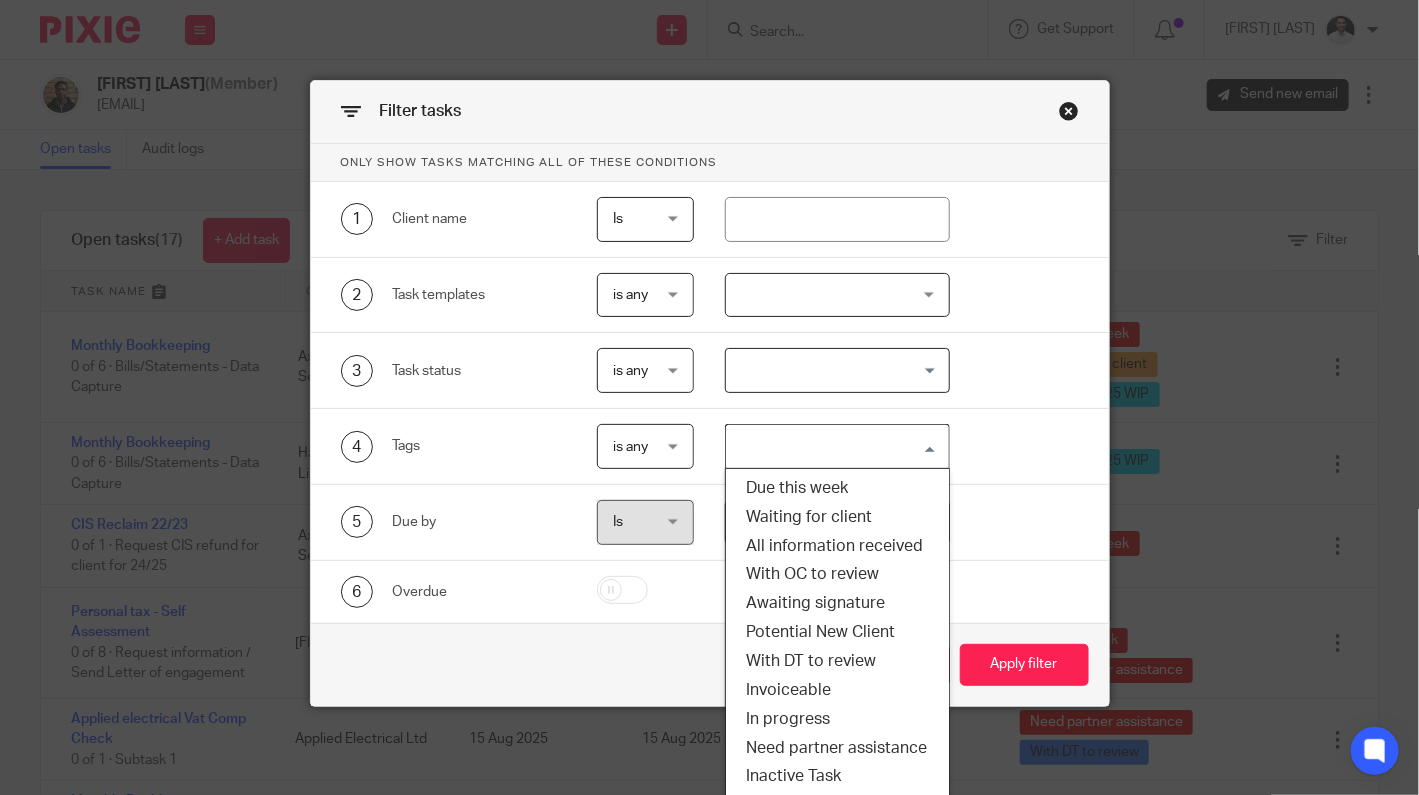 click at bounding box center [833, 446] 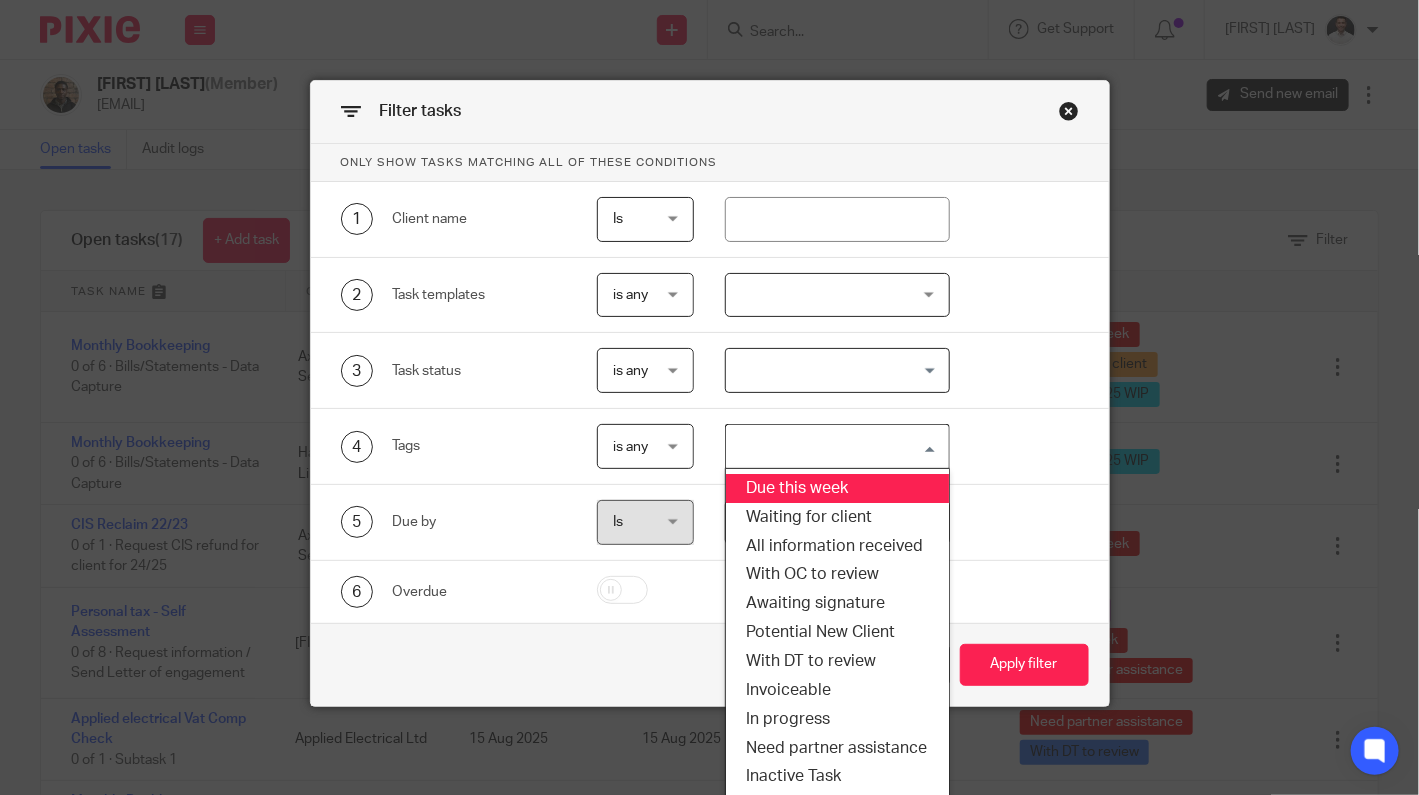 click on "Due this week" at bounding box center (837, 488) 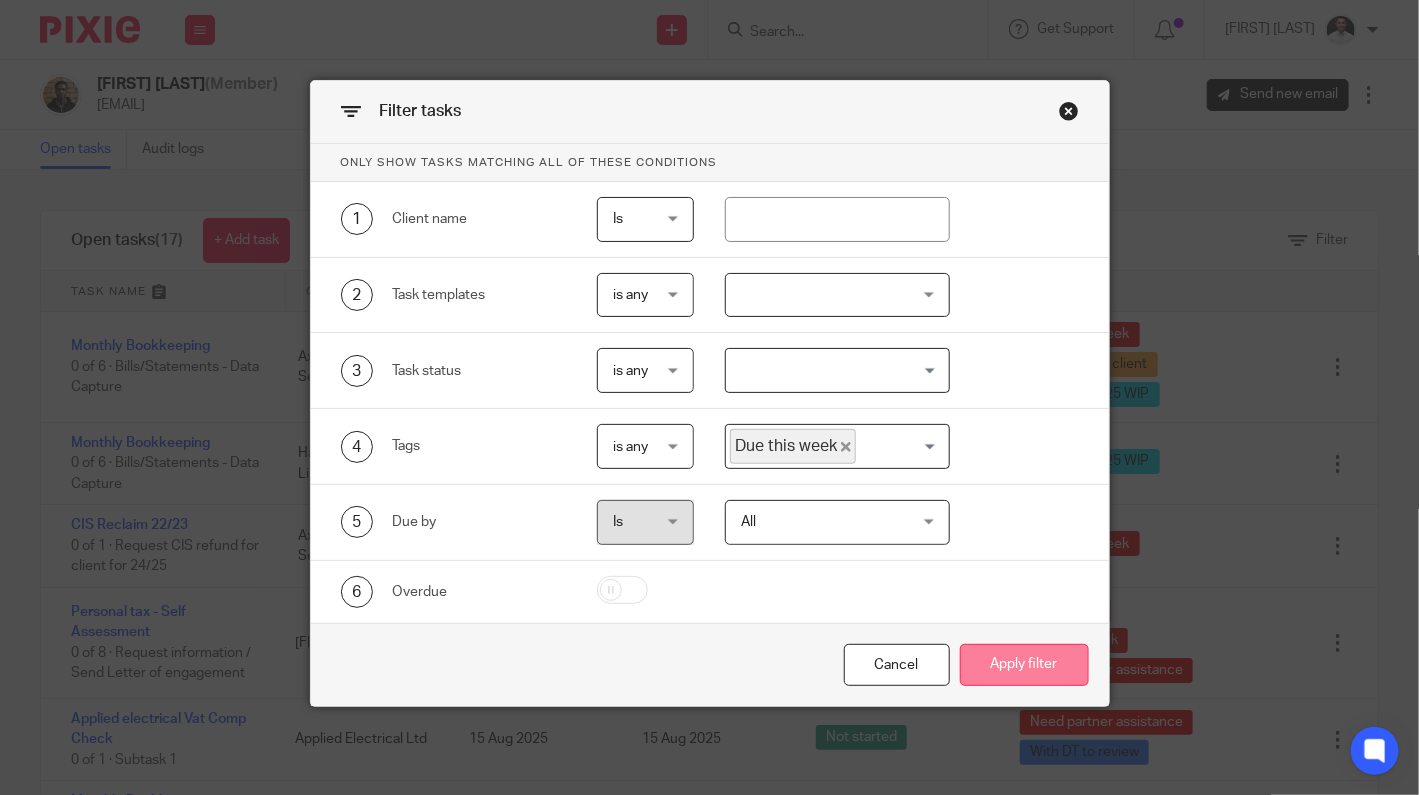 click on "Apply filter" at bounding box center (1024, 665) 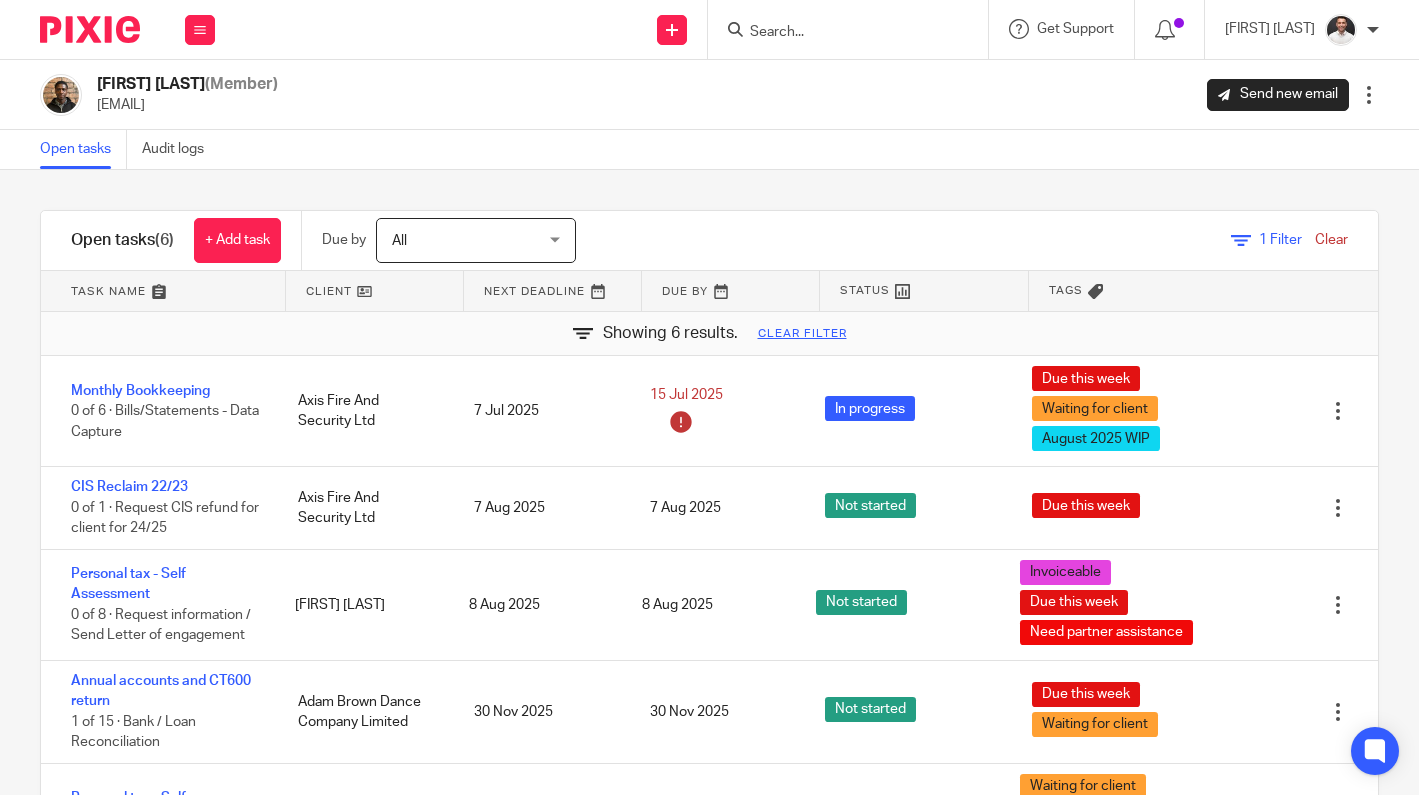 scroll, scrollTop: 0, scrollLeft: 0, axis: both 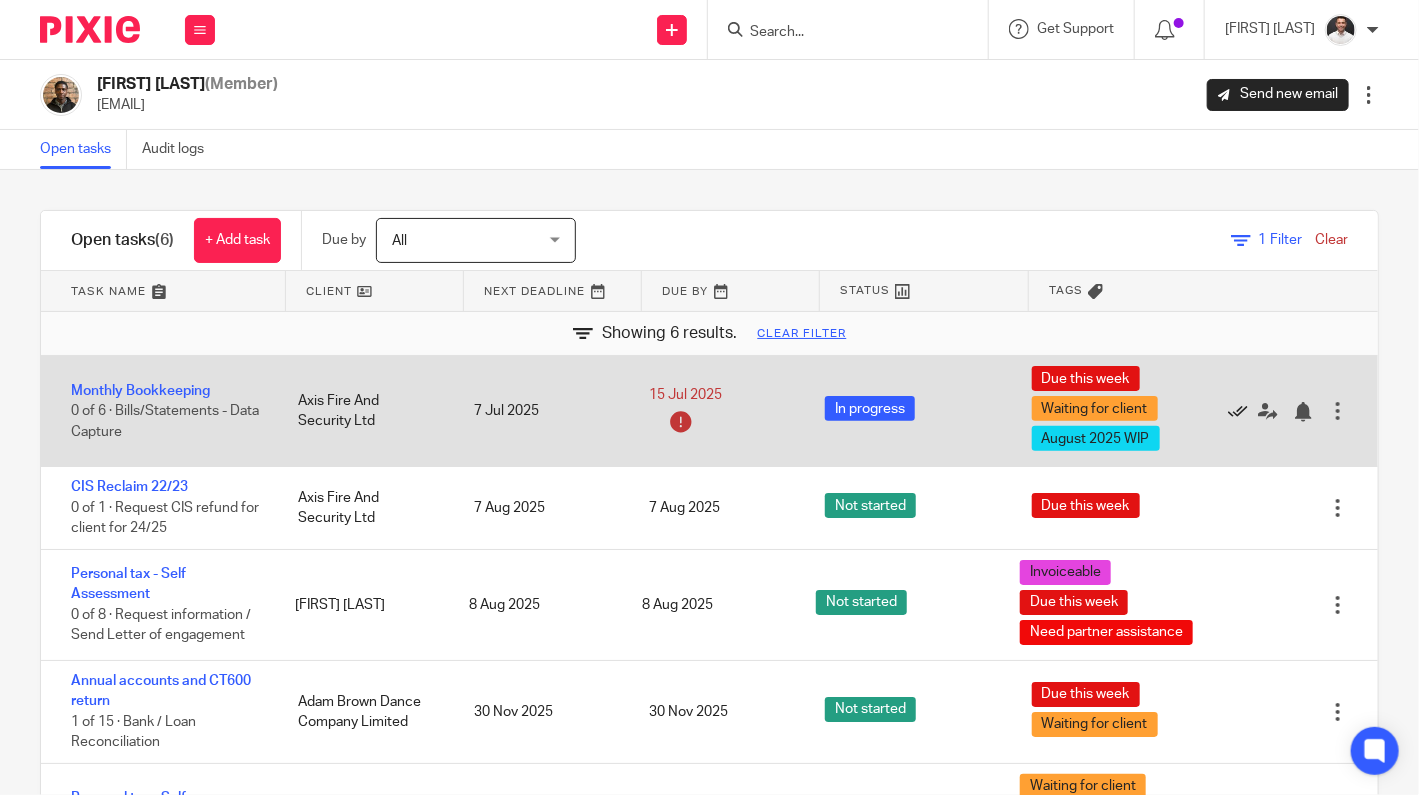 click at bounding box center [1238, 412] 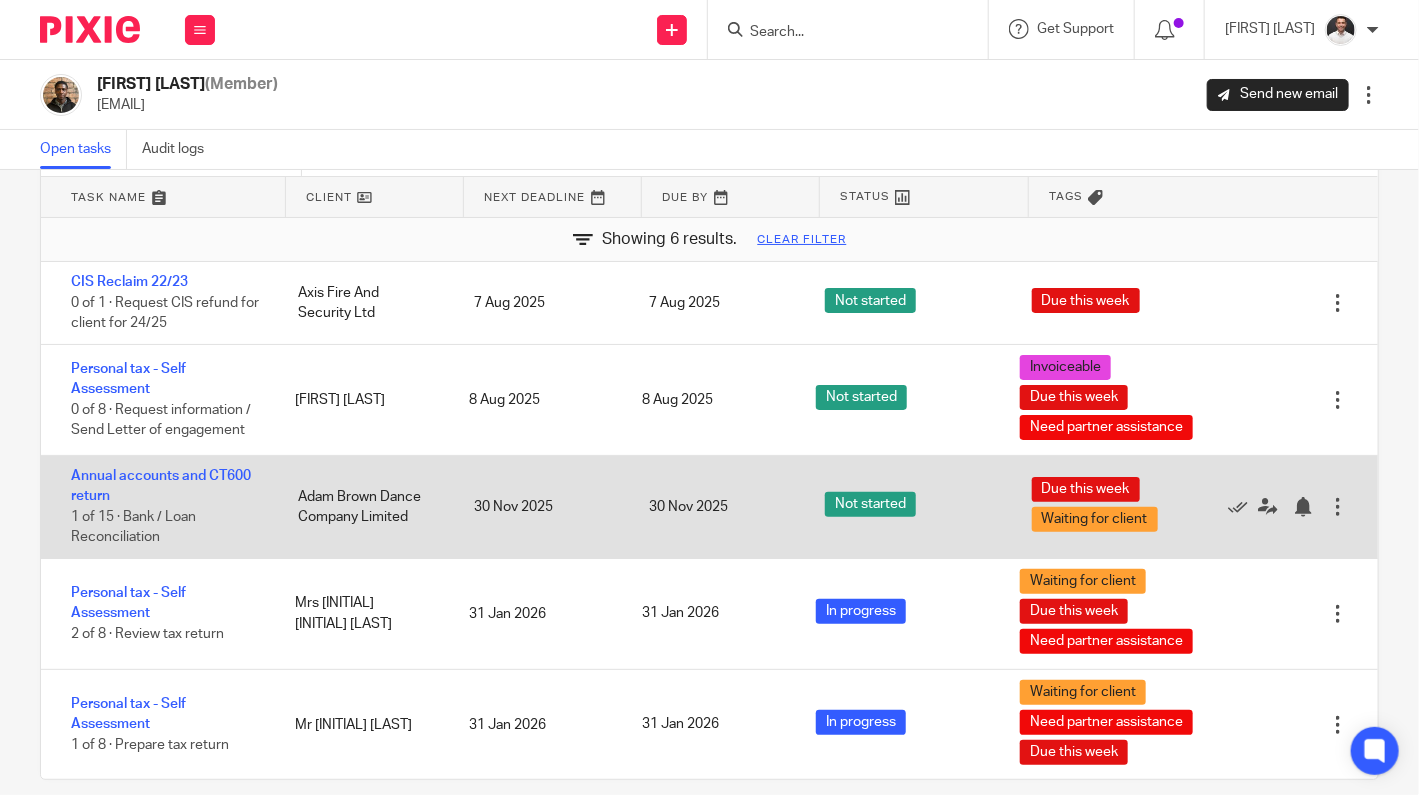 scroll, scrollTop: 116, scrollLeft: 0, axis: vertical 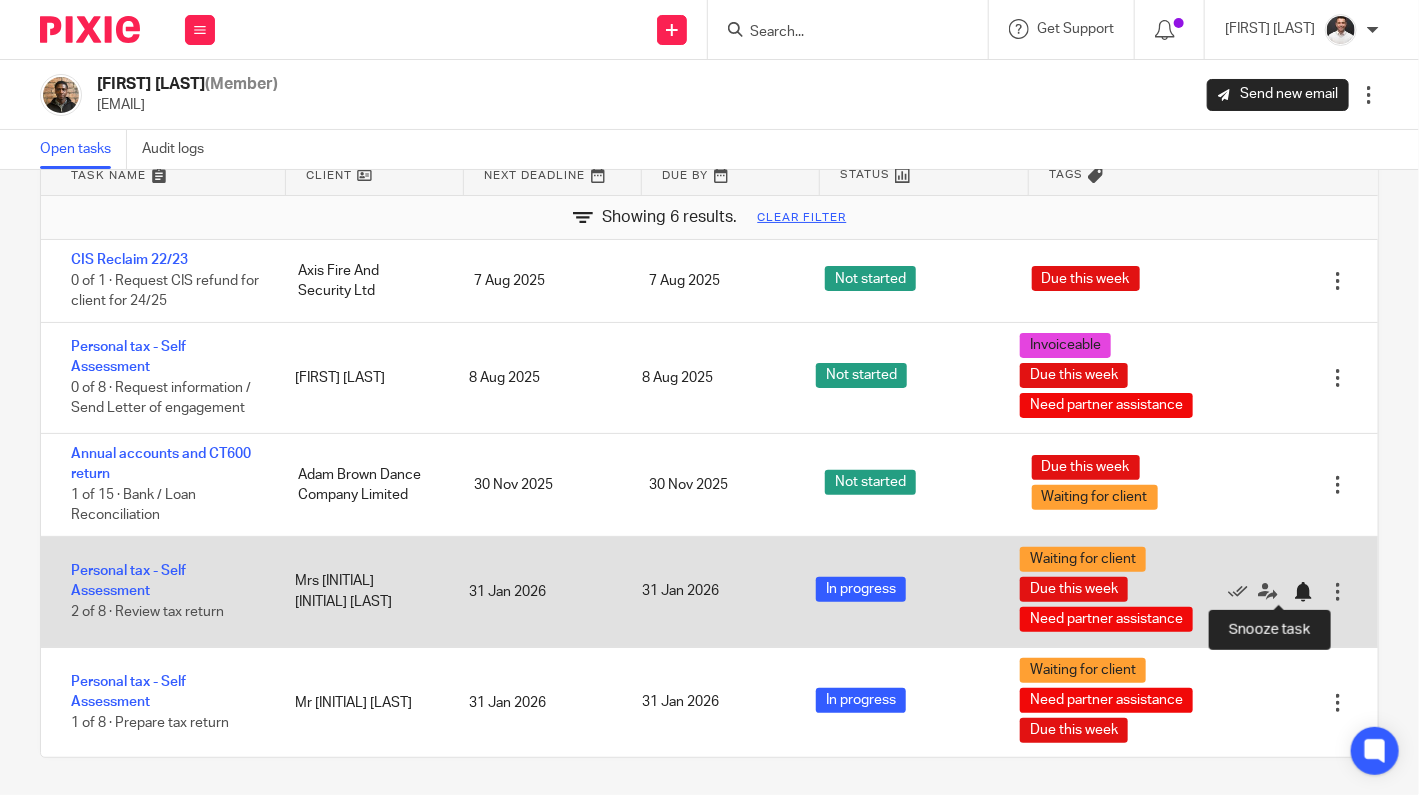click at bounding box center [1303, 592] 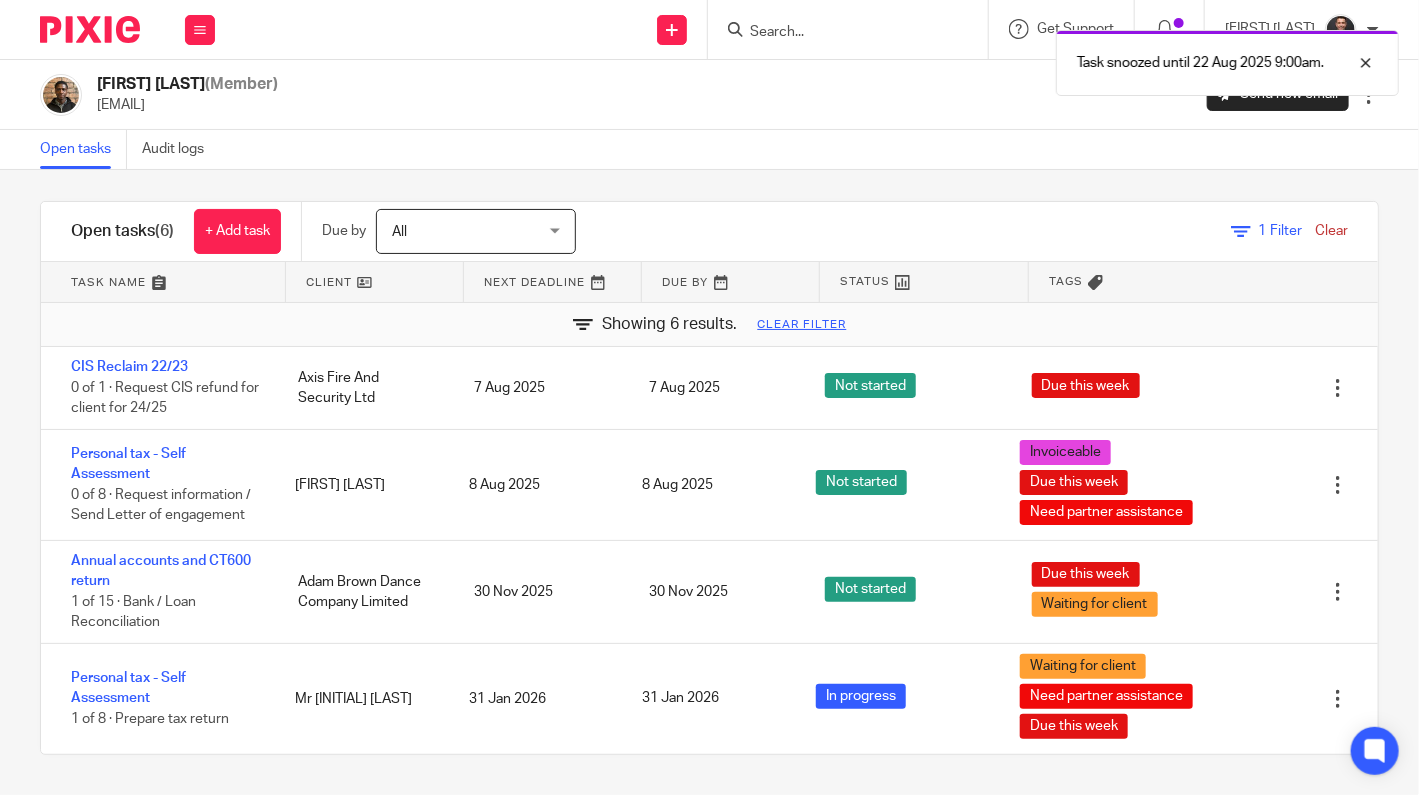 scroll, scrollTop: 6, scrollLeft: 0, axis: vertical 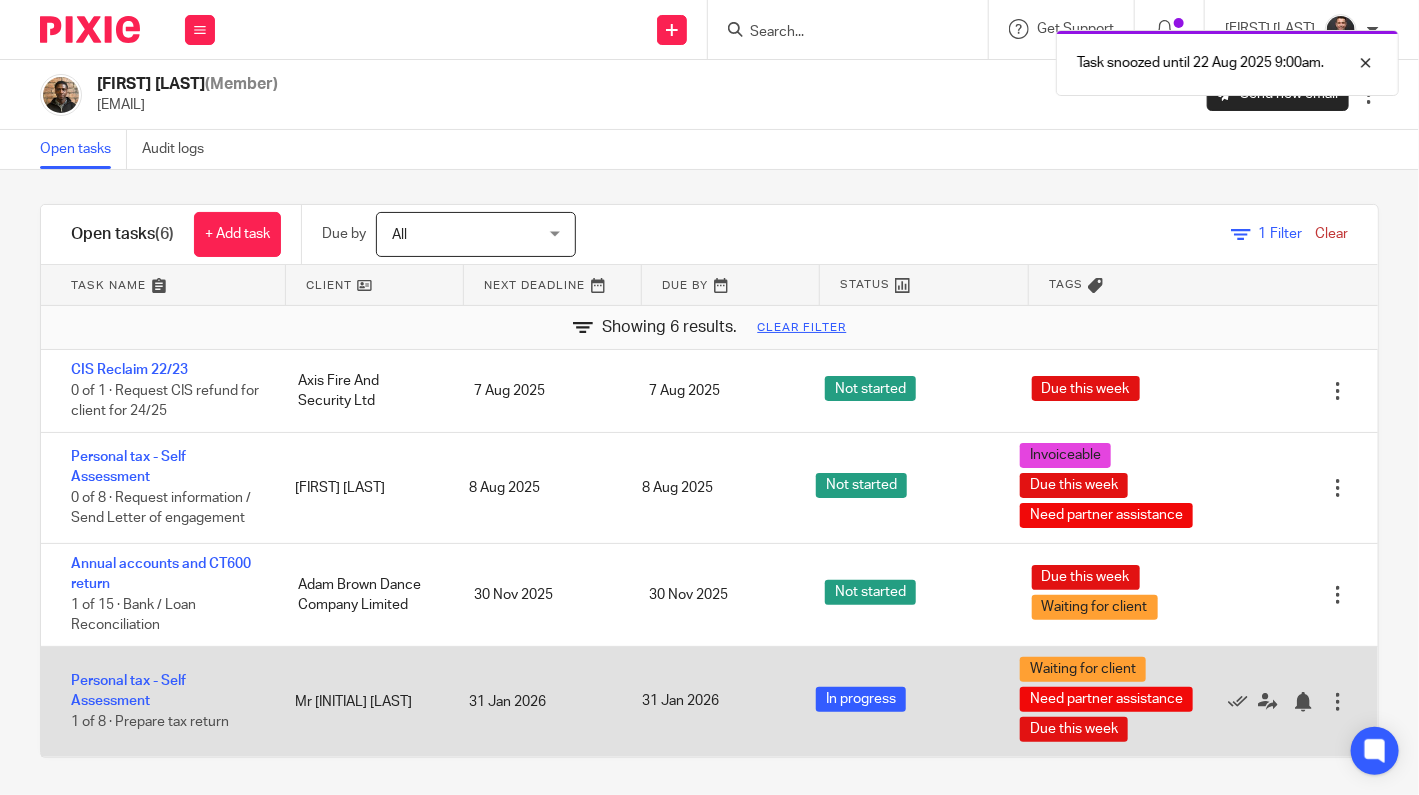click at bounding box center (1278, 701) 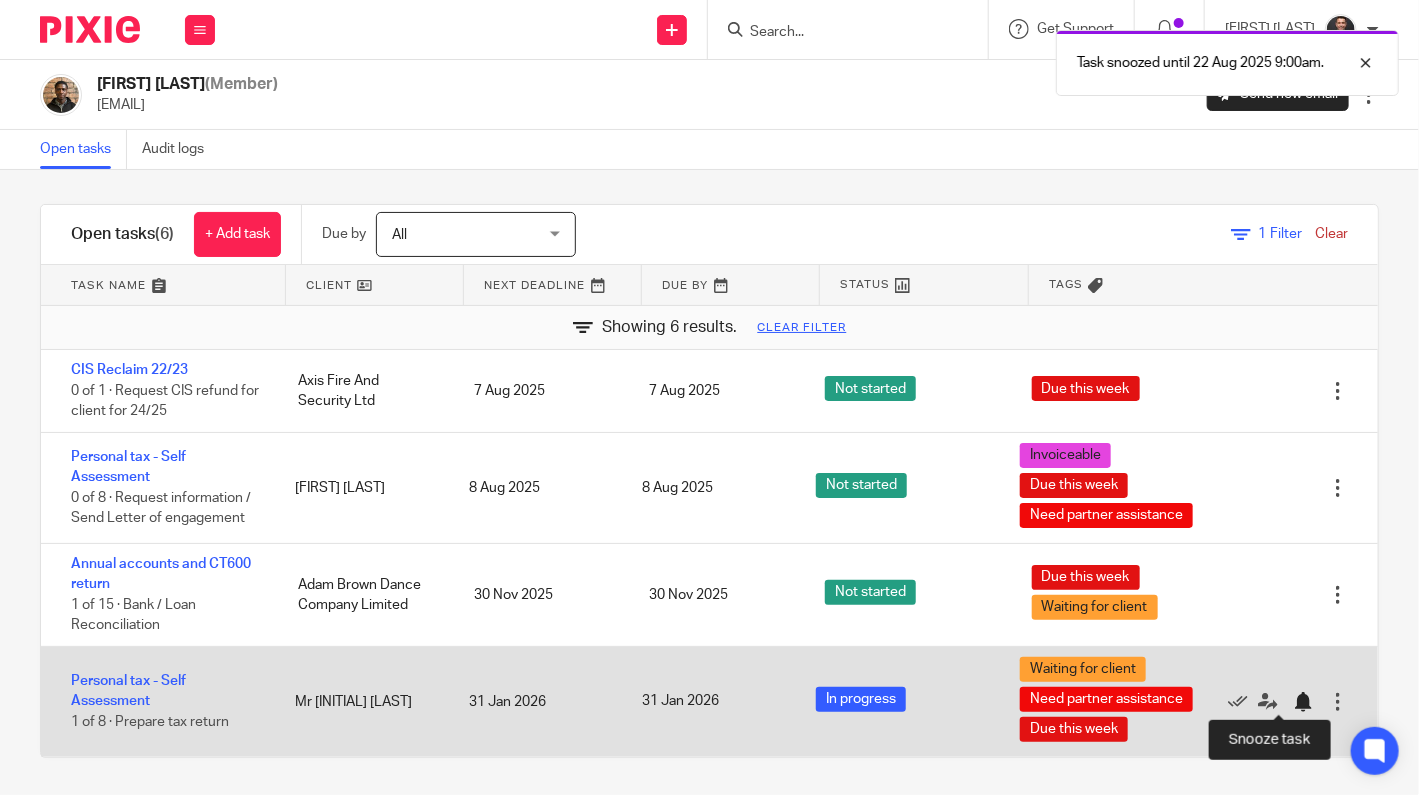 click at bounding box center (1303, 702) 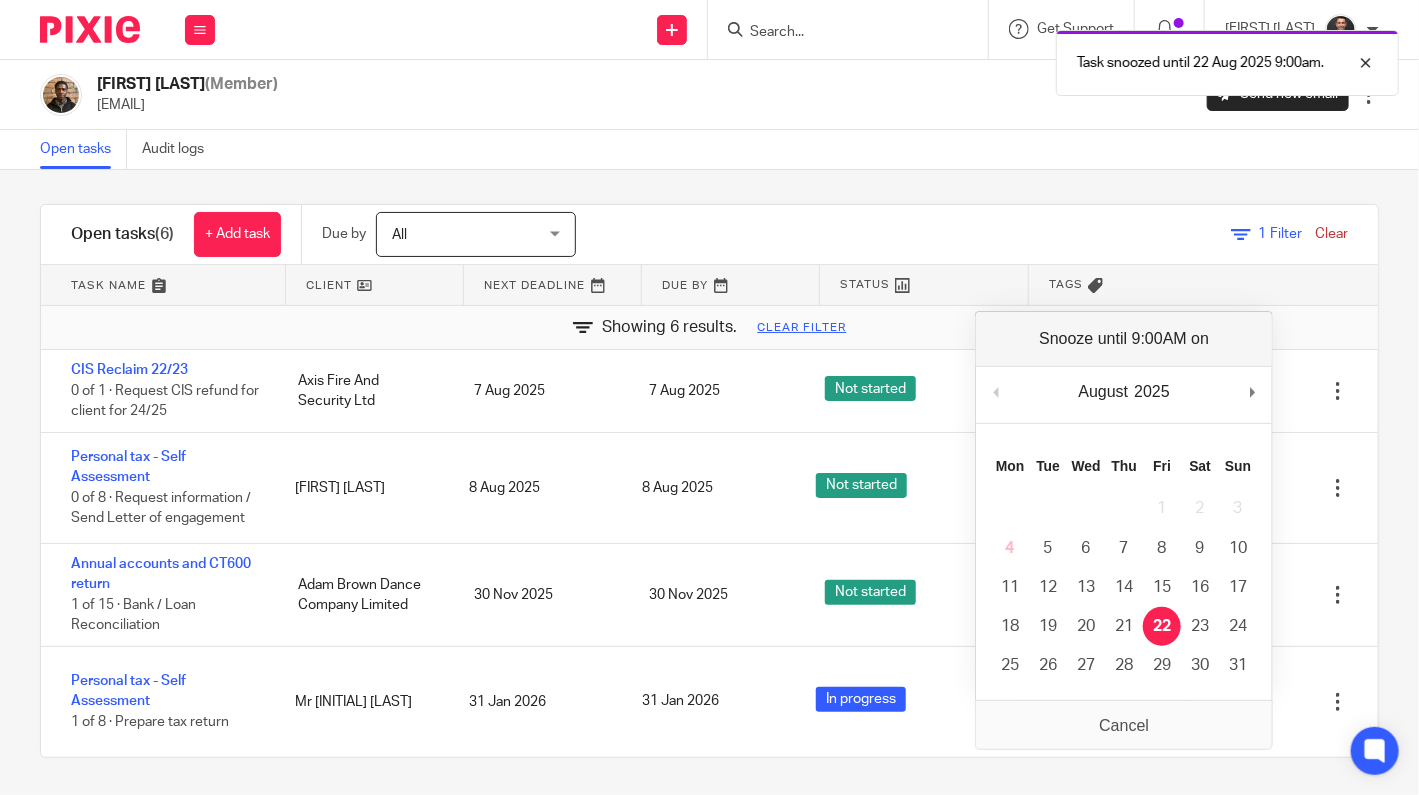 scroll, scrollTop: 0, scrollLeft: 0, axis: both 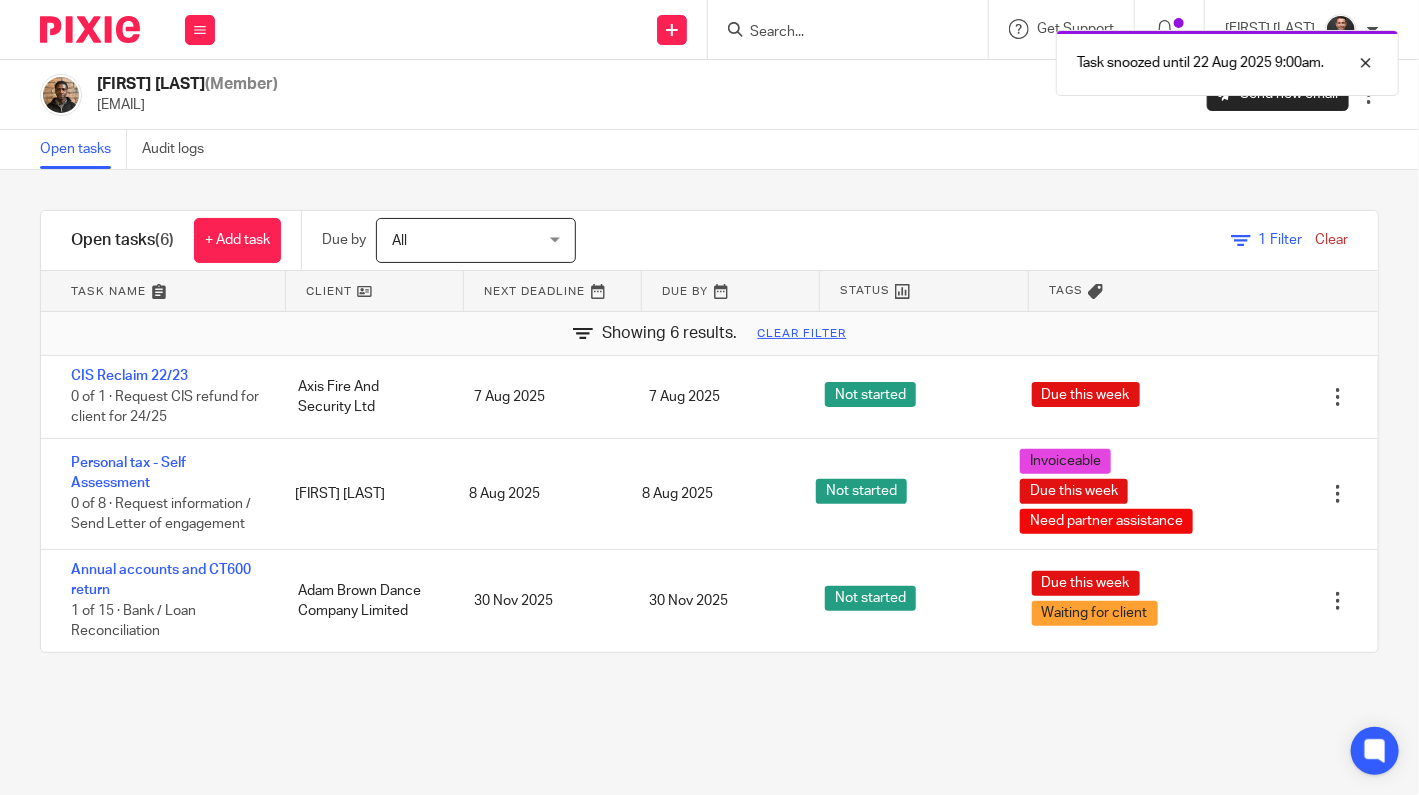 click on "Task snoozed until 22 Aug 2025  9:00am." at bounding box center [1055, 58] 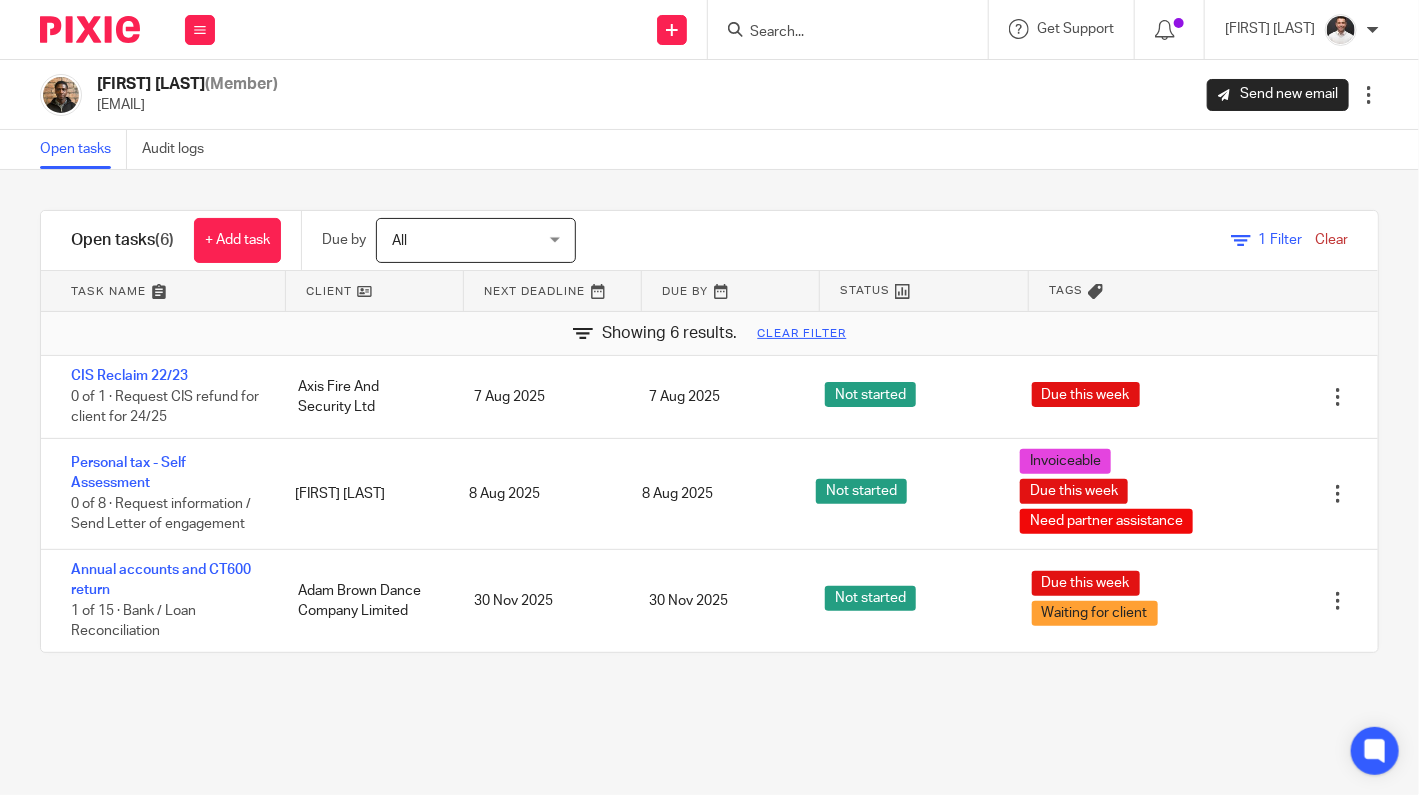 click on "Task snoozed until 22 Aug 2025  9:00am." at bounding box center (1055, 58) 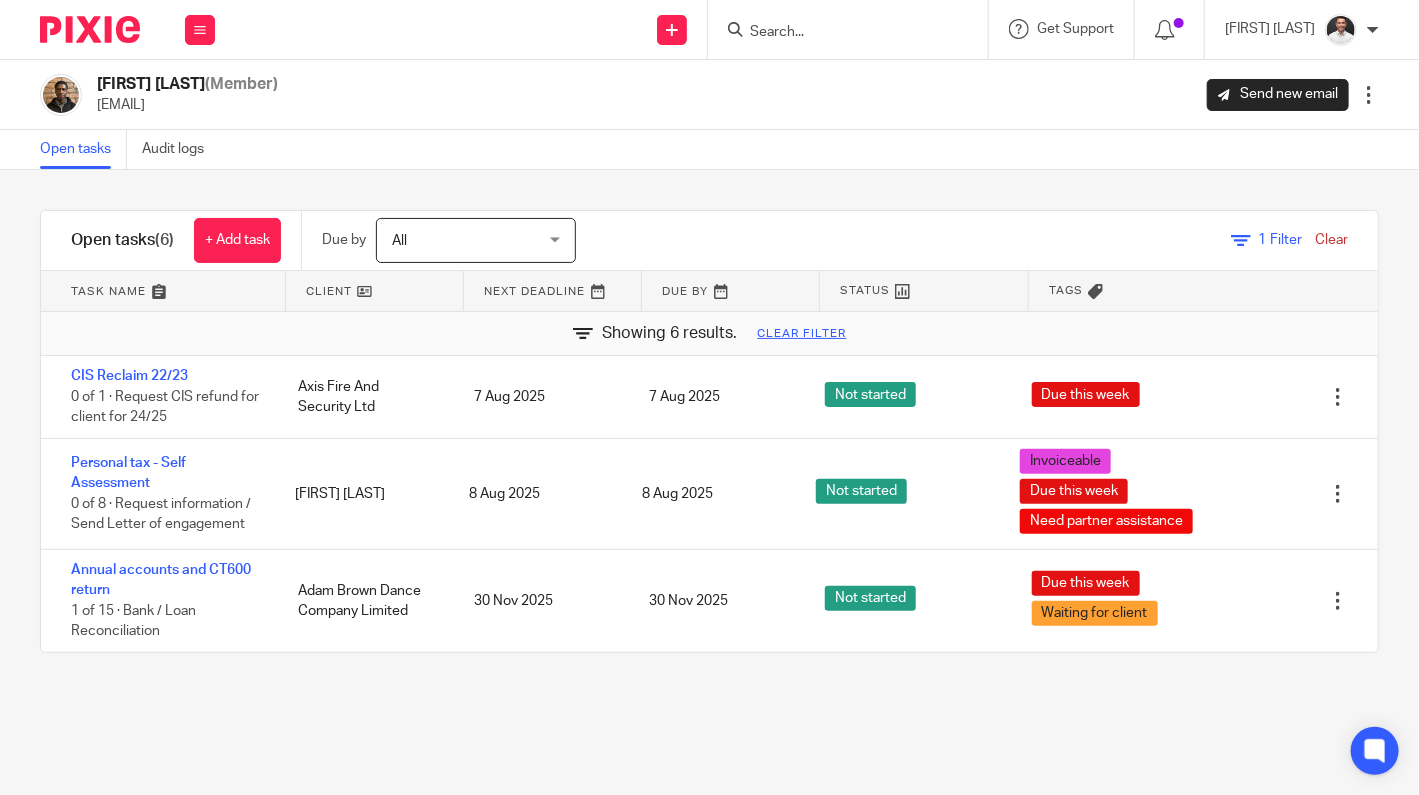 click at bounding box center (848, 29) 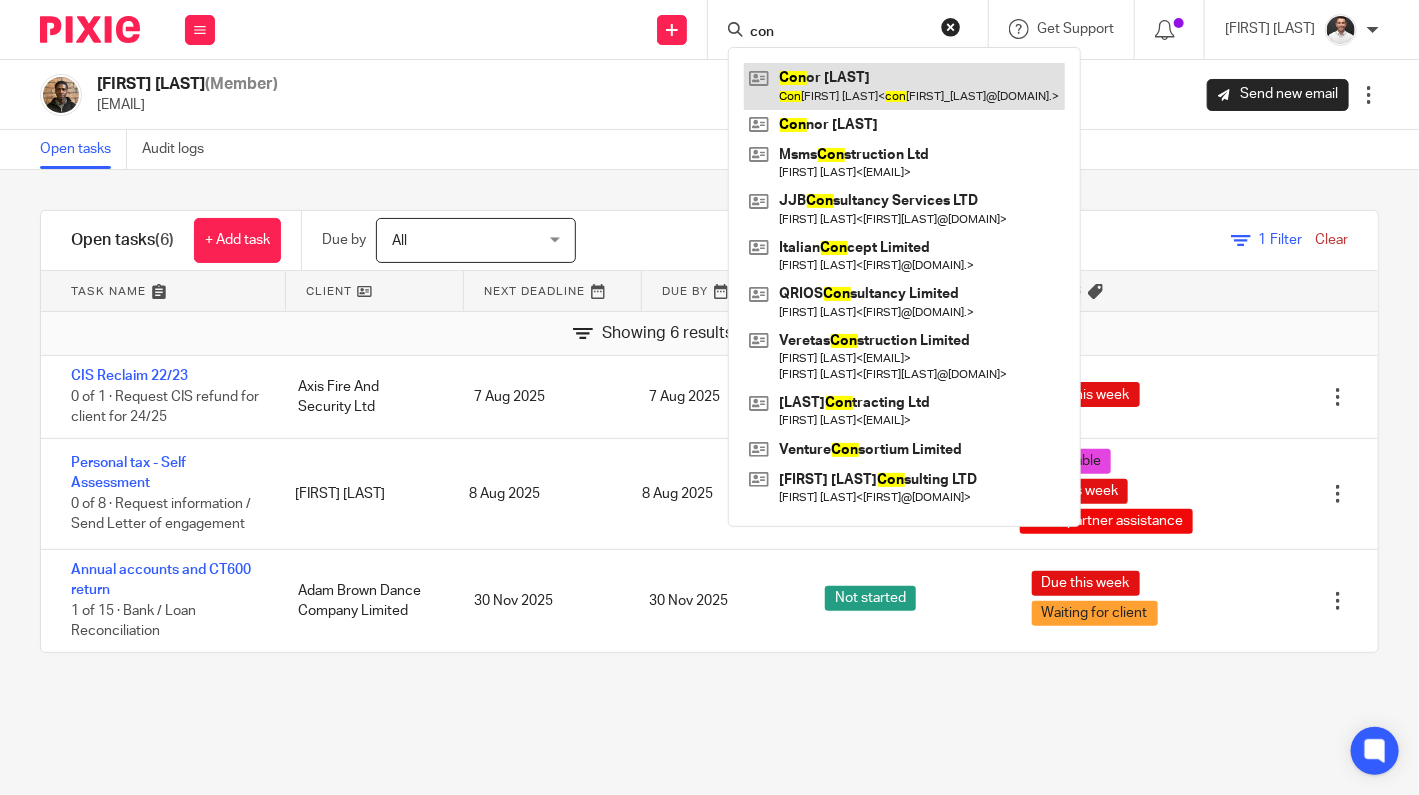 type on "con" 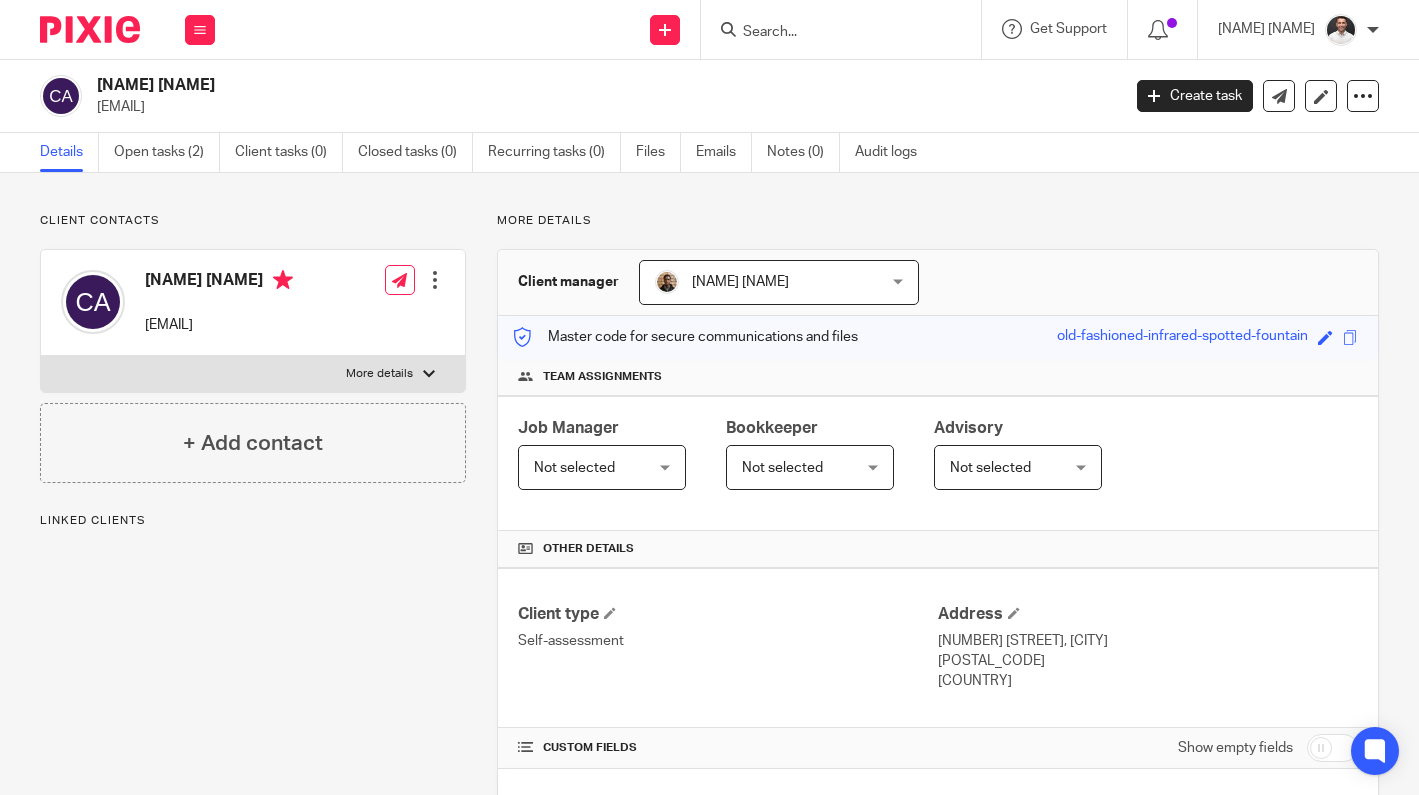 scroll, scrollTop: 0, scrollLeft: 0, axis: both 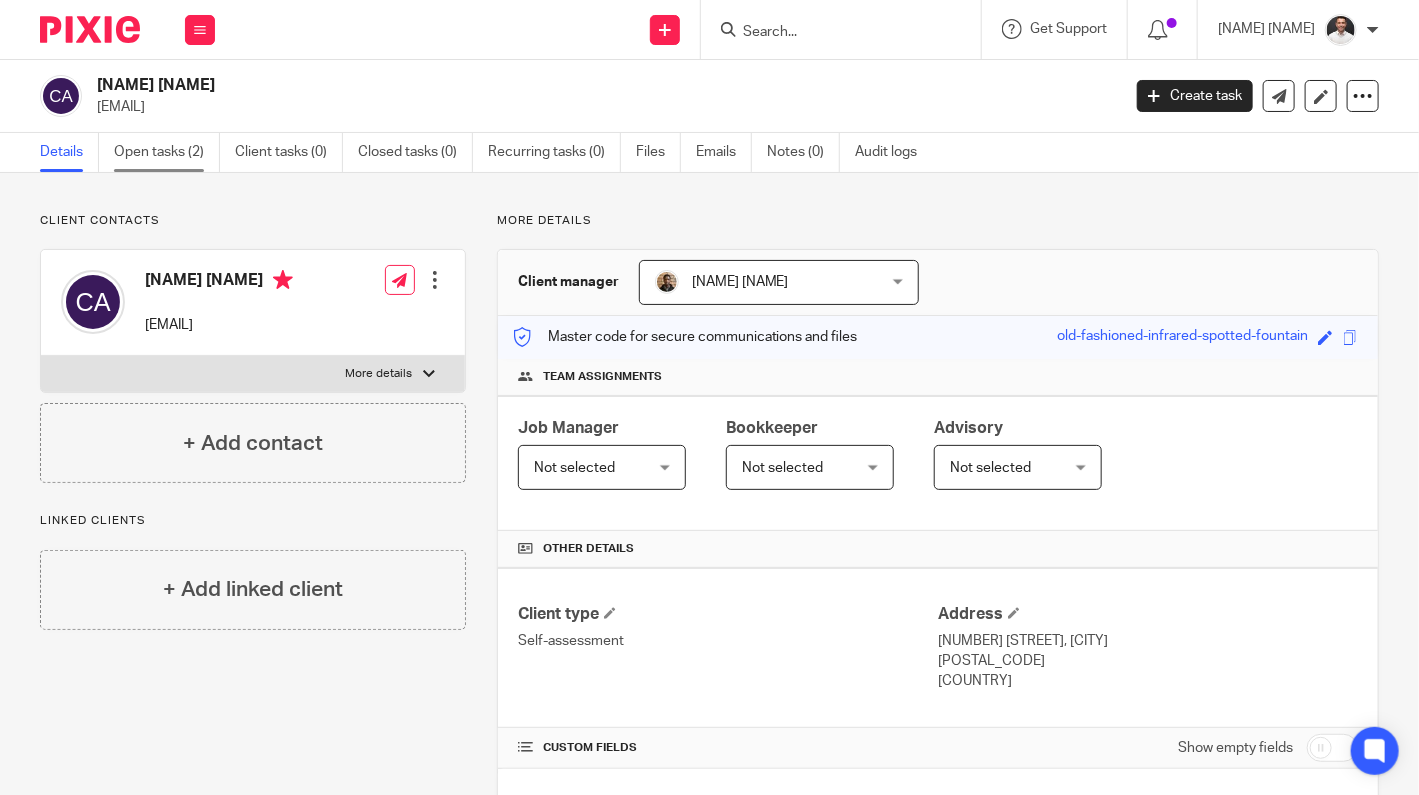 click on "Open tasks (2)" at bounding box center (167, 152) 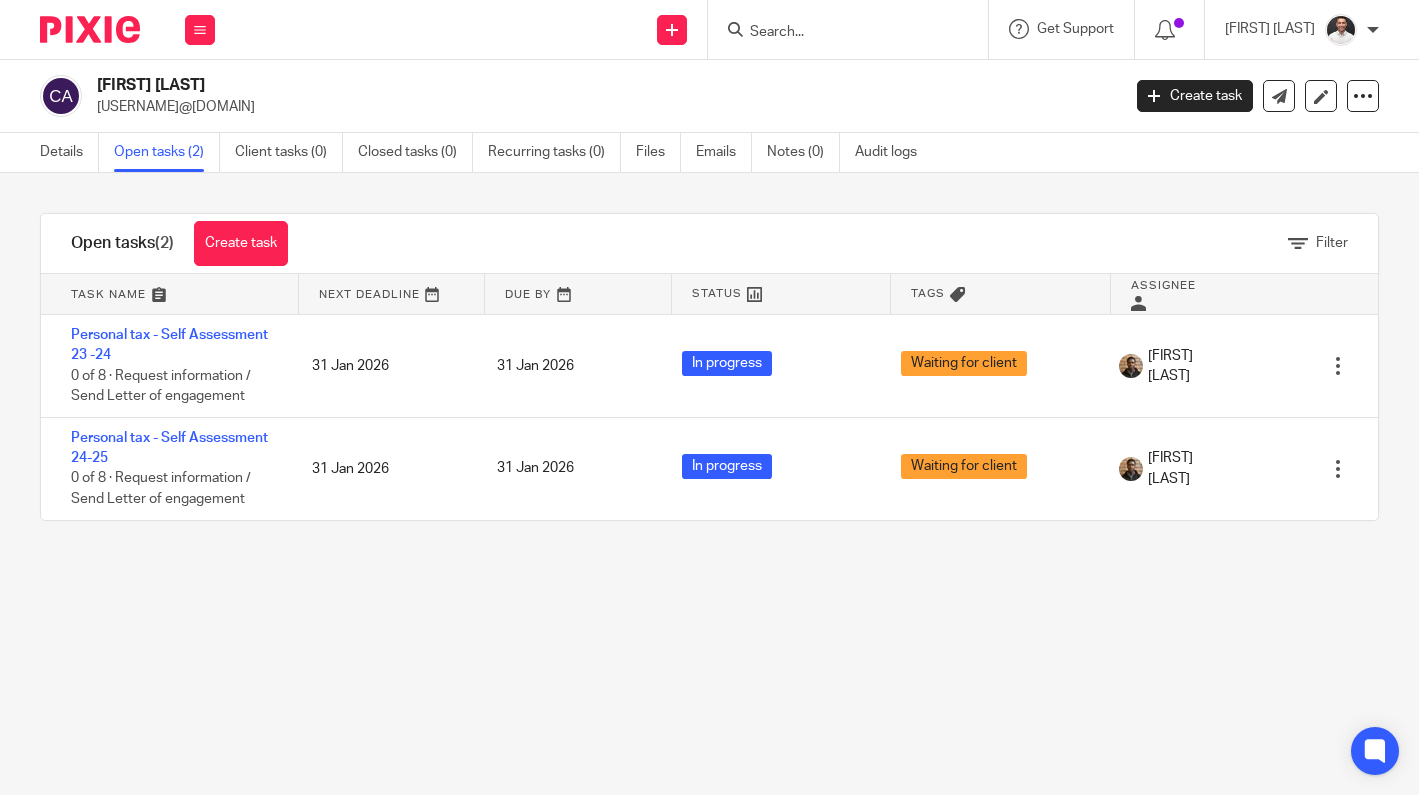 scroll, scrollTop: 0, scrollLeft: 0, axis: both 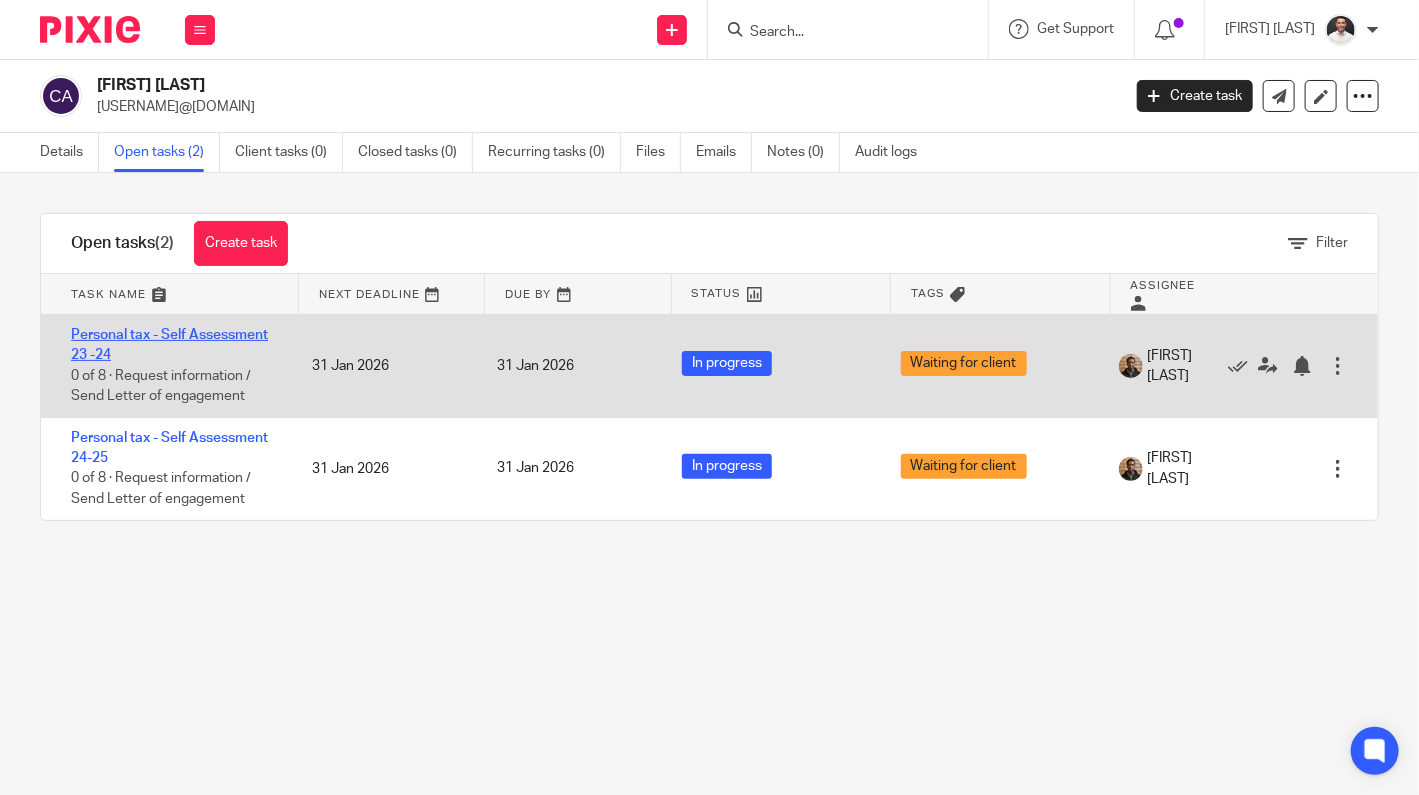 click on "Personal tax - Self Assessment 23 -24" at bounding box center [169, 345] 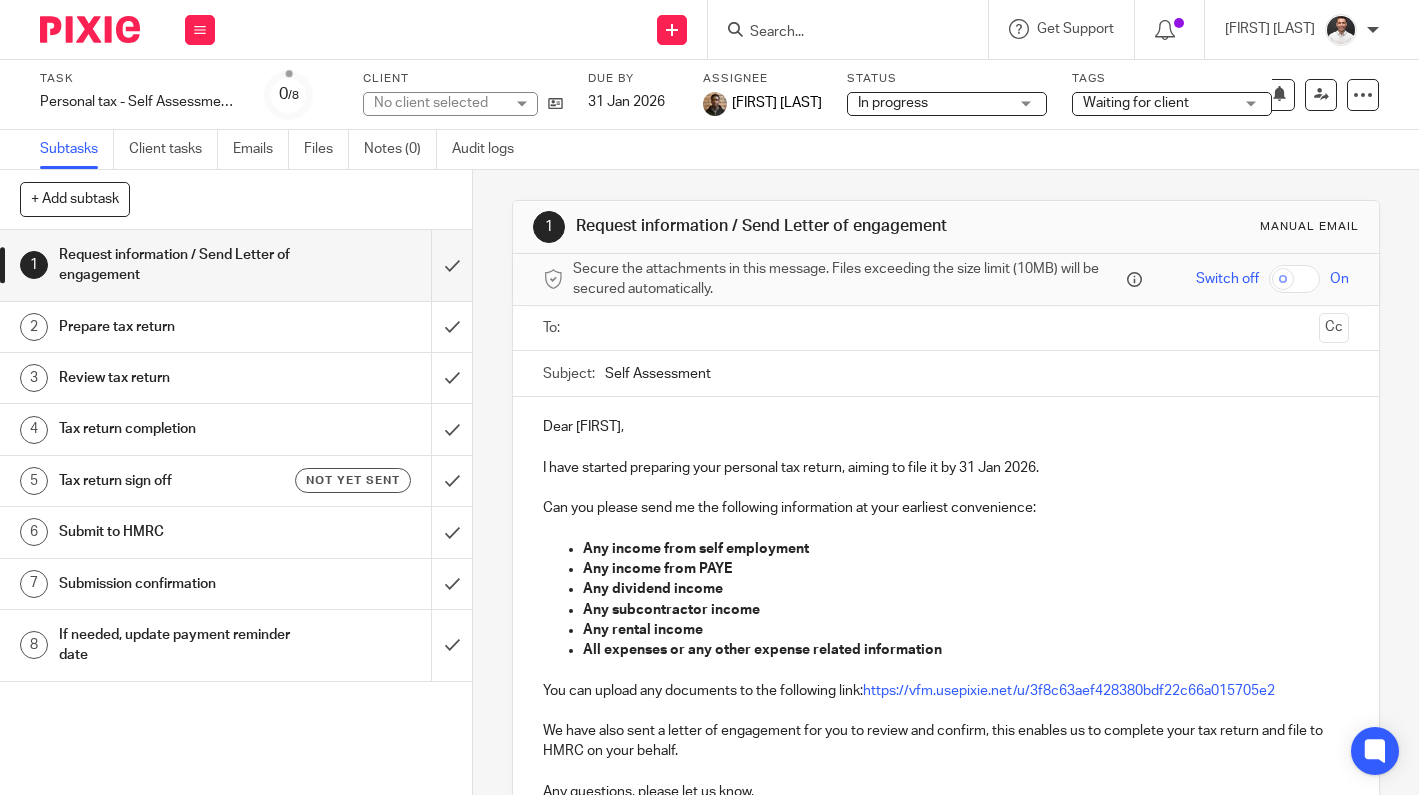scroll, scrollTop: 0, scrollLeft: 0, axis: both 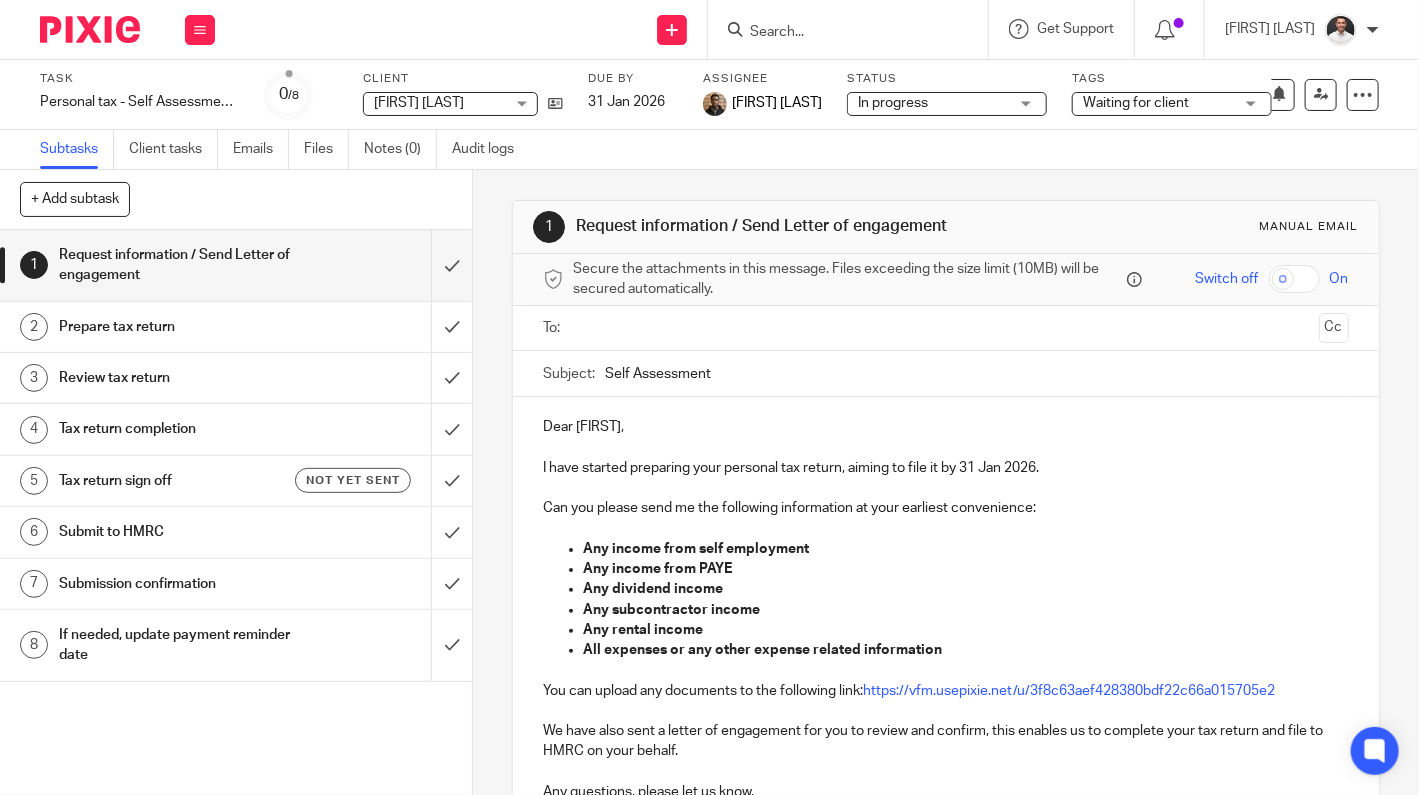 click on "Waiting for client" at bounding box center (1136, 103) 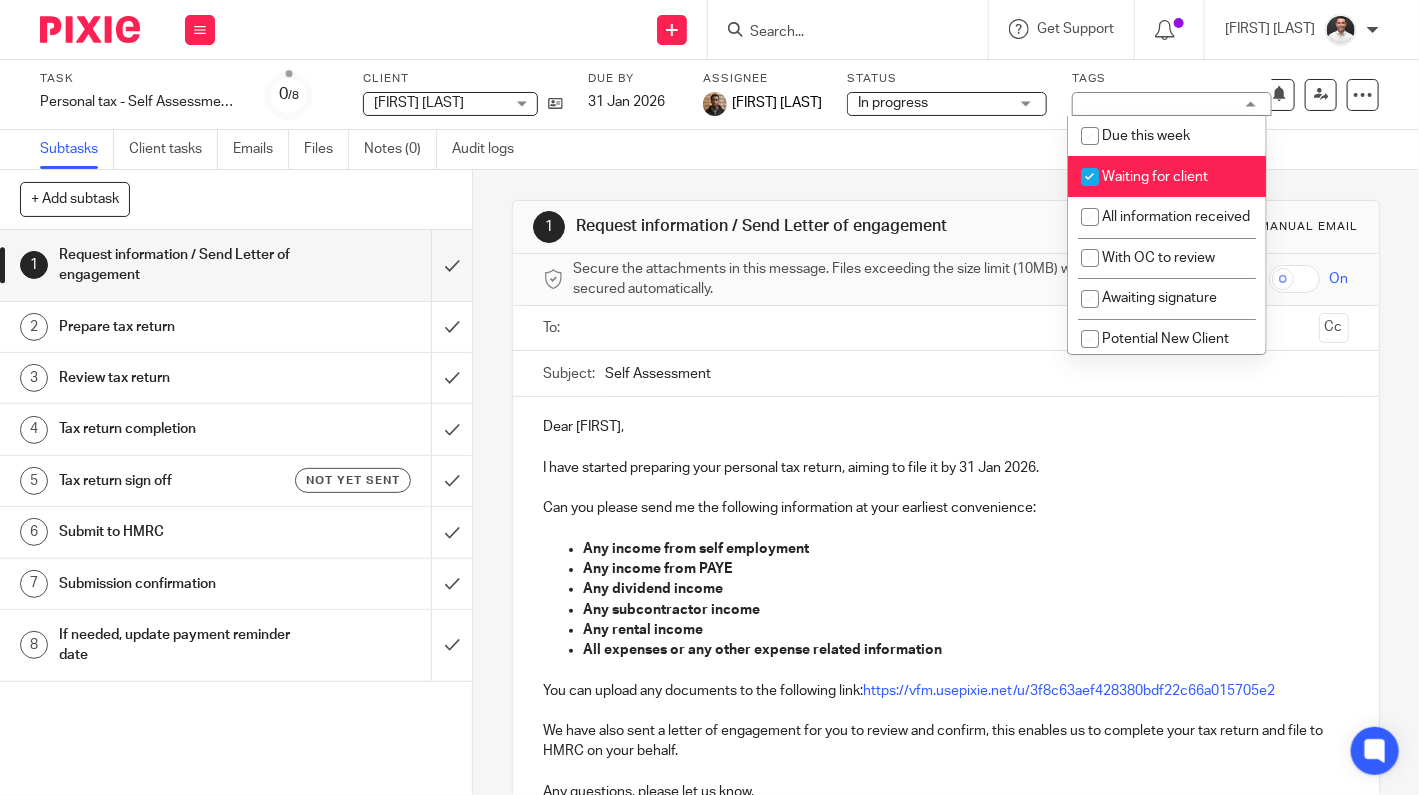 click on "Waiting for client" at bounding box center (1172, 104) 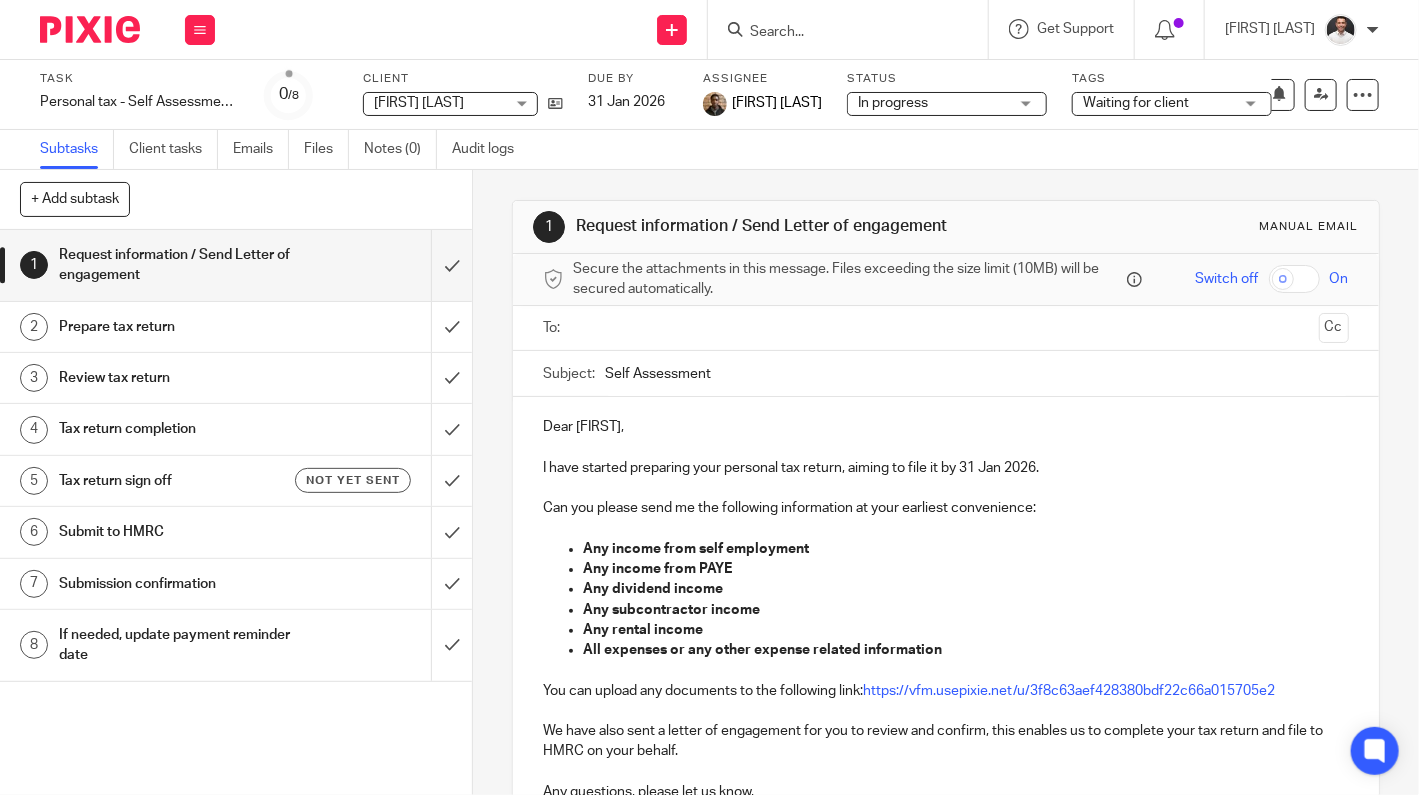 click on "Waiting for client" at bounding box center [1136, 103] 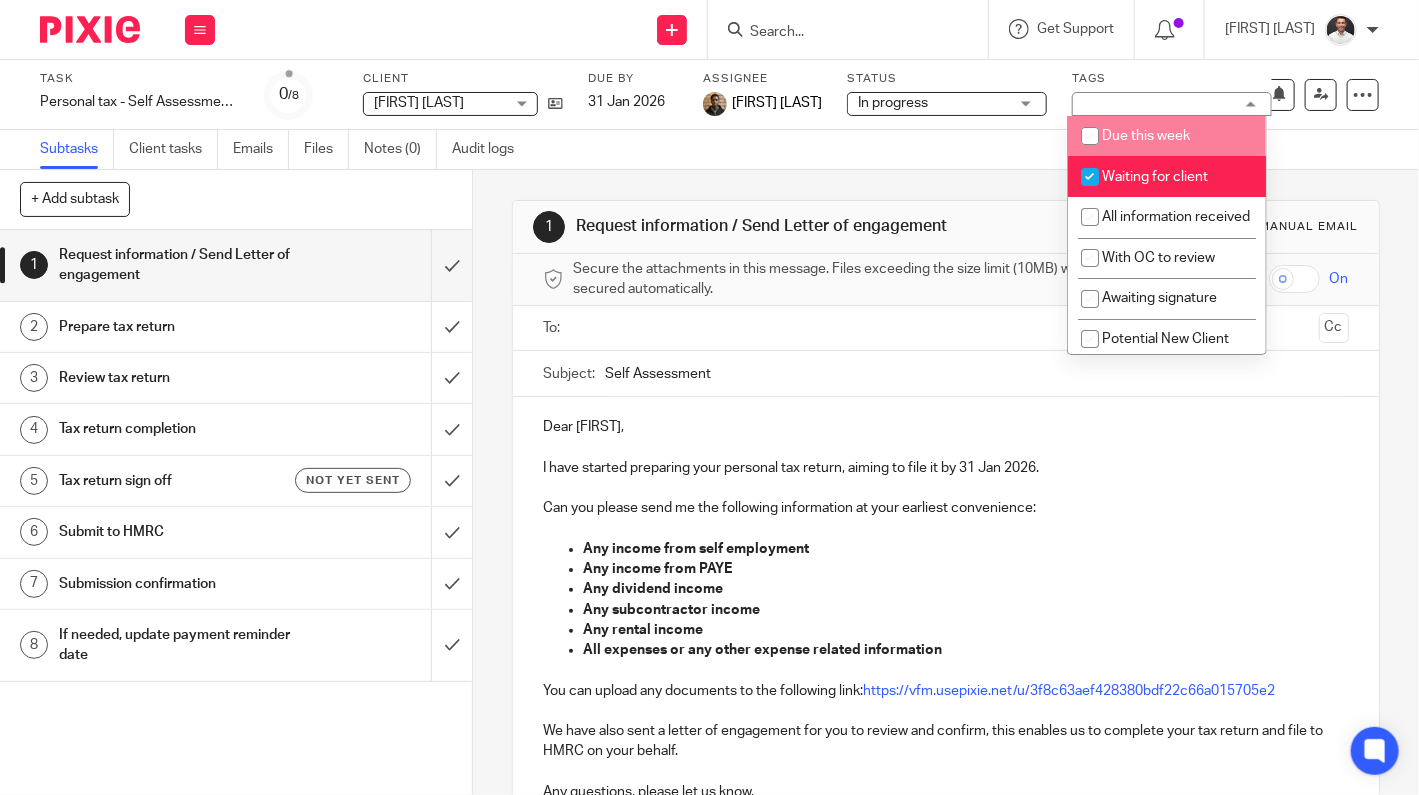 click at bounding box center [1090, 136] 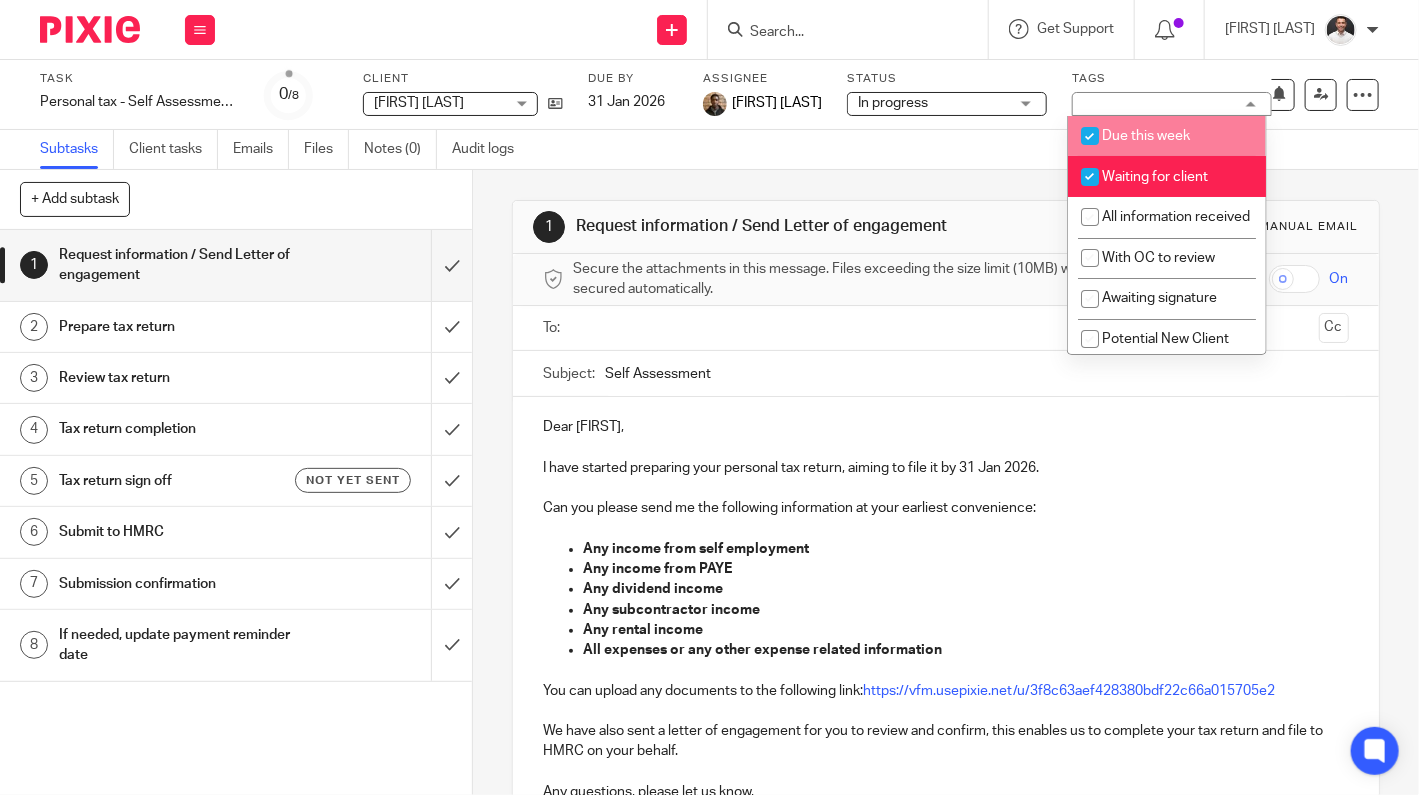 checkbox on "true" 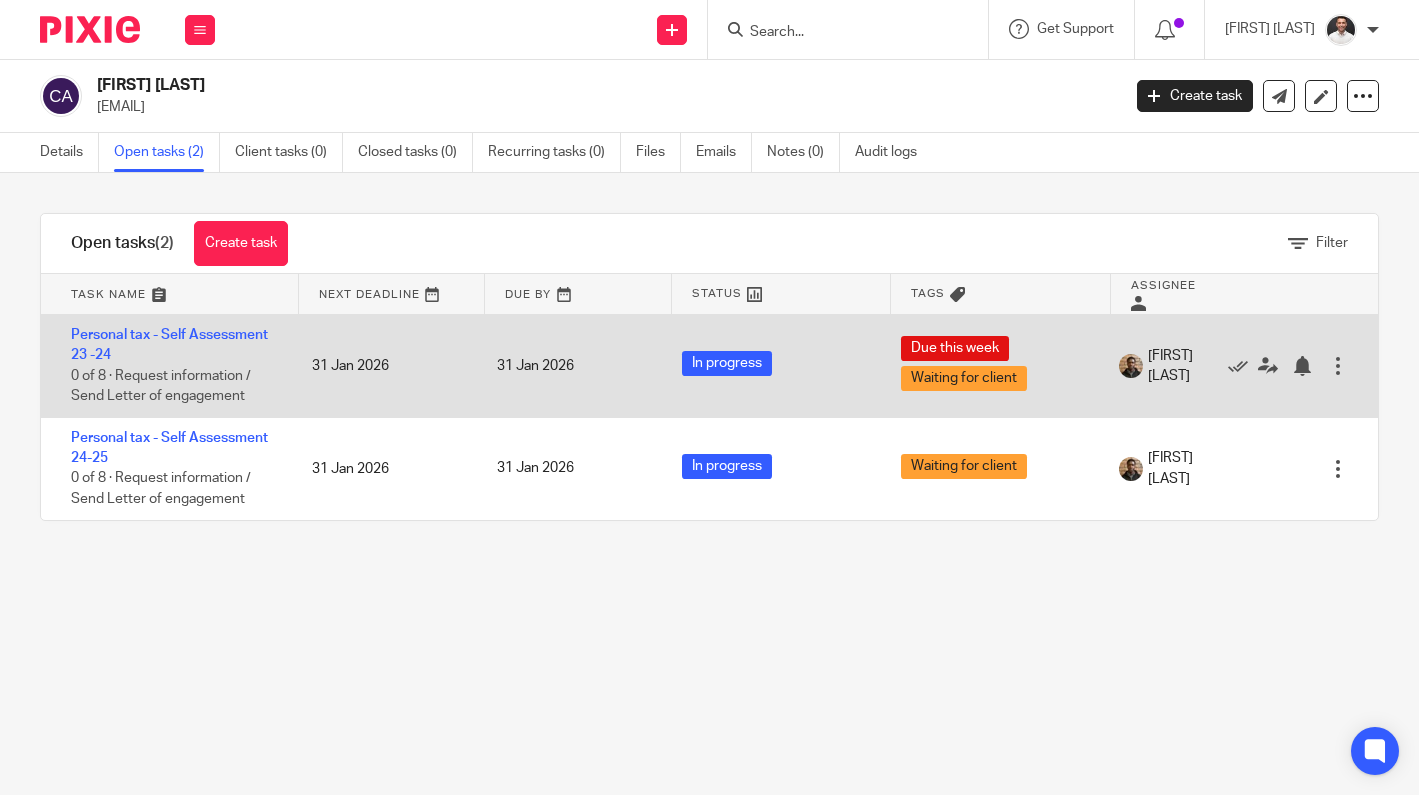 scroll, scrollTop: 0, scrollLeft: 0, axis: both 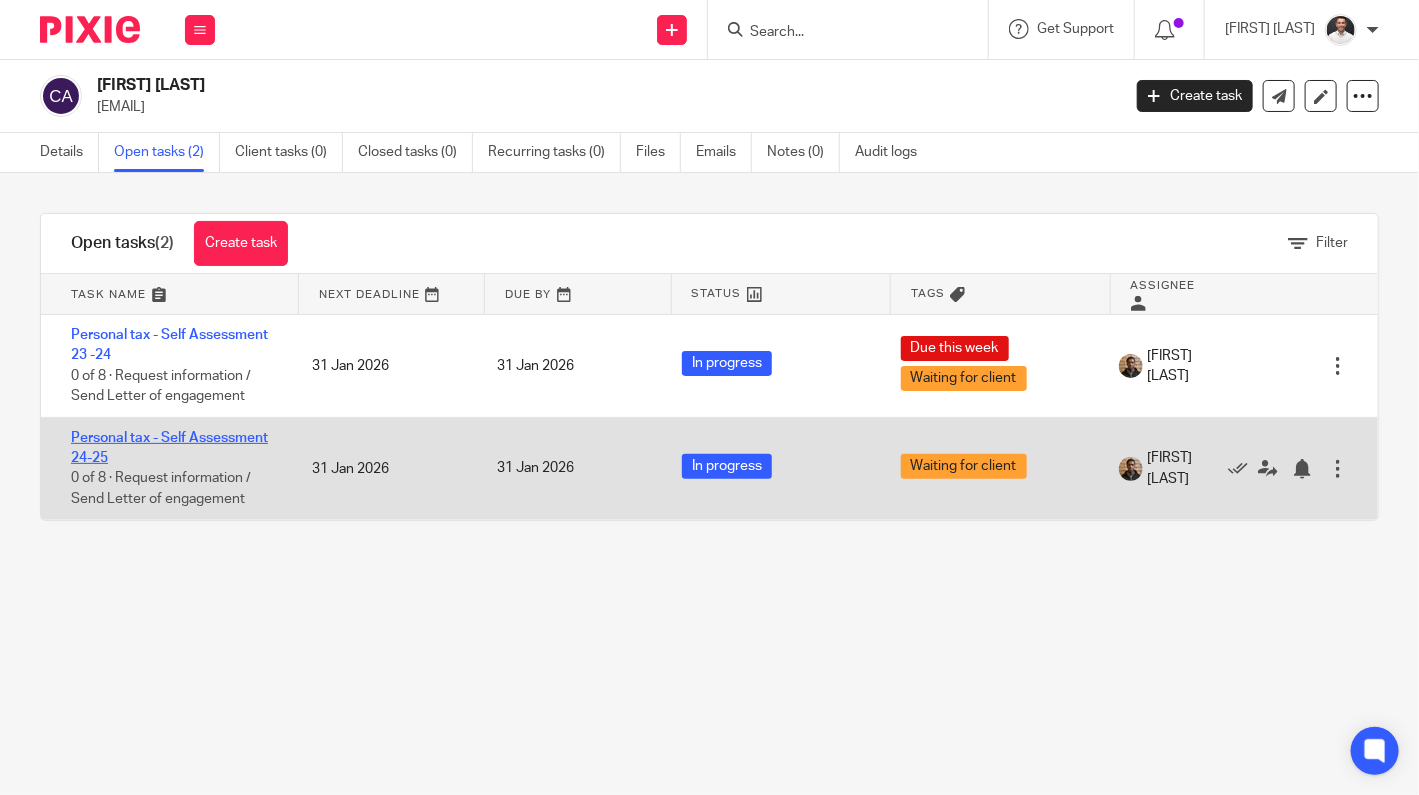 click on "Personal tax - Self Assessment 24-25" at bounding box center (169, 448) 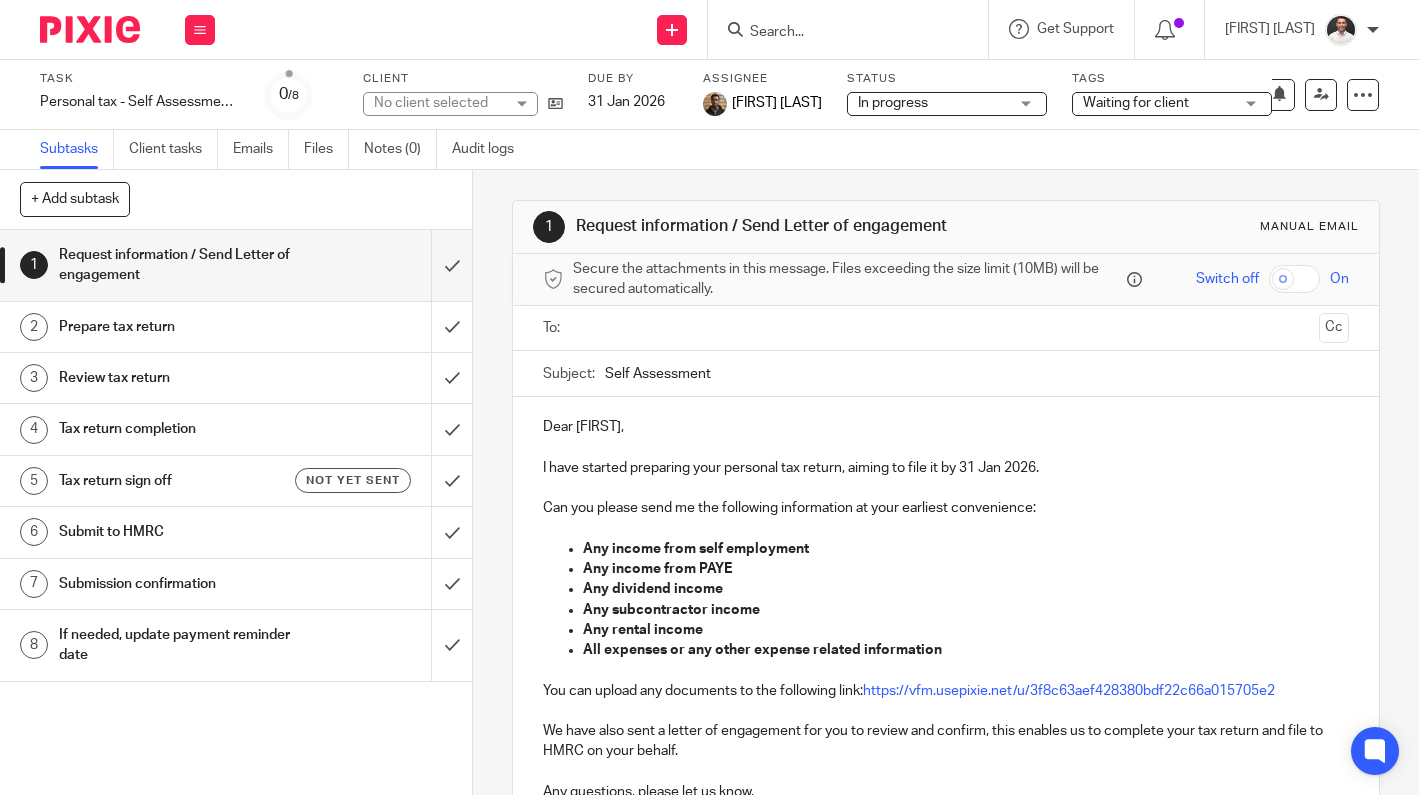 scroll, scrollTop: 0, scrollLeft: 0, axis: both 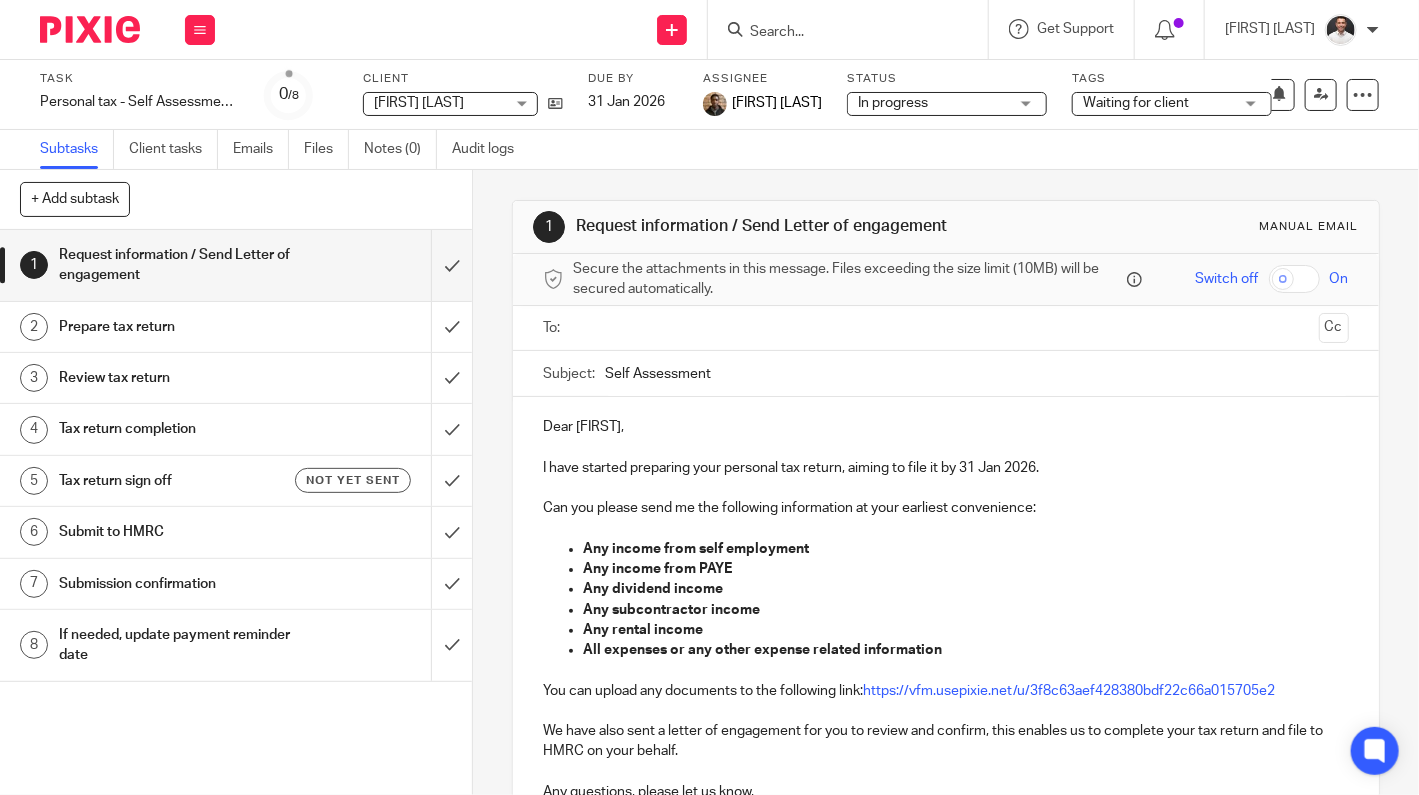 click on "In progress" at bounding box center [933, 103] 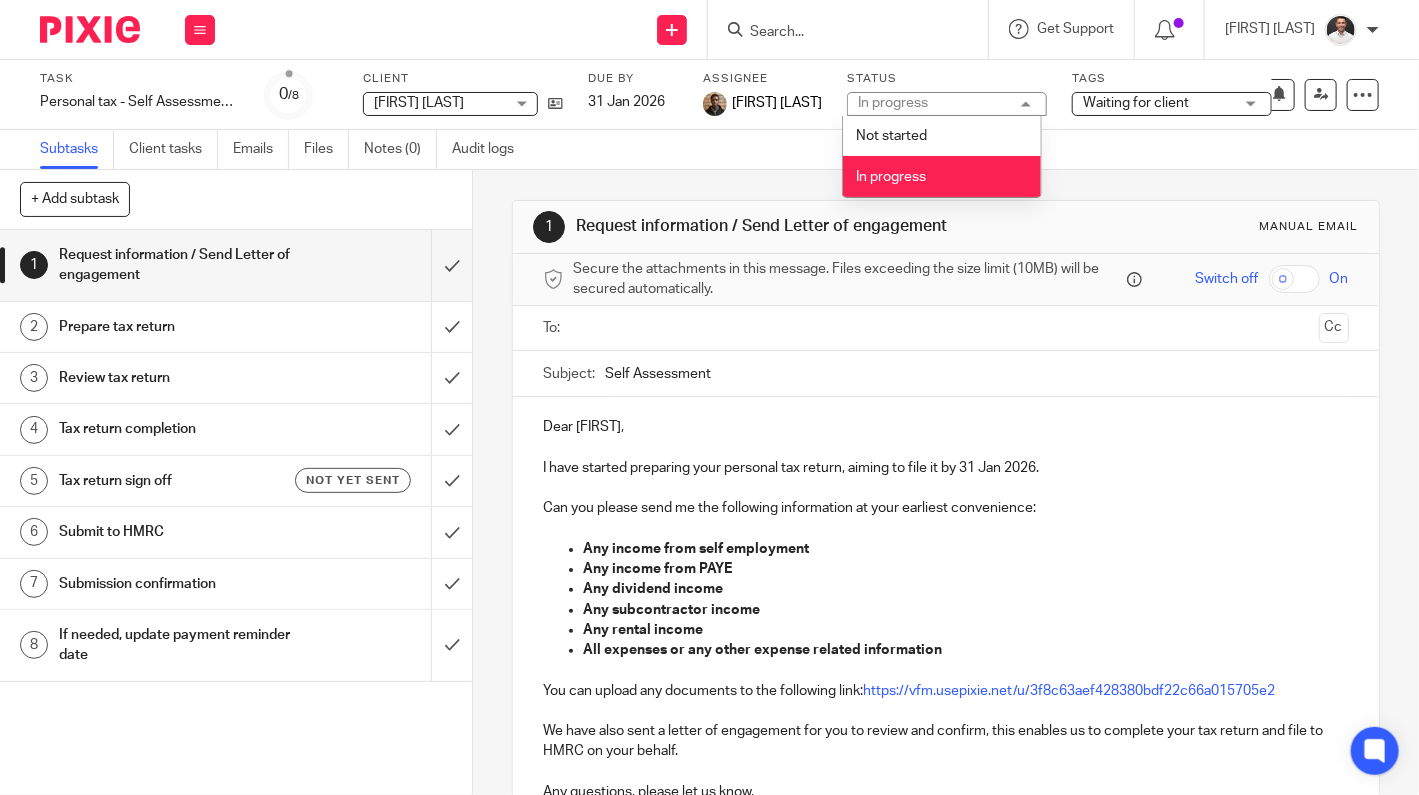 click on "In progress" at bounding box center [942, 176] 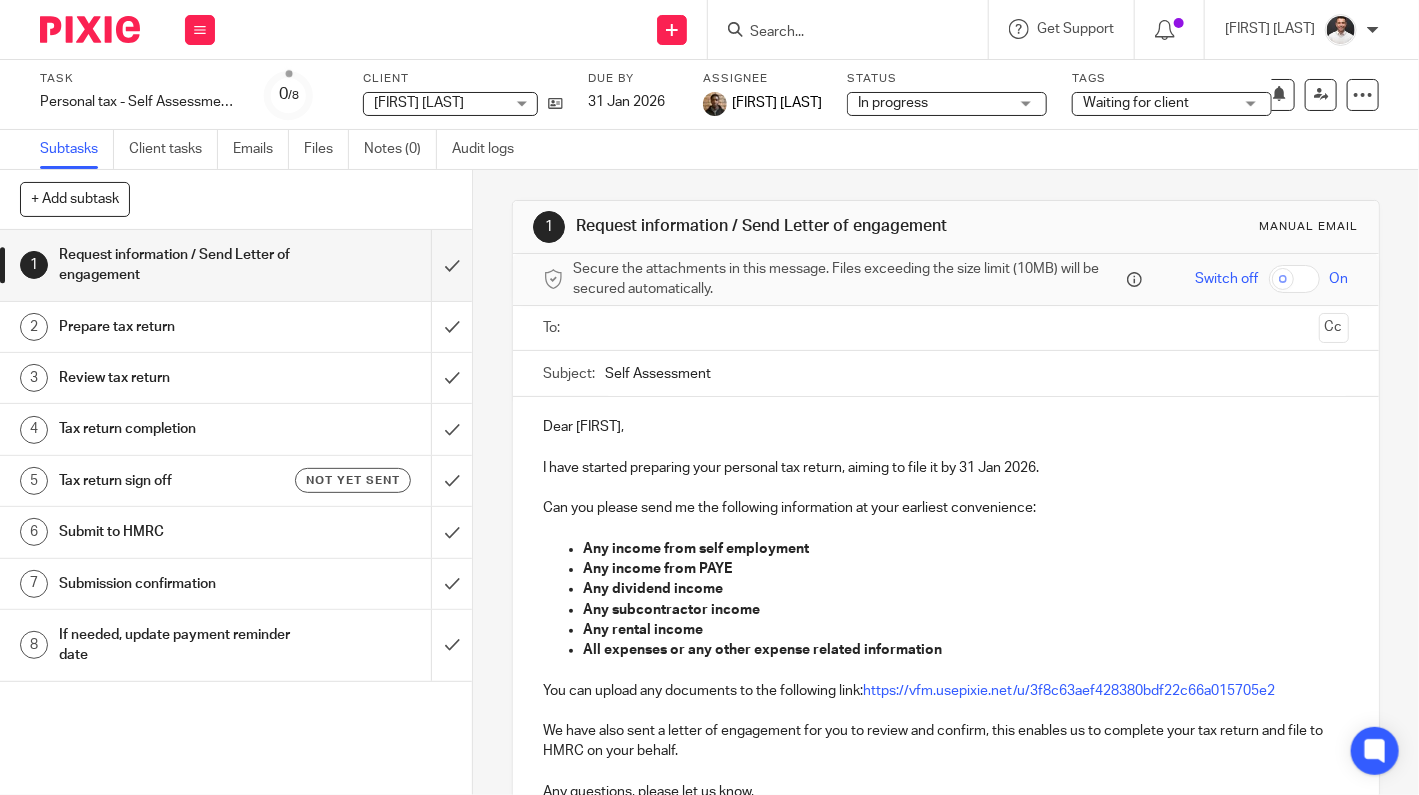 click on "Waiting for client" at bounding box center [1136, 103] 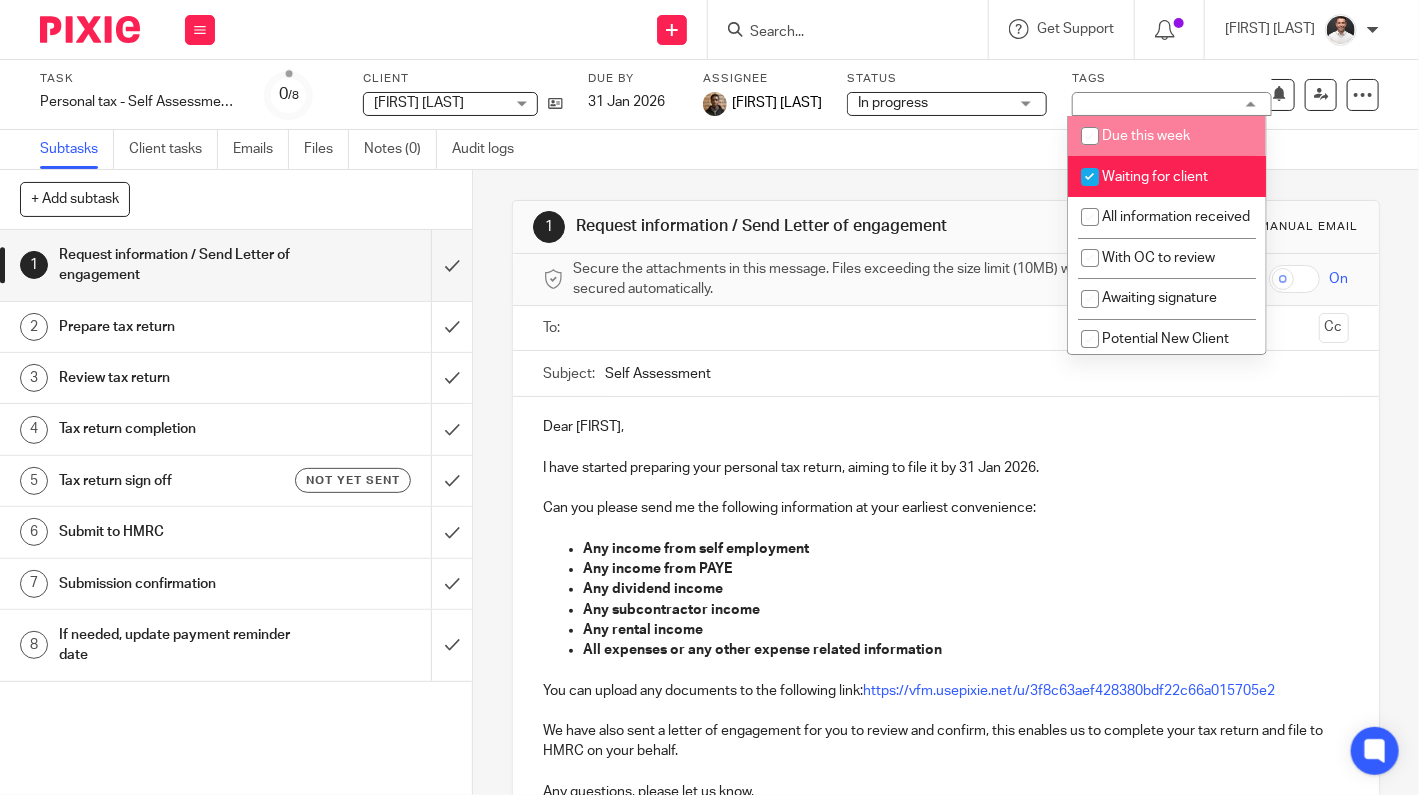click on "Due this week" at bounding box center [1146, 136] 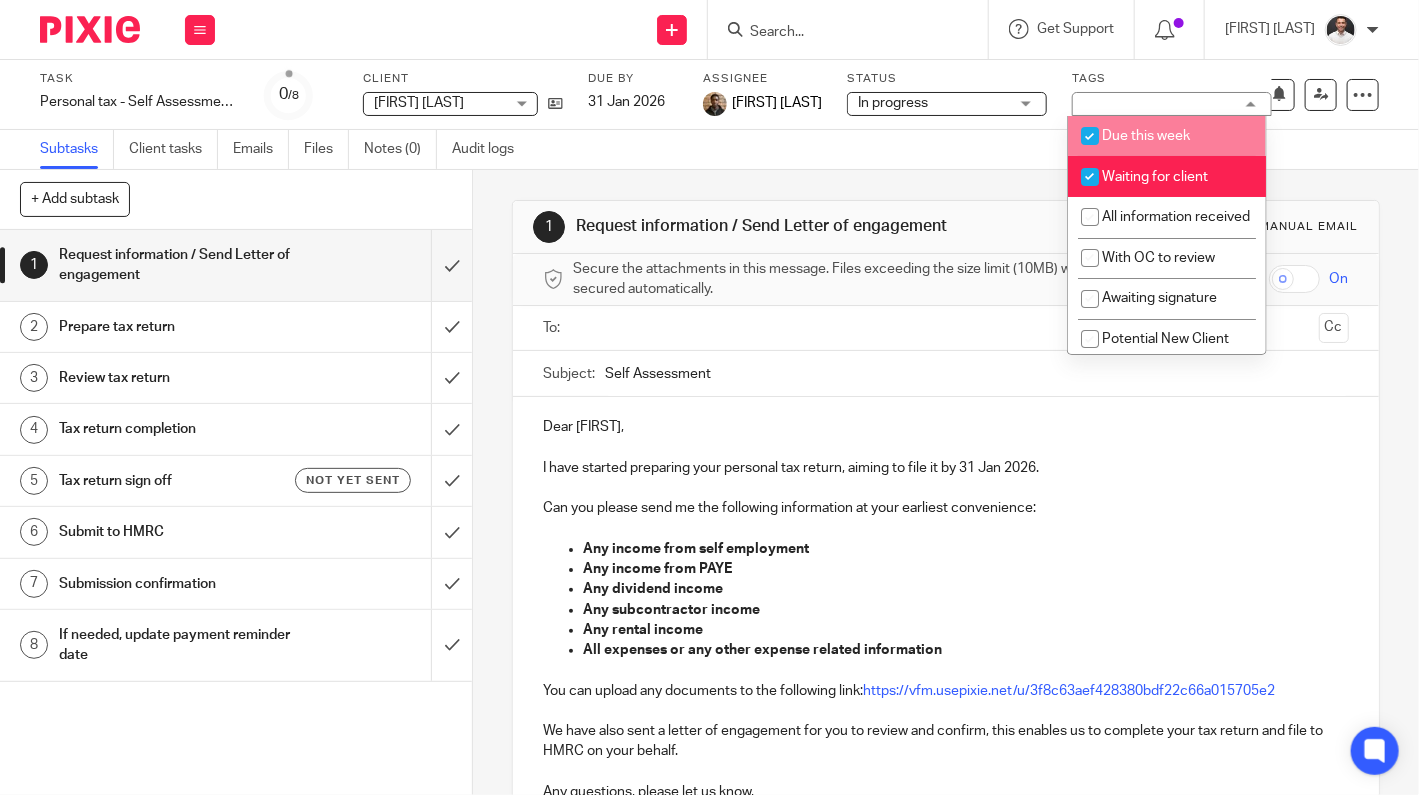 checkbox on "true" 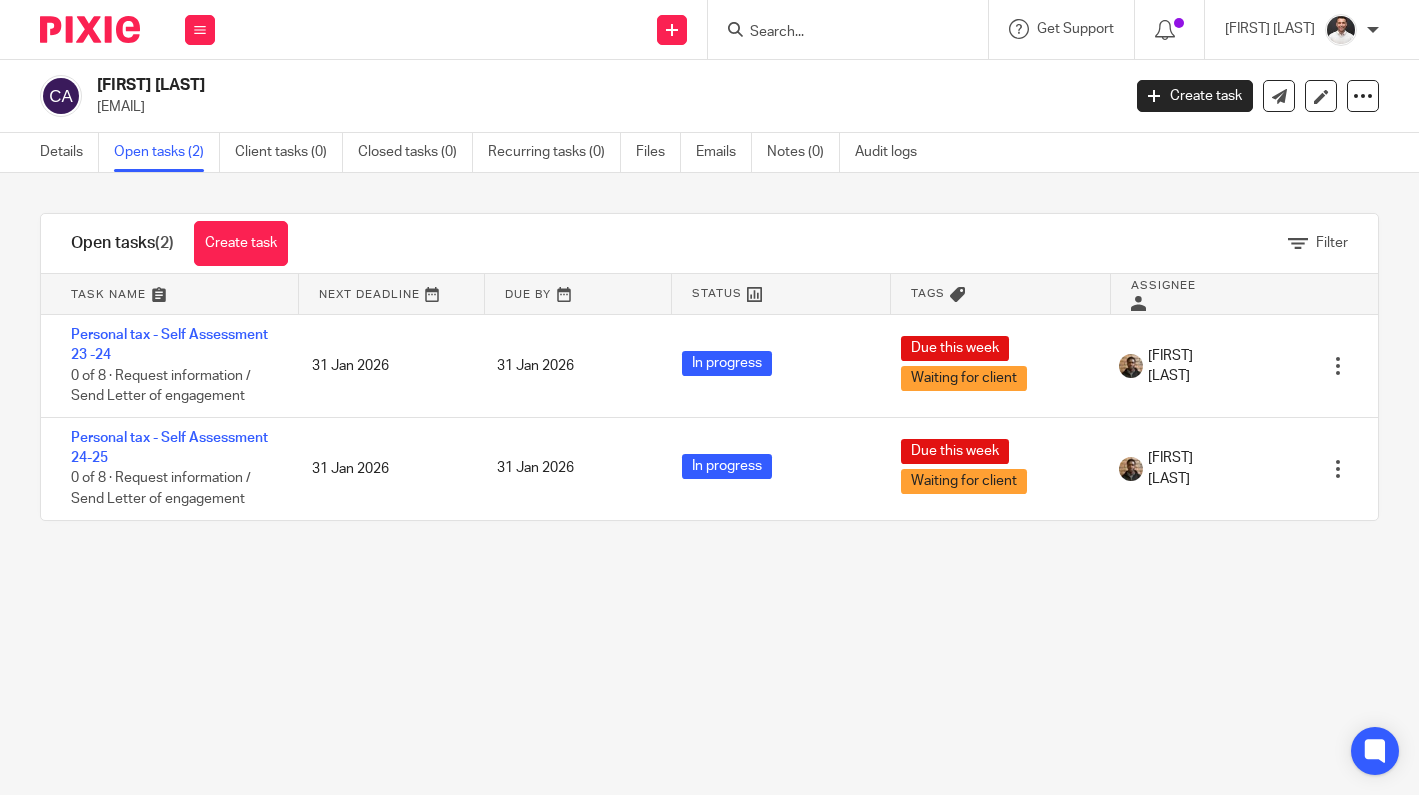 scroll, scrollTop: 0, scrollLeft: 0, axis: both 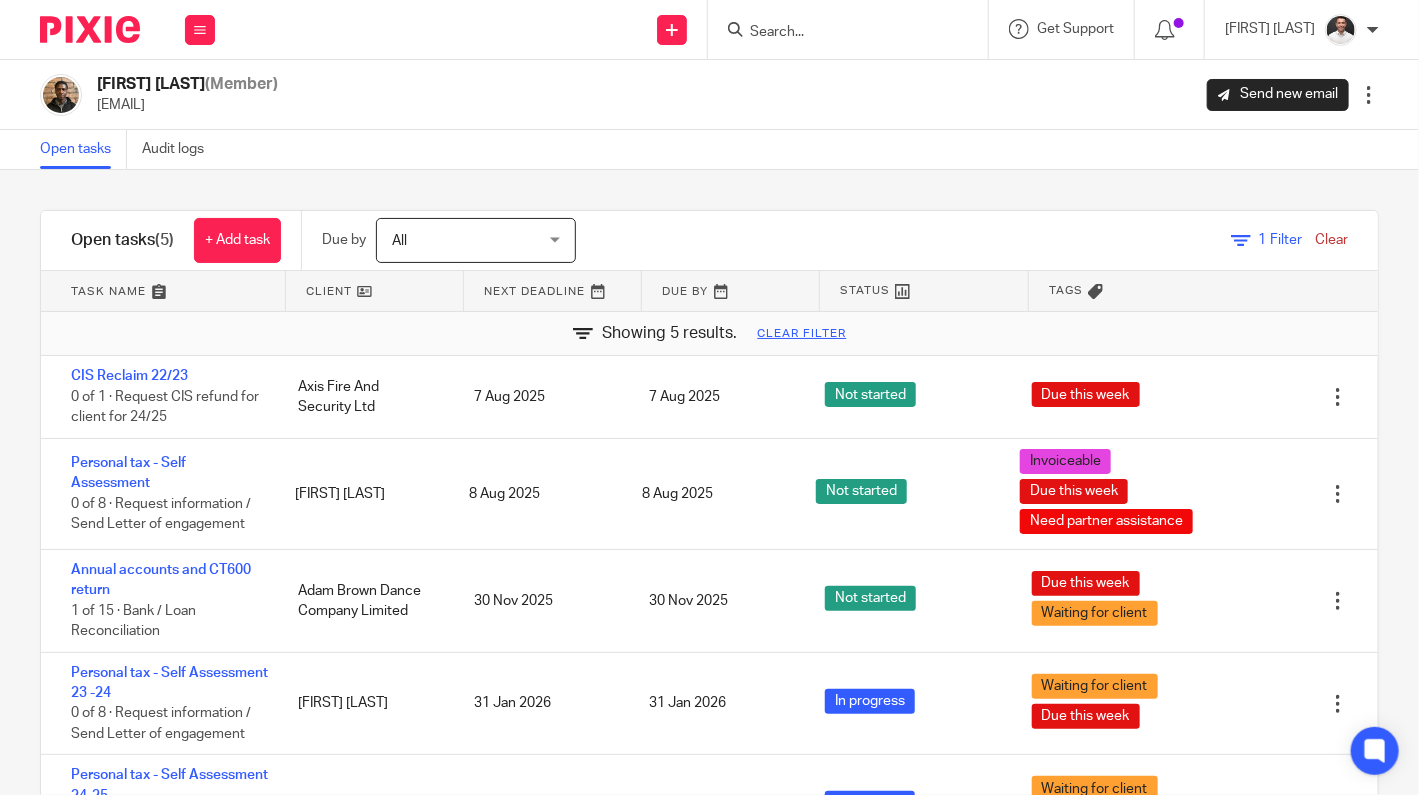 click on "Clear filter" at bounding box center [802, 334] 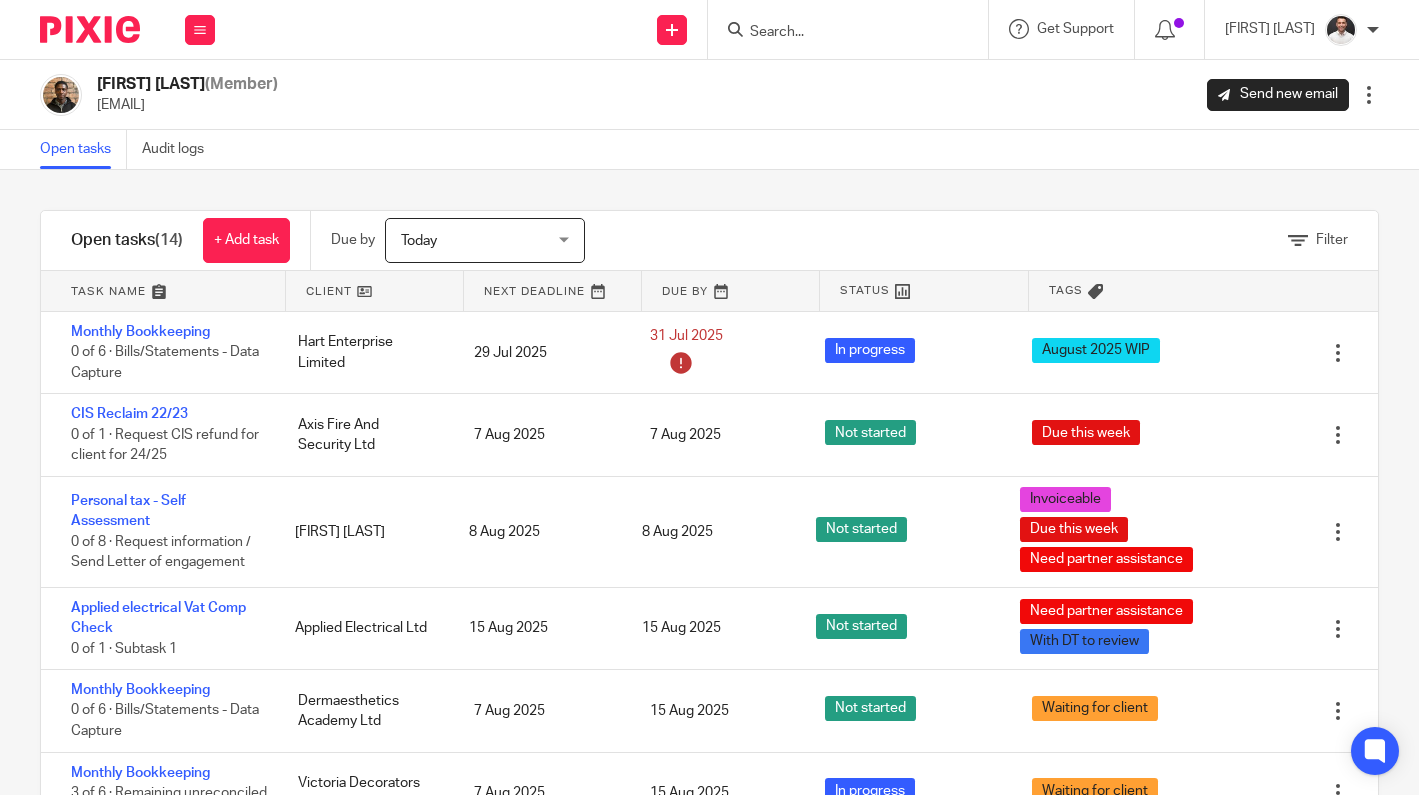 scroll, scrollTop: 0, scrollLeft: 0, axis: both 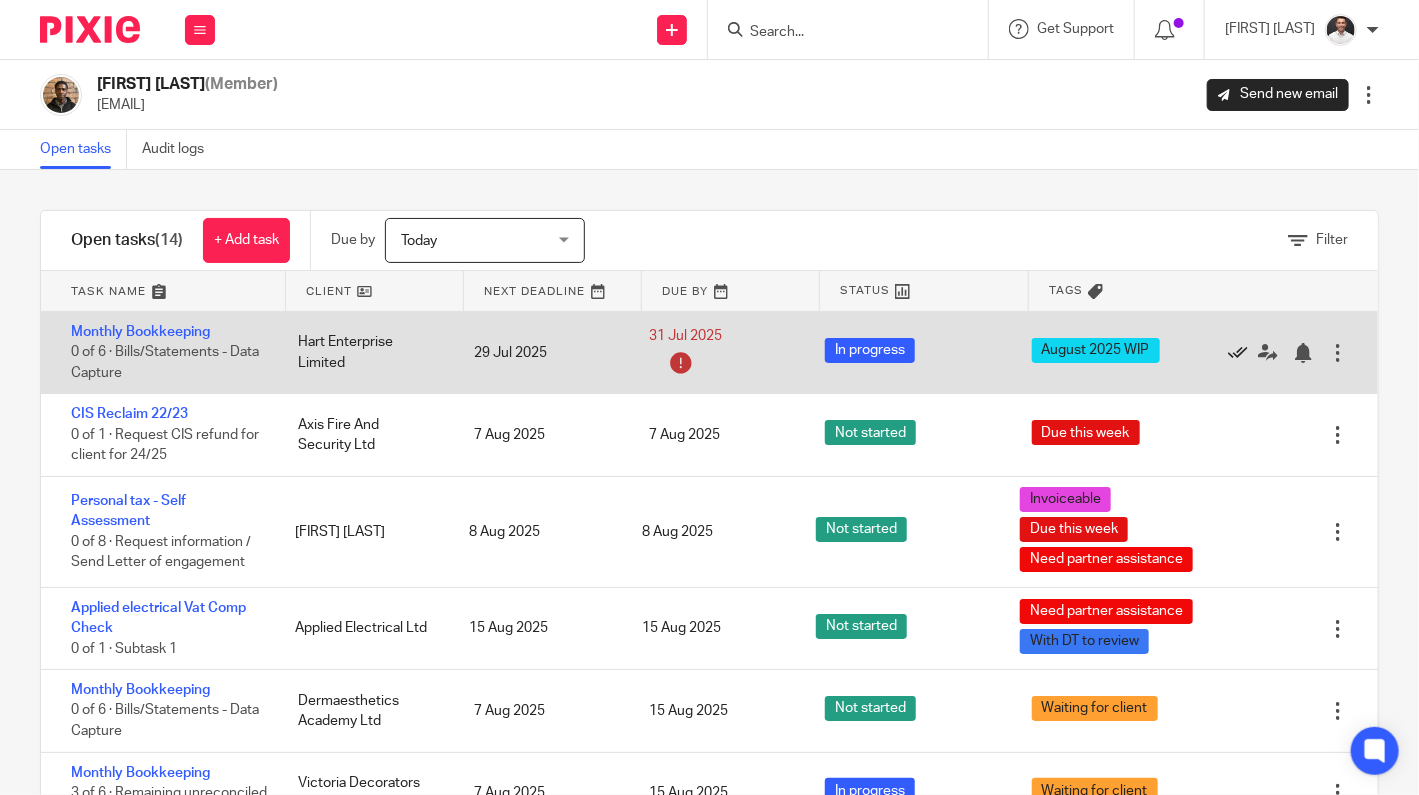 click at bounding box center [1238, 353] 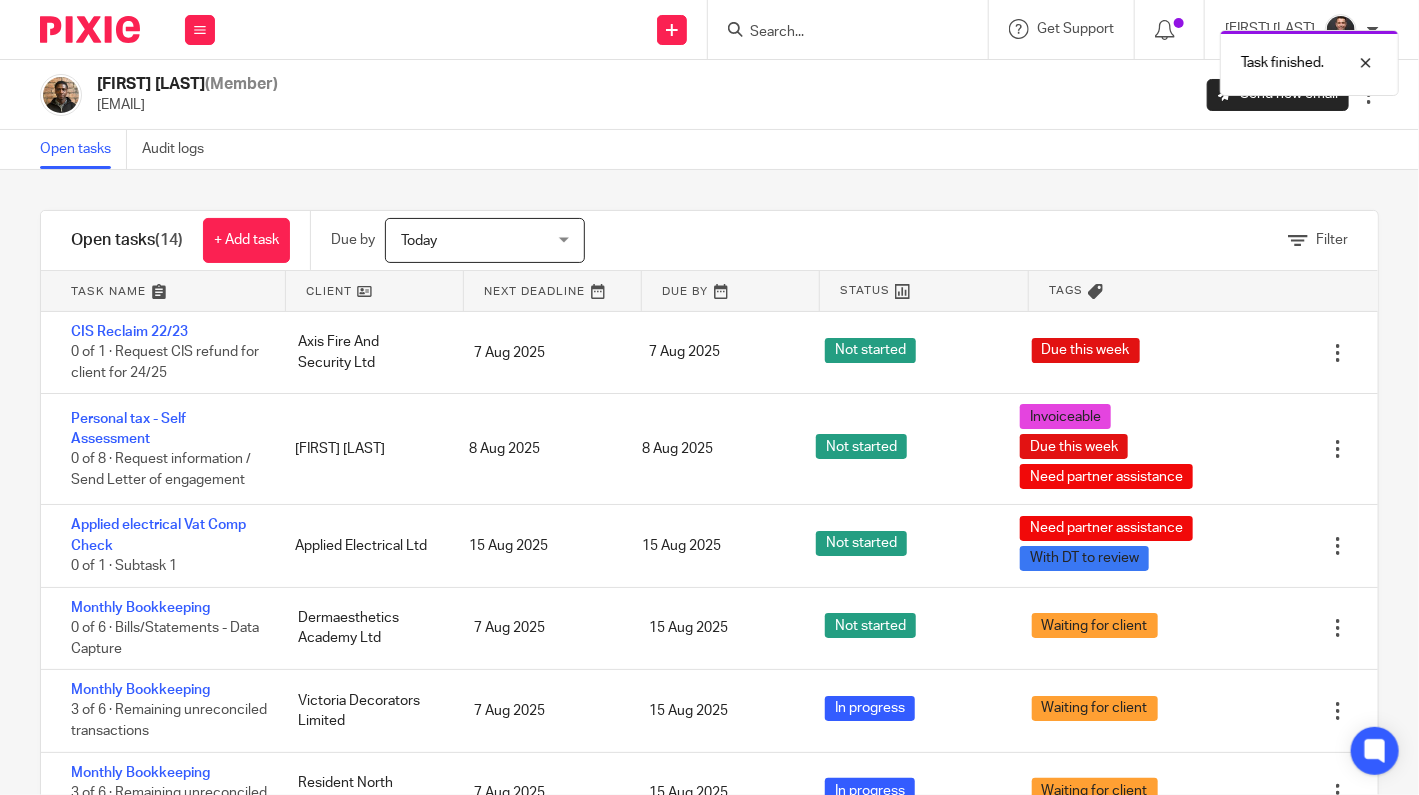 click at bounding box center [163, 291] 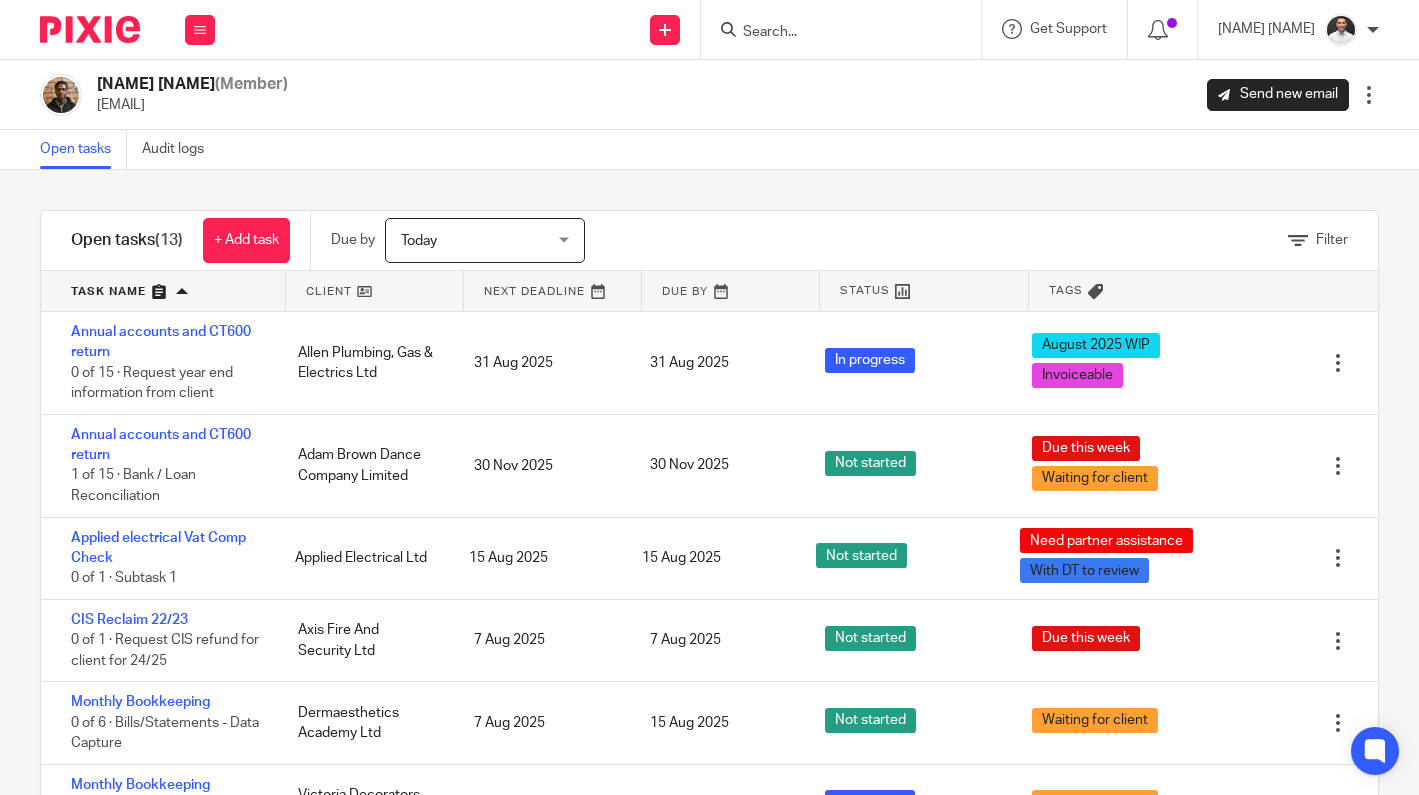 scroll, scrollTop: 0, scrollLeft: 0, axis: both 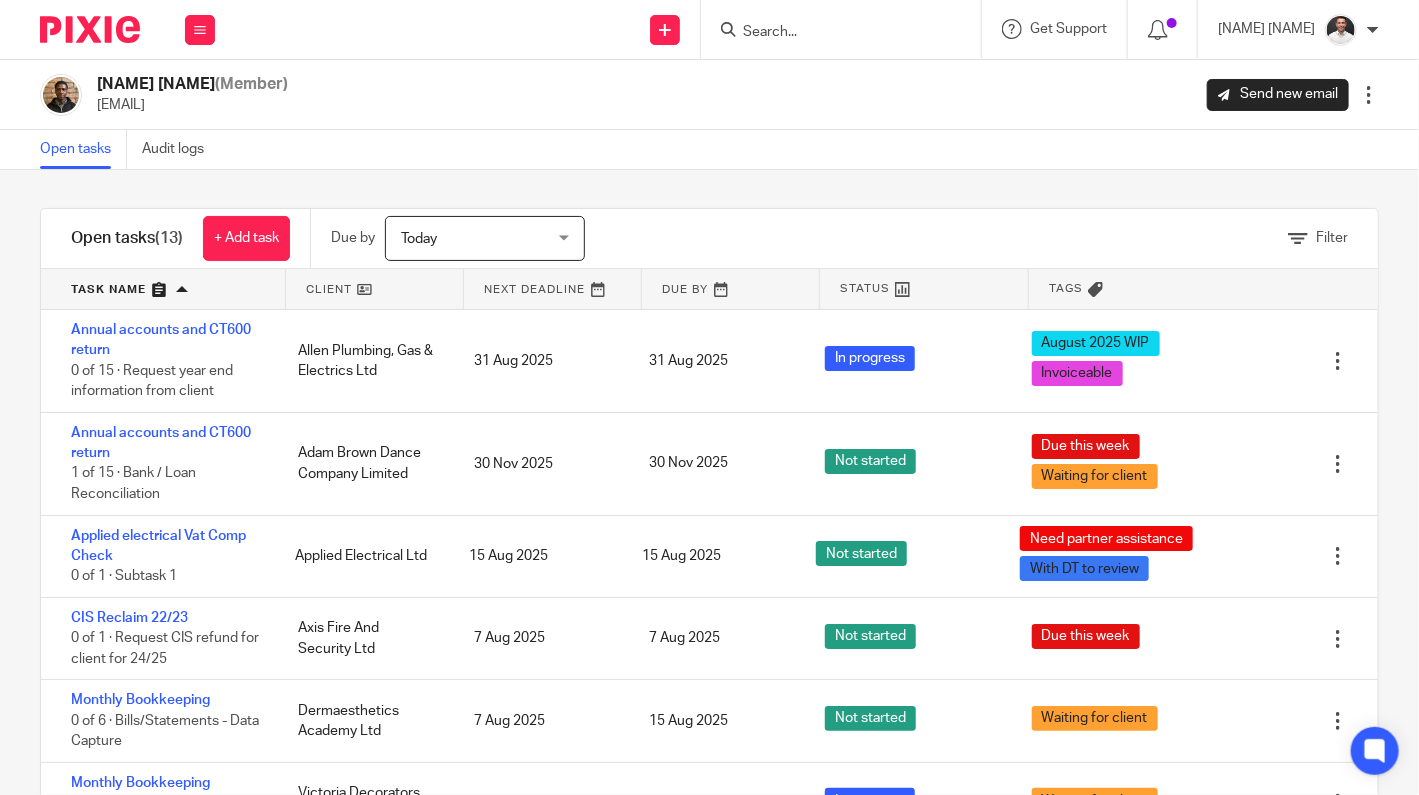 click at bounding box center [831, 33] 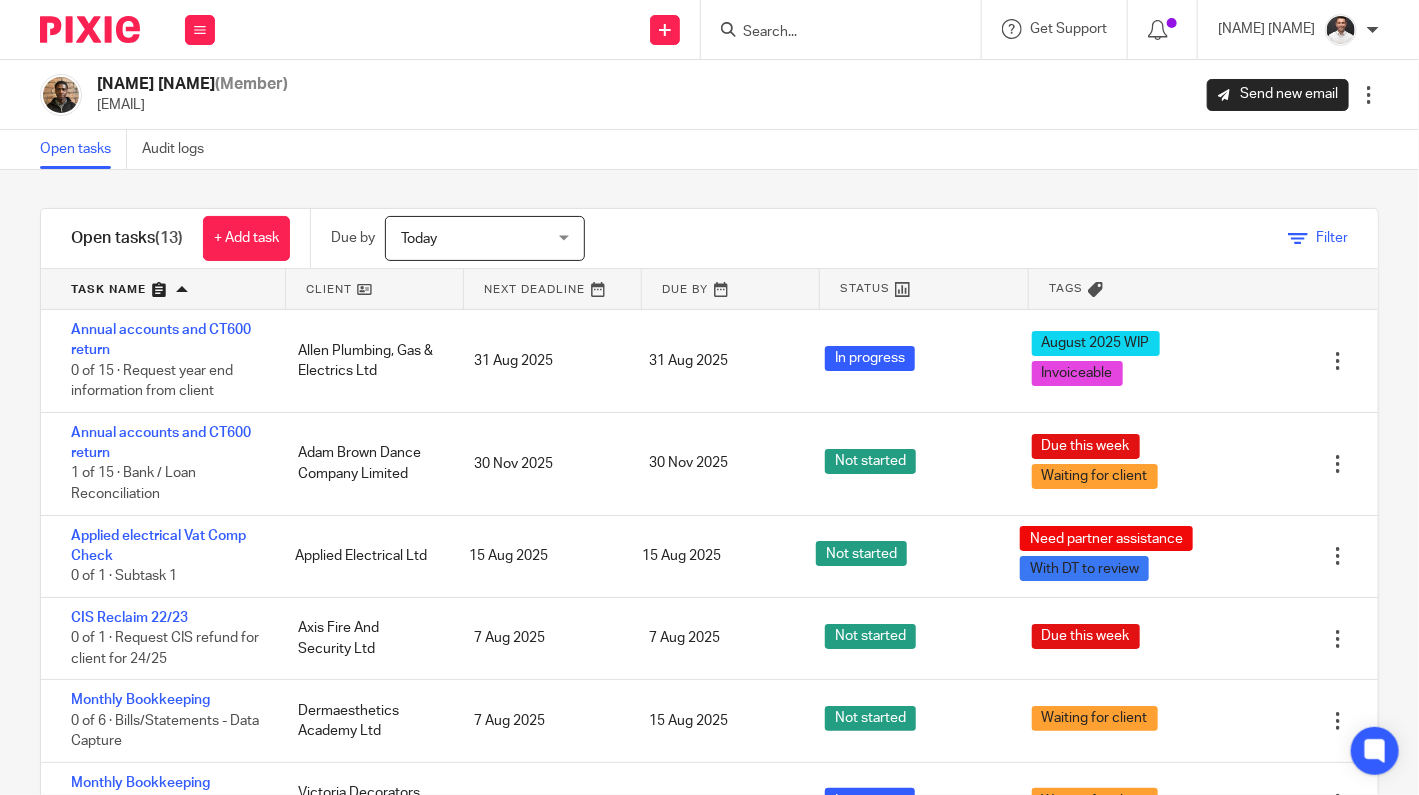 click at bounding box center (1298, 239) 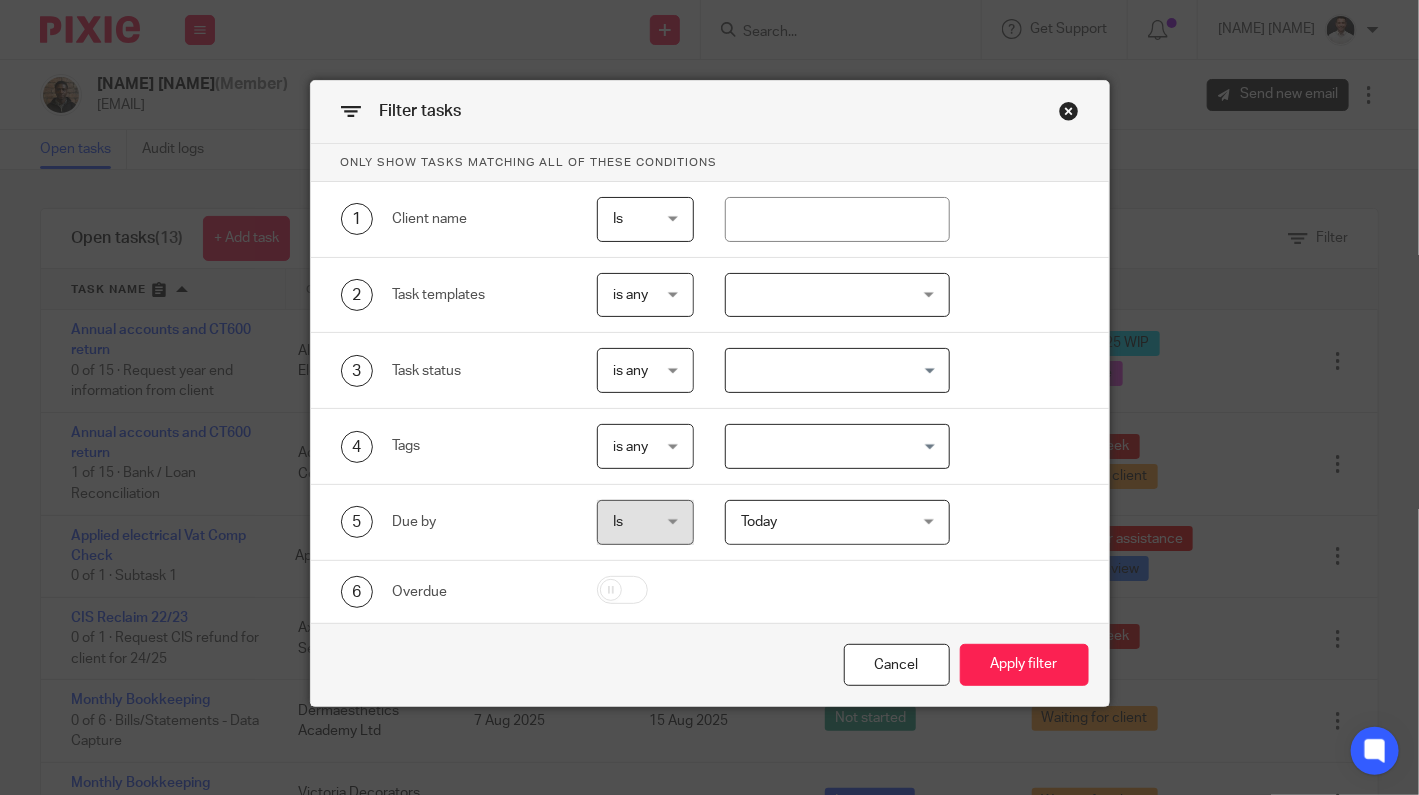 click at bounding box center [837, 295] 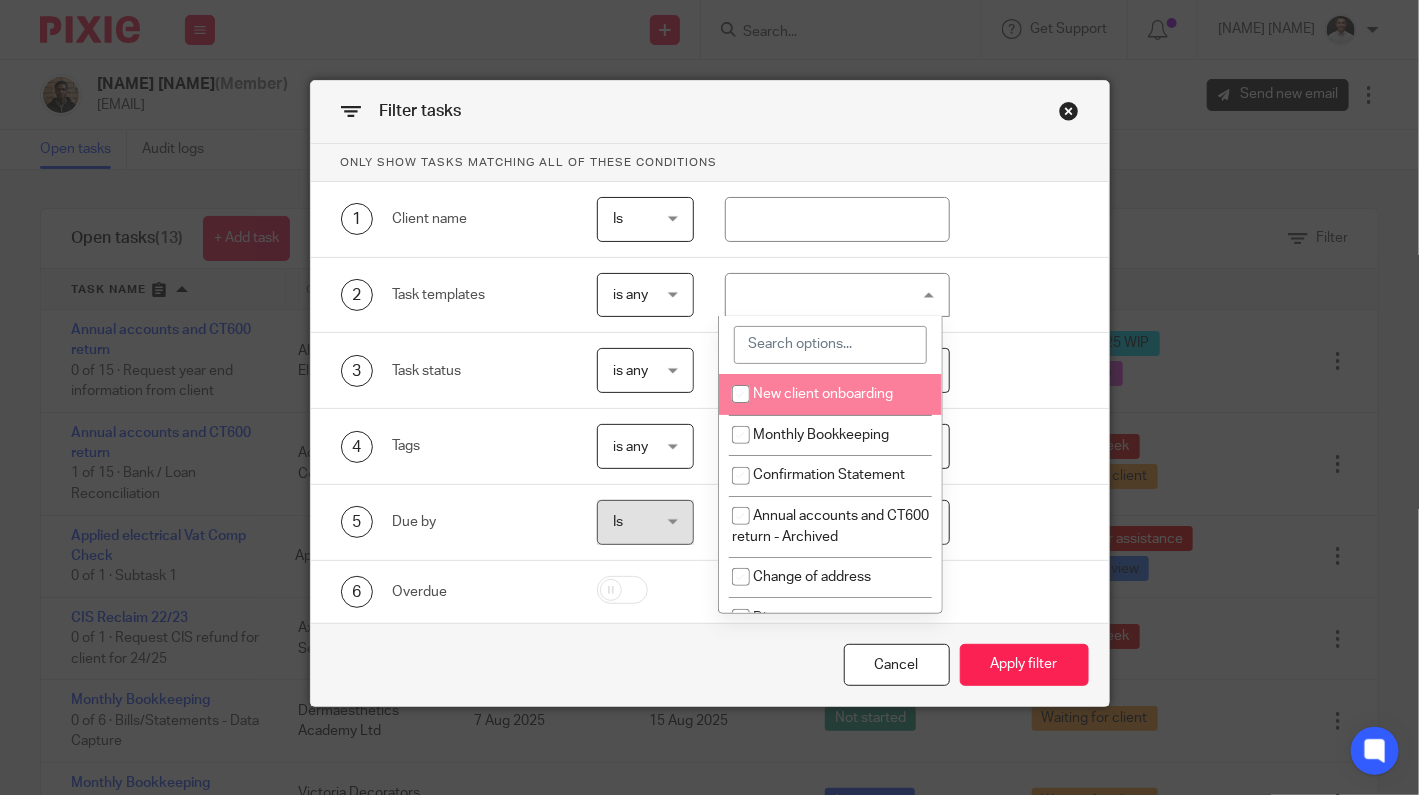 click at bounding box center [830, 345] 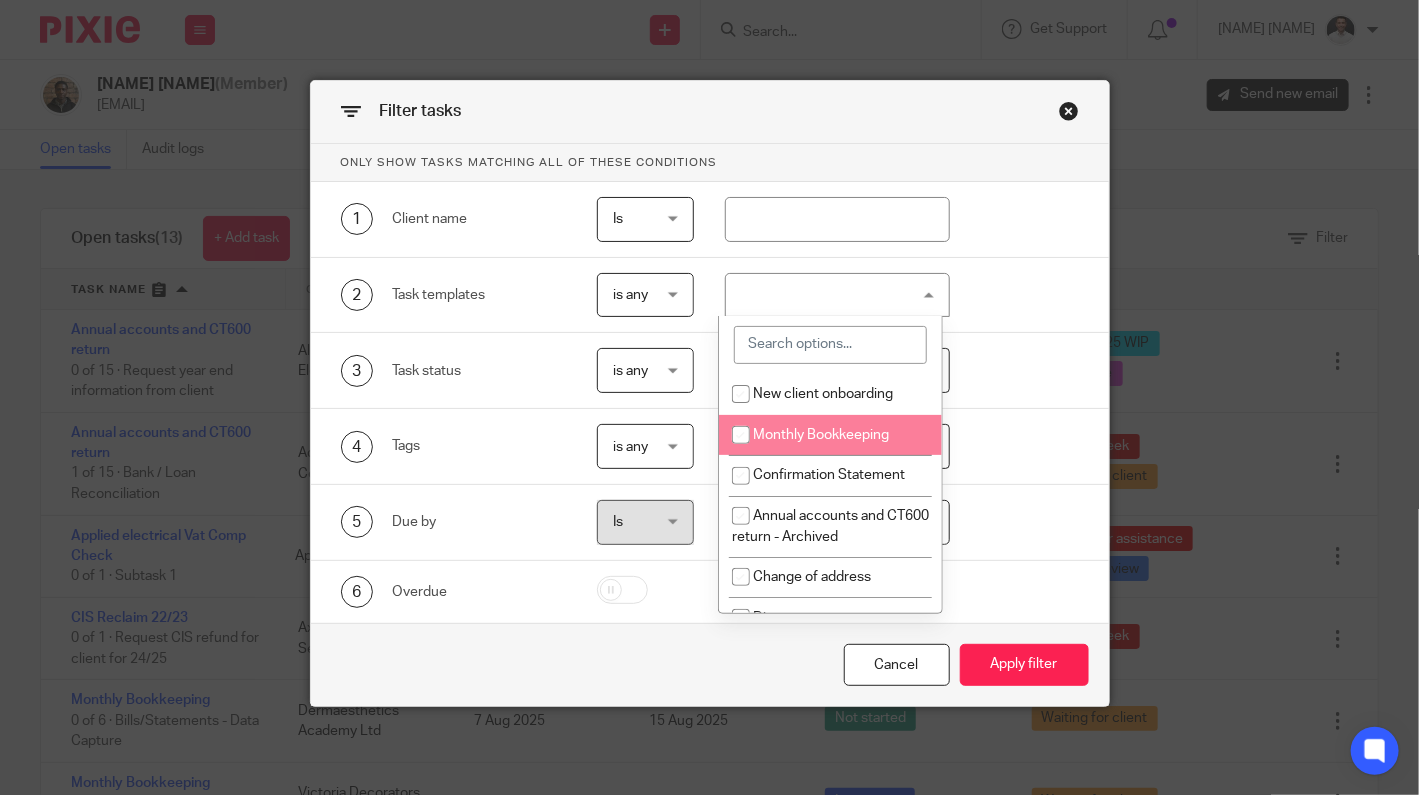click on "Monthly Bookkeeping" at bounding box center [821, 435] 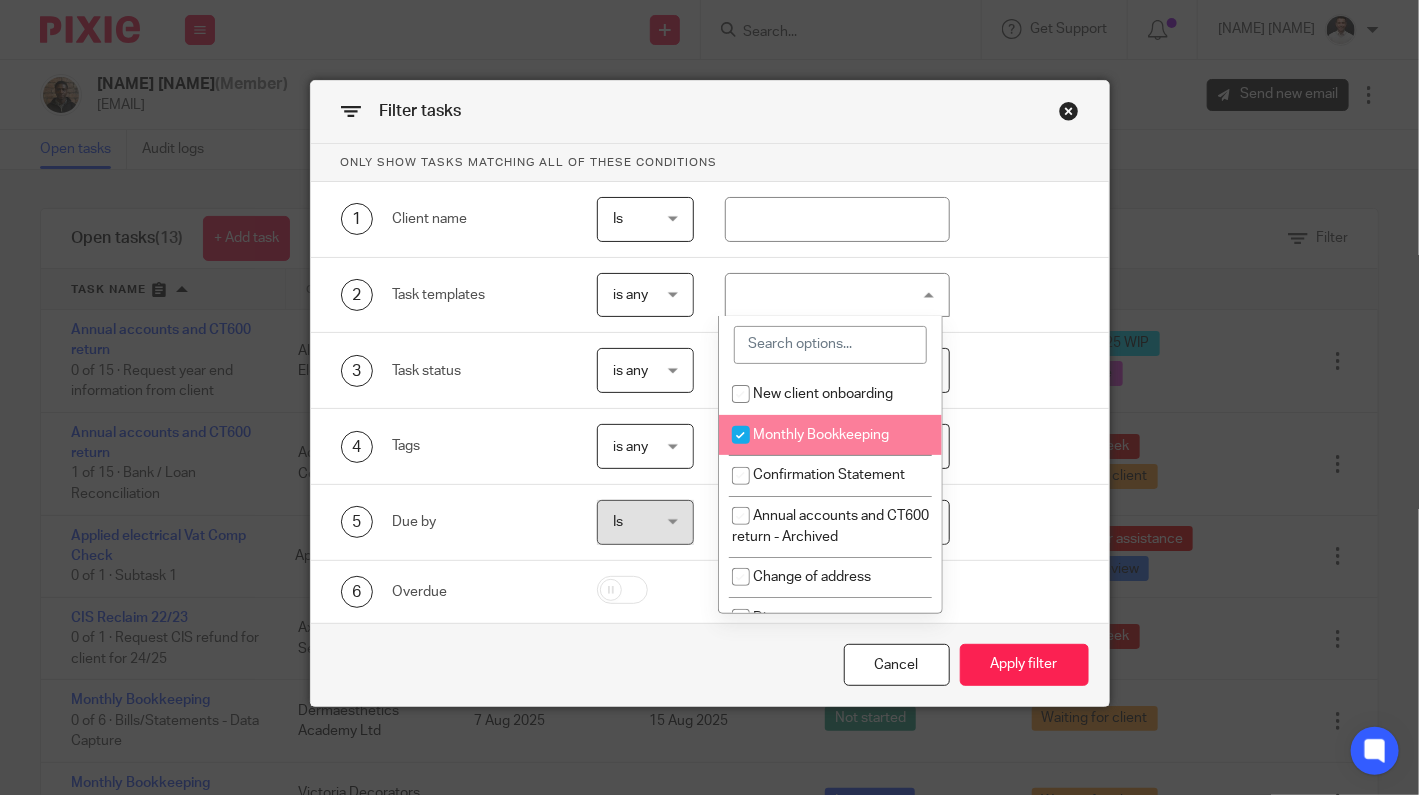 checkbox on "true" 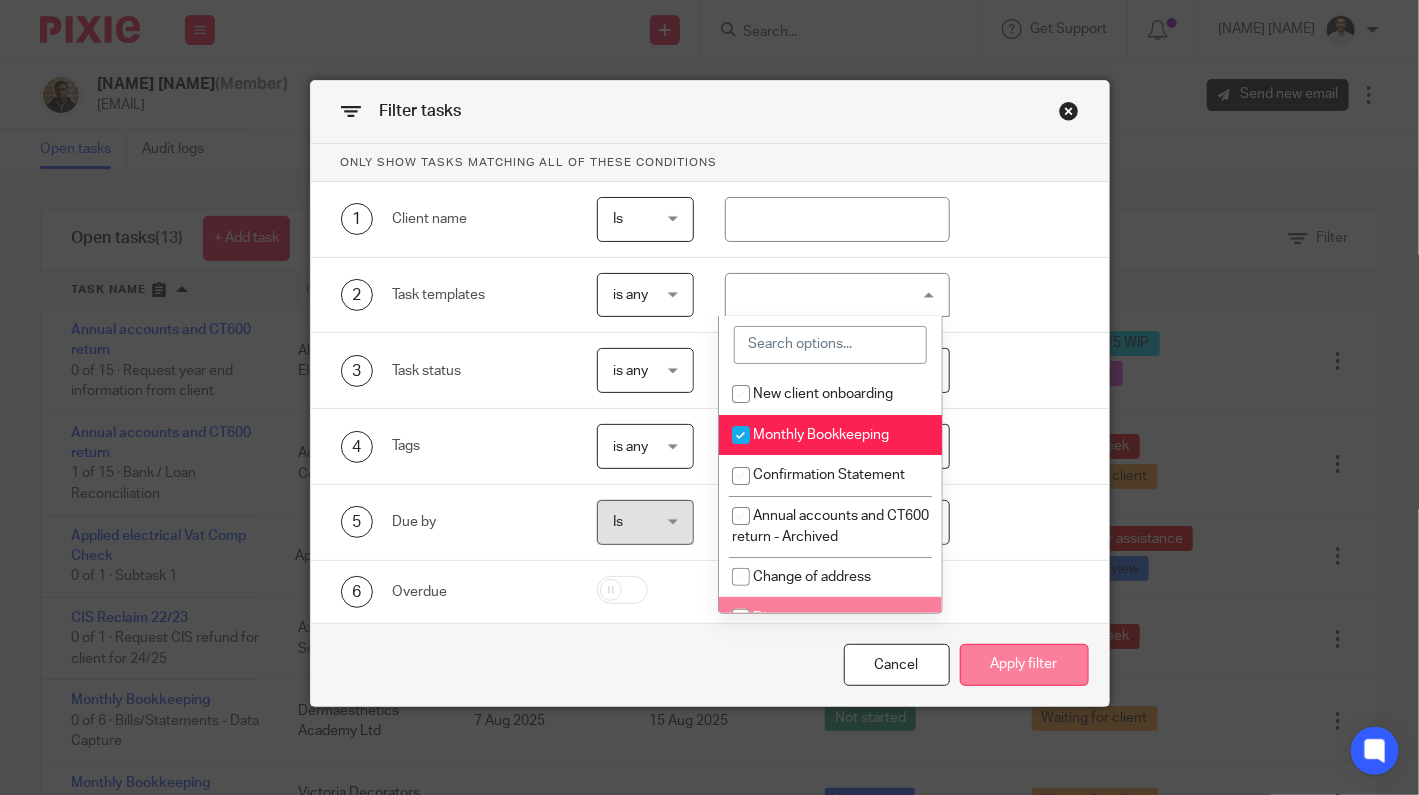 click on "Apply filter" at bounding box center (1024, 665) 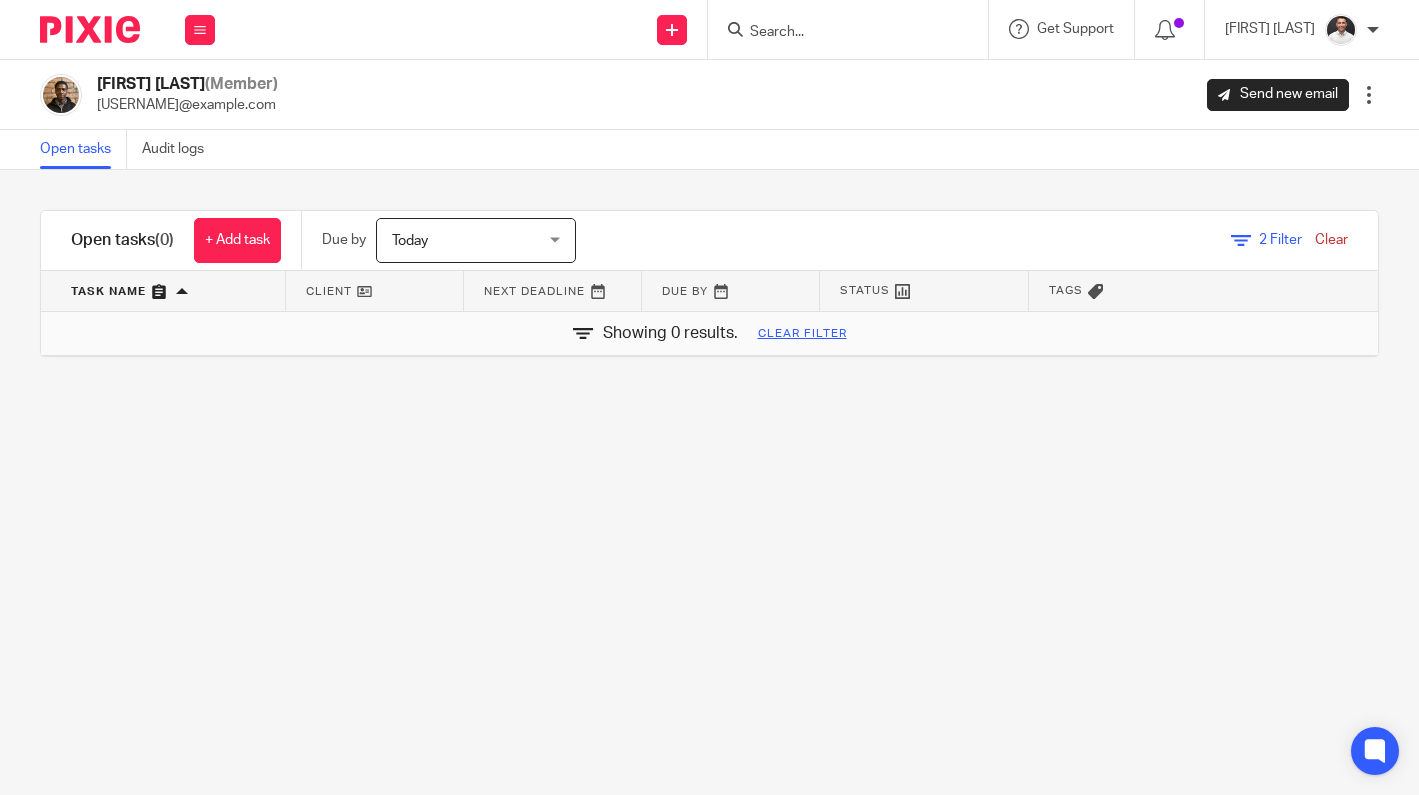 scroll, scrollTop: 0, scrollLeft: 0, axis: both 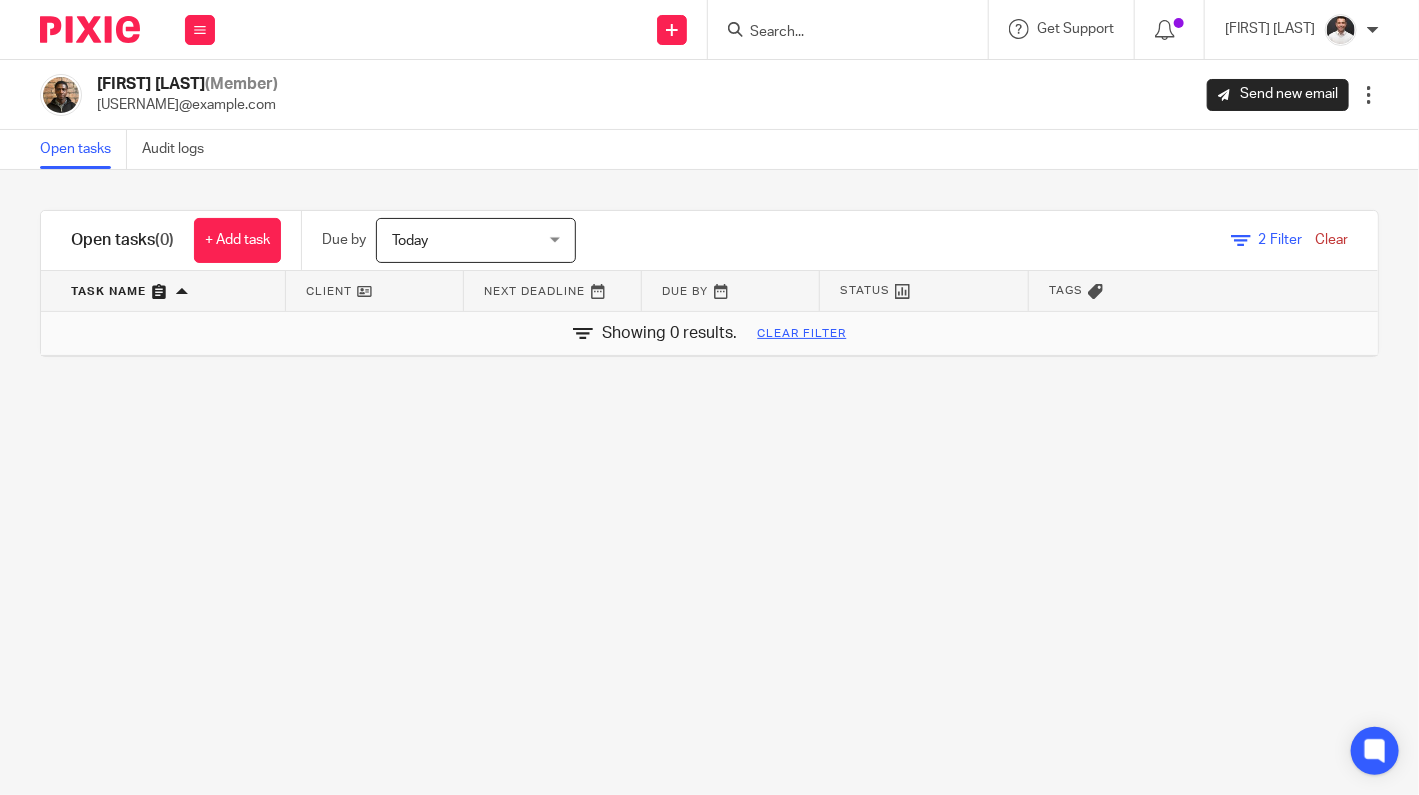 click on "Today" at bounding box center [410, 241] 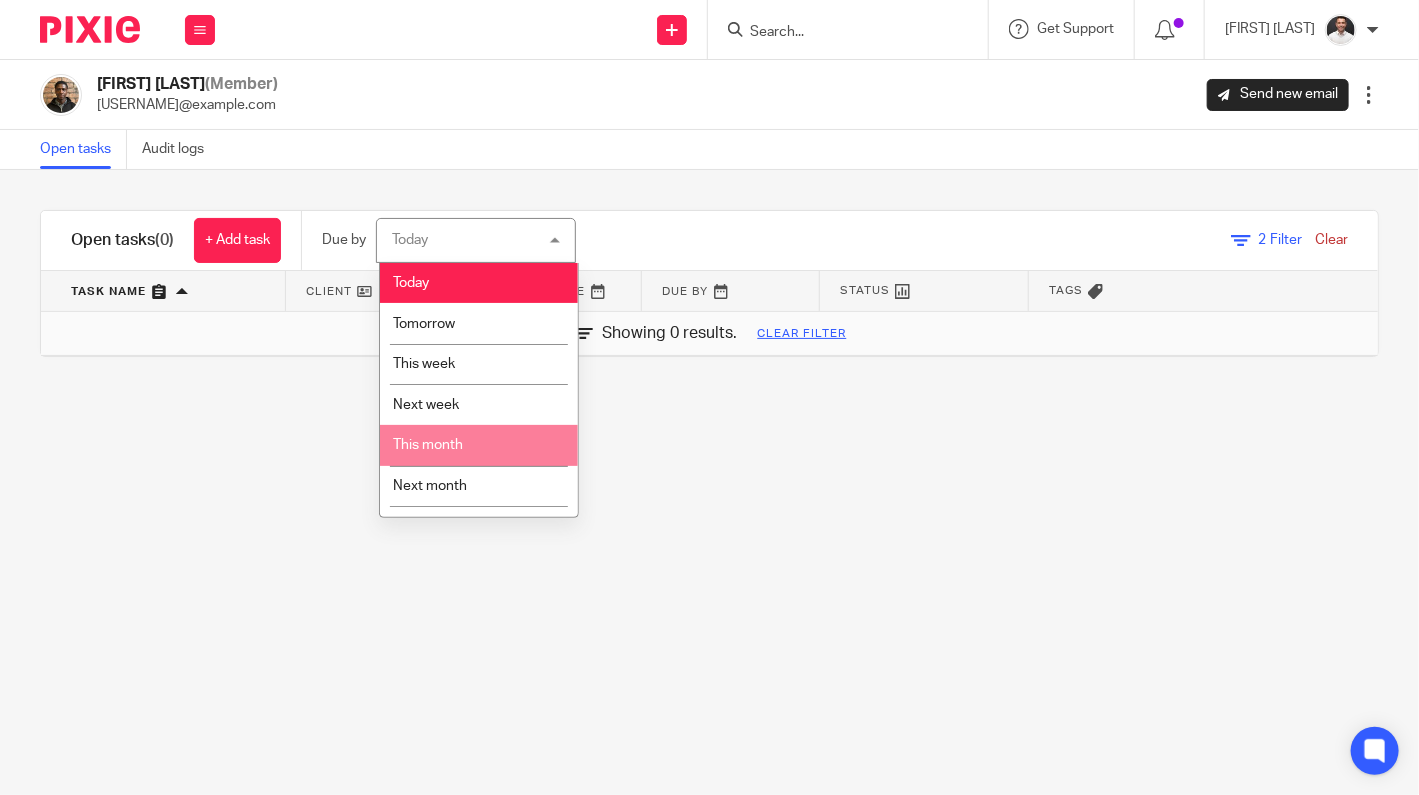 click on "This month" at bounding box center [428, 445] 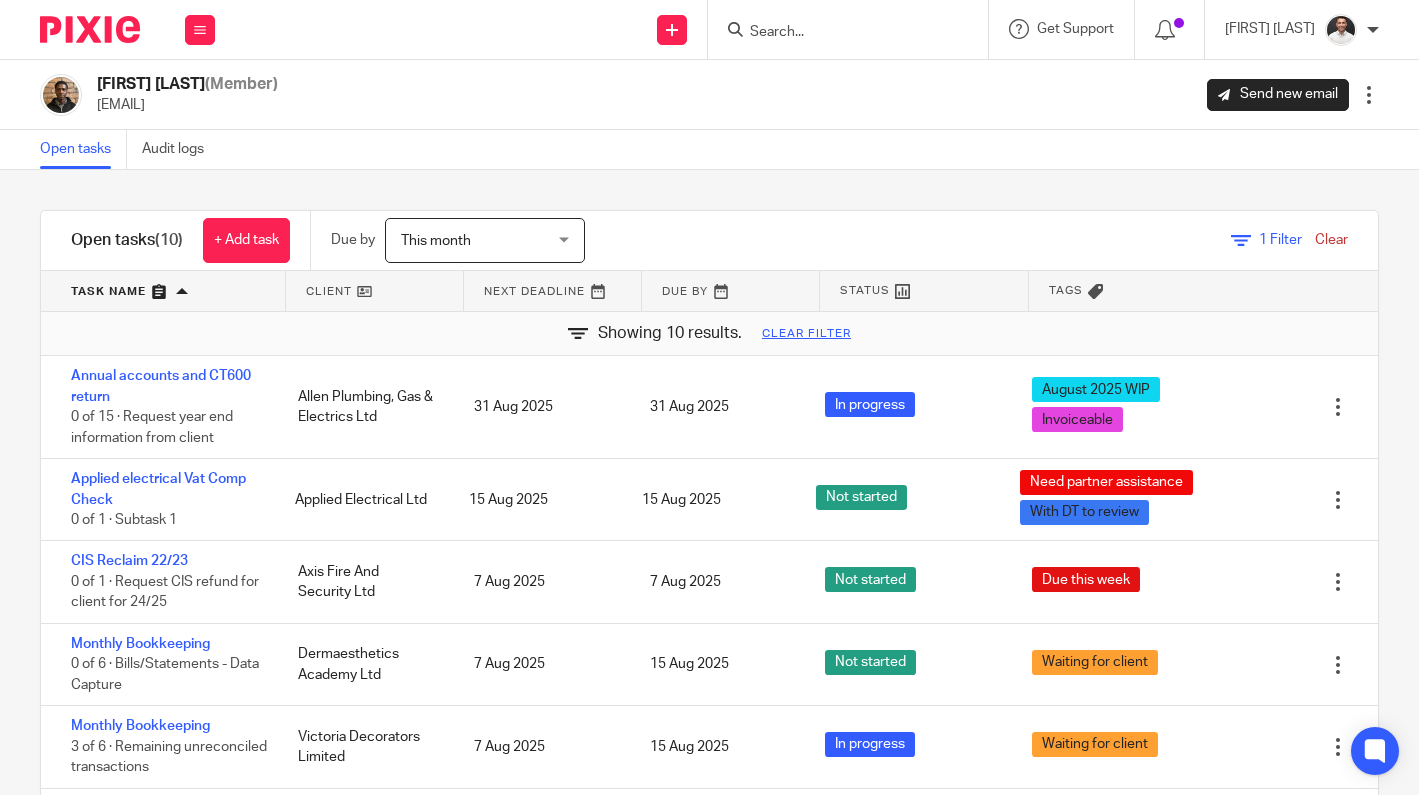 scroll, scrollTop: 0, scrollLeft: 0, axis: both 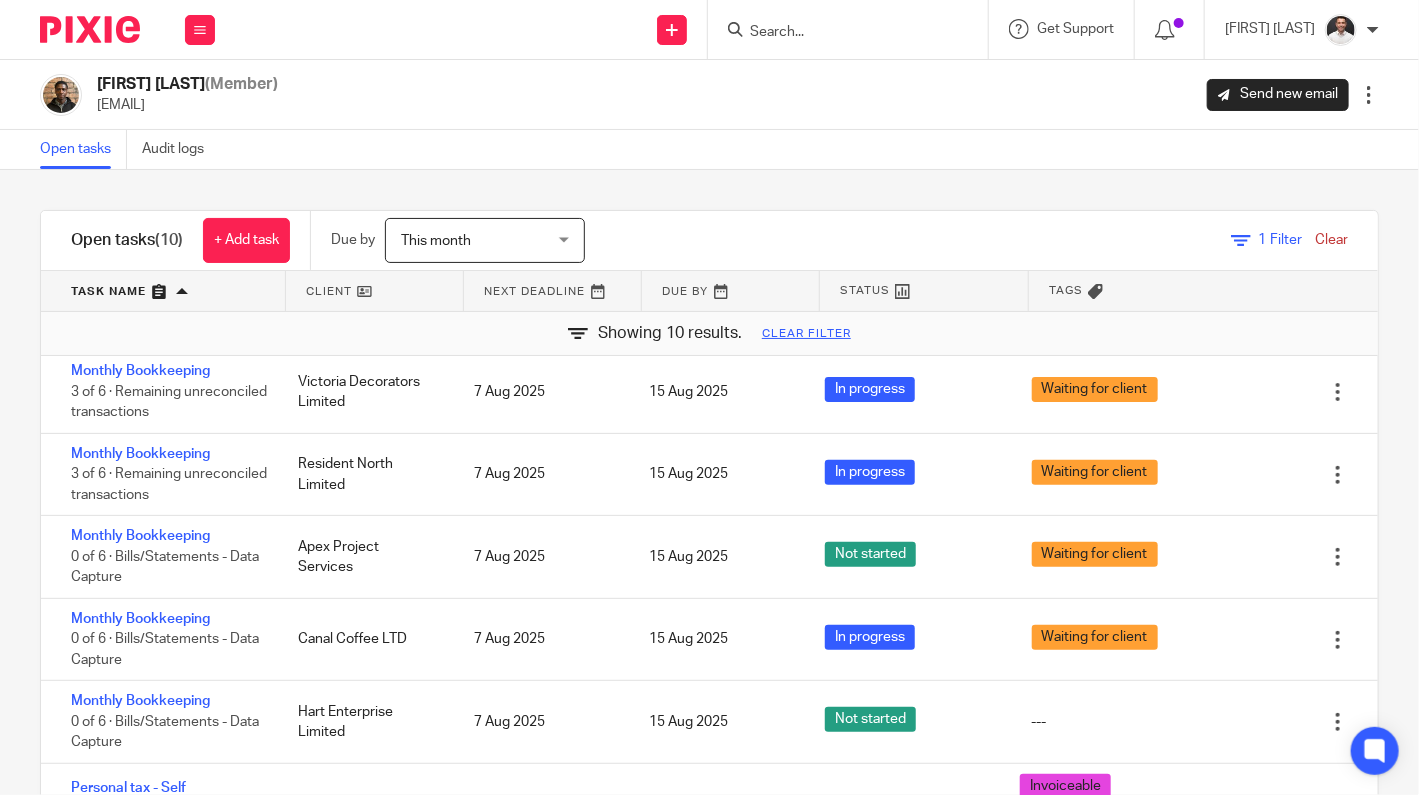 click at bounding box center [163, 291] 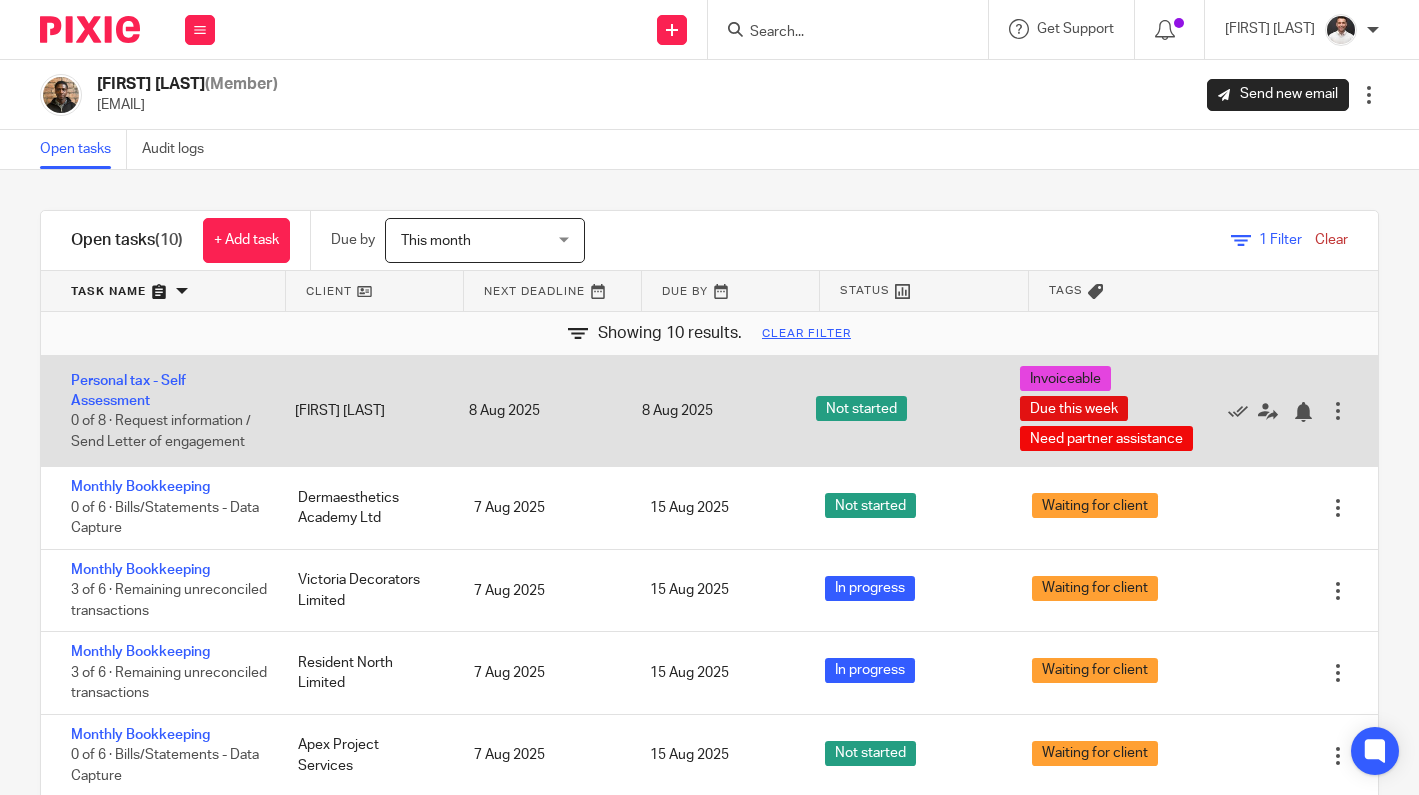 scroll, scrollTop: 0, scrollLeft: 0, axis: both 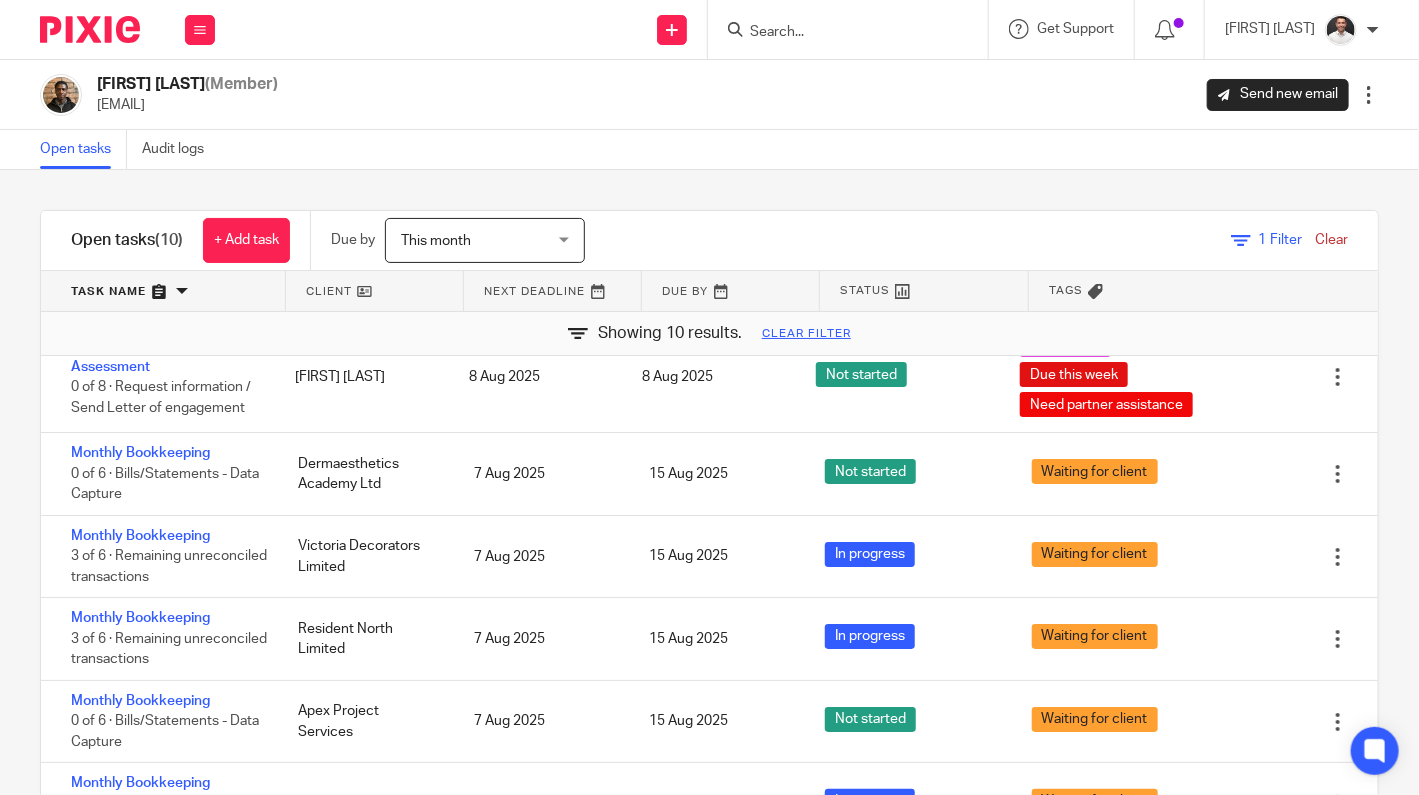drag, startPoint x: 289, startPoint y: 408, endPoint x: 589, endPoint y: 809, distance: 500.80035 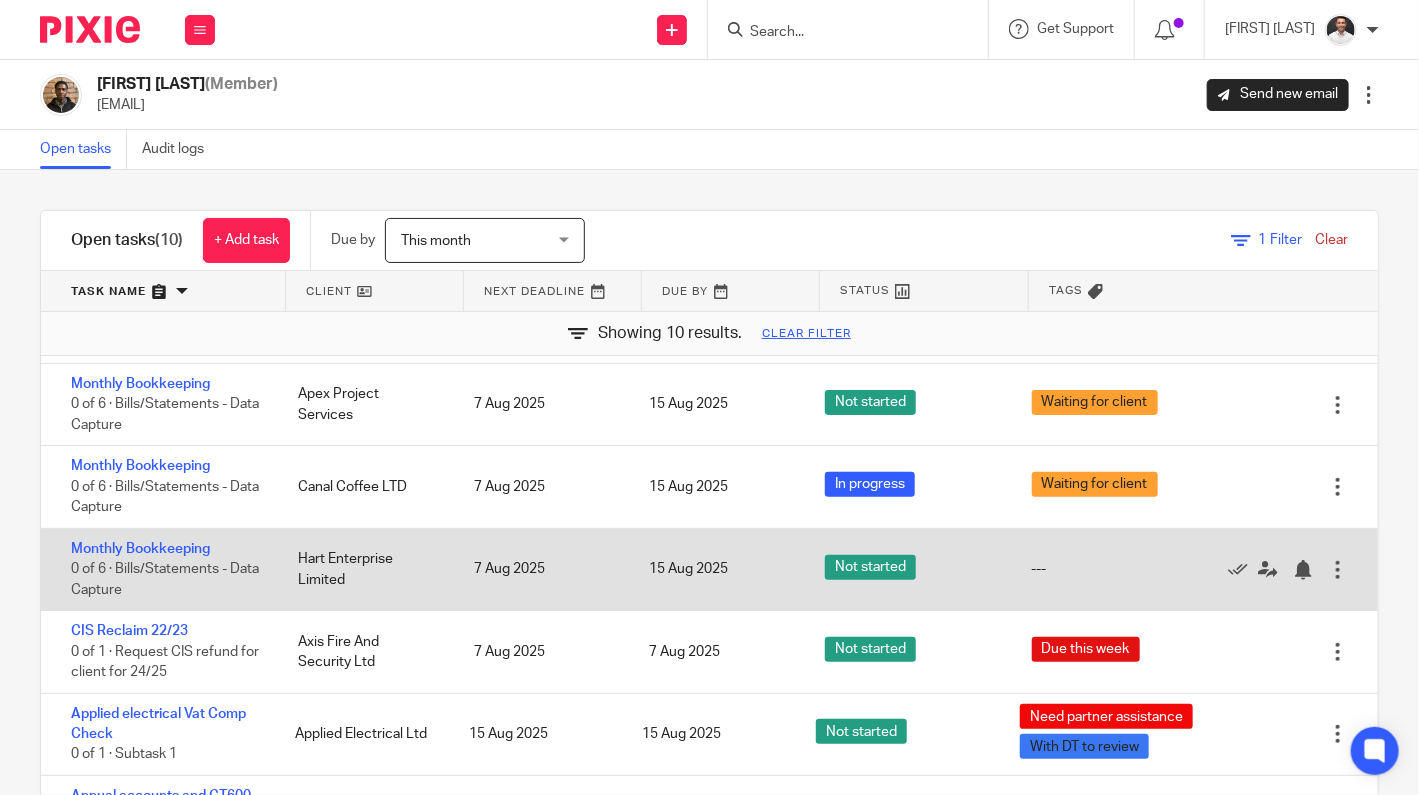 scroll, scrollTop: 356, scrollLeft: 0, axis: vertical 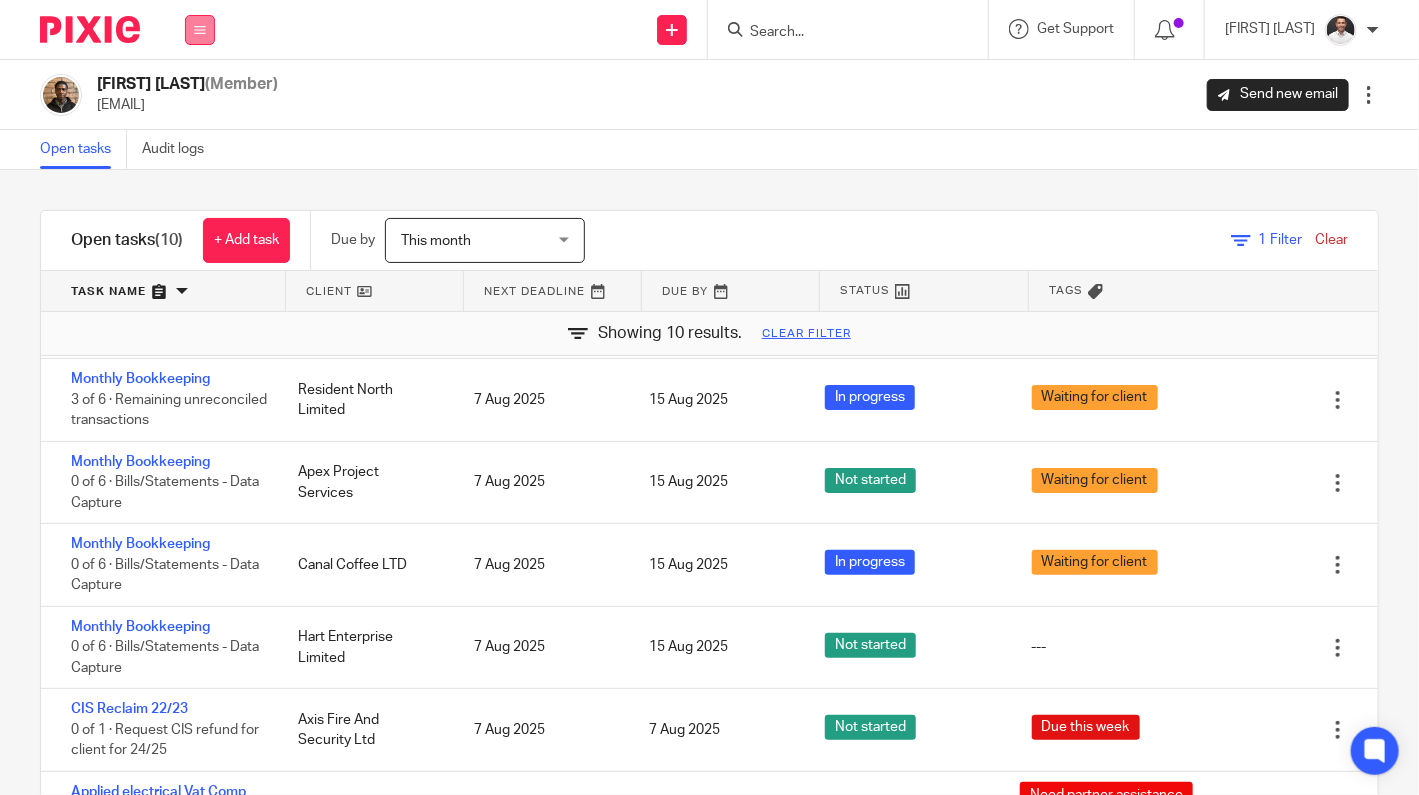 click at bounding box center [200, 30] 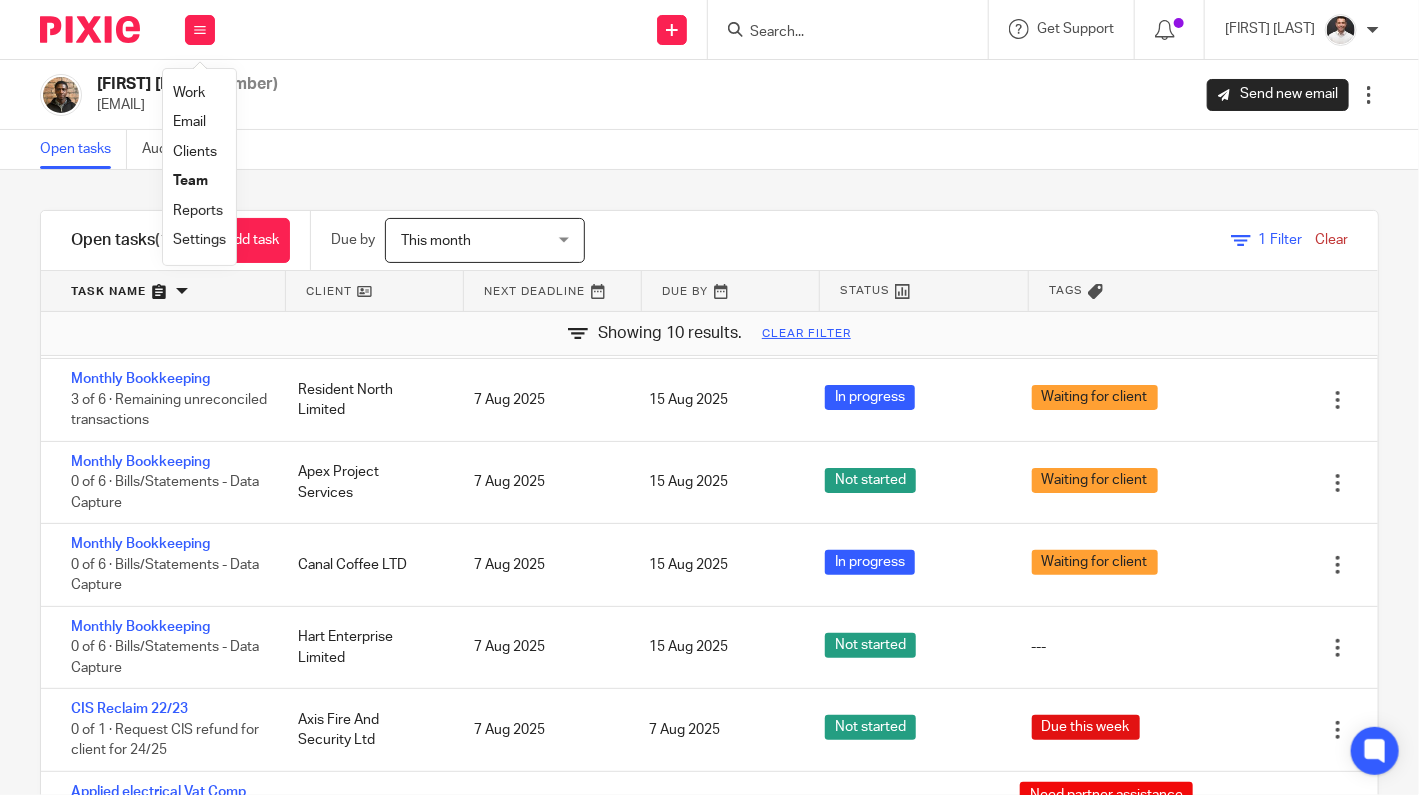 click on "Team" at bounding box center [190, 181] 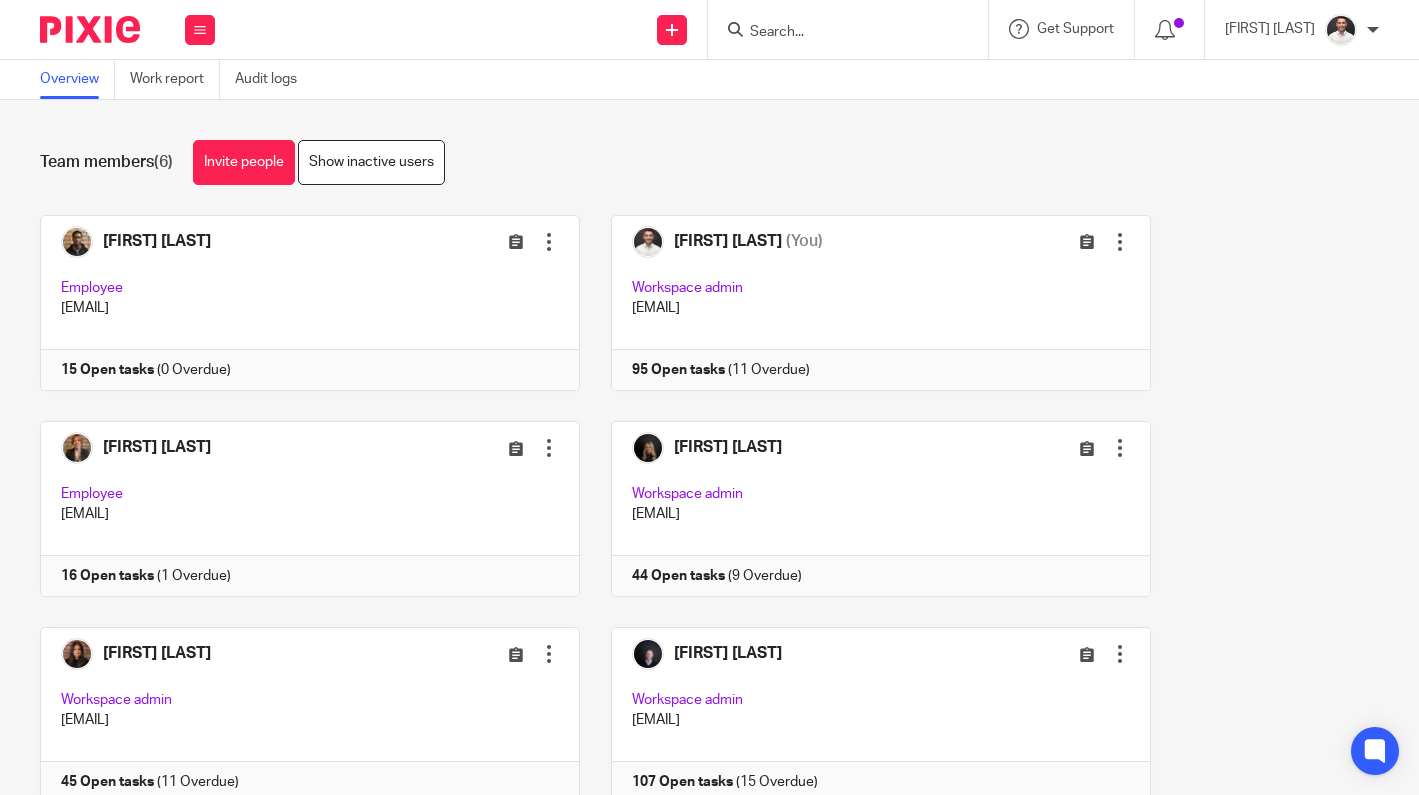 scroll, scrollTop: 0, scrollLeft: 0, axis: both 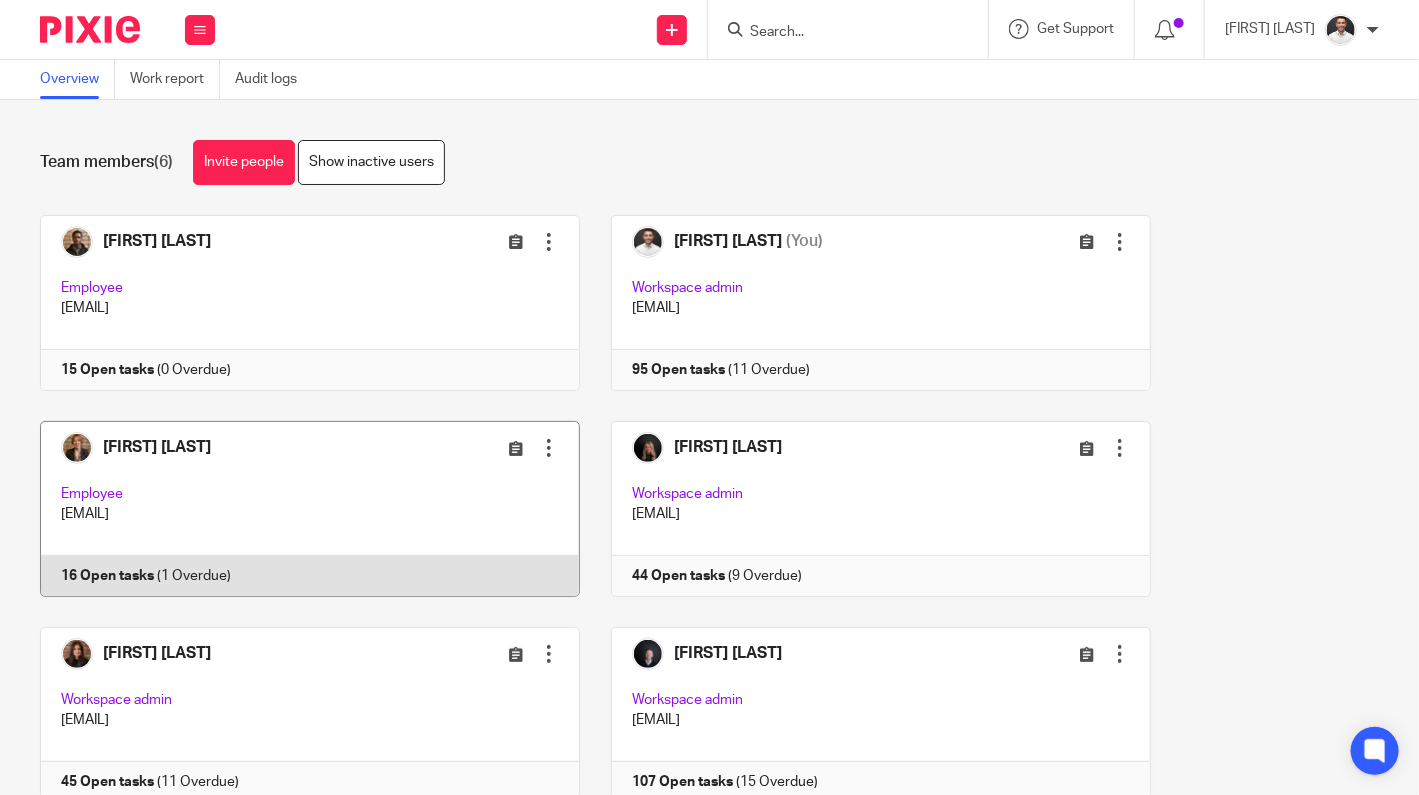 click at bounding box center [294, 509] 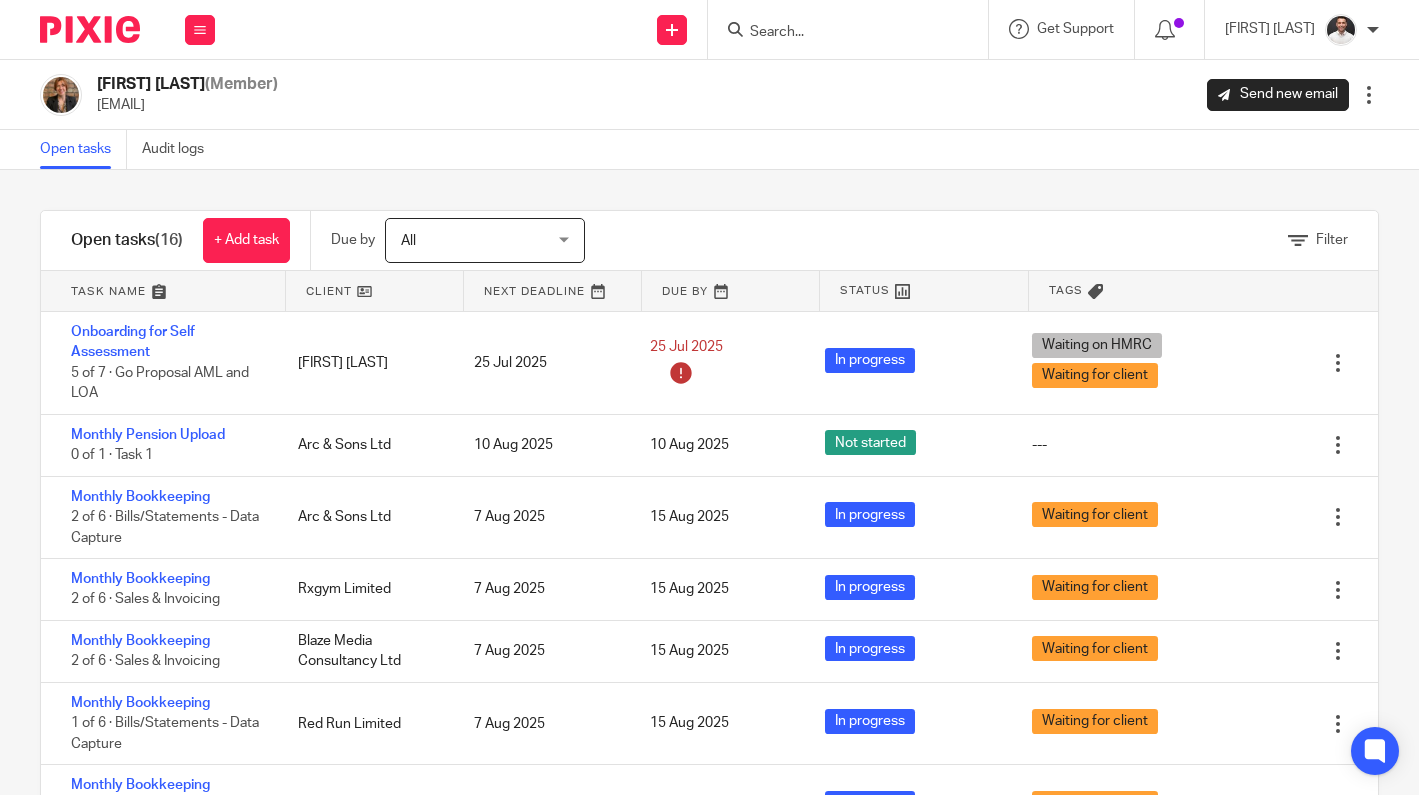 scroll, scrollTop: 0, scrollLeft: 0, axis: both 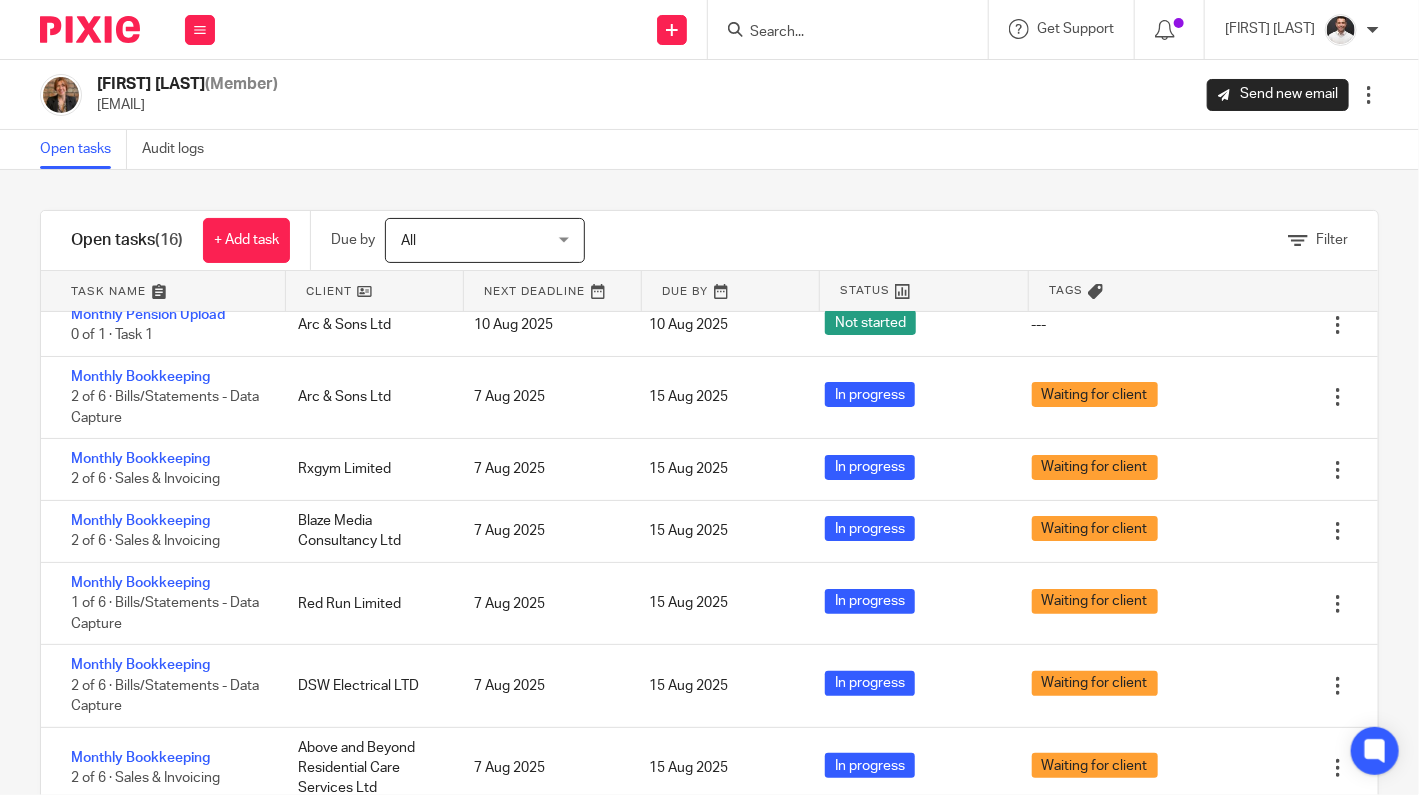 click at bounding box center [374, 291] 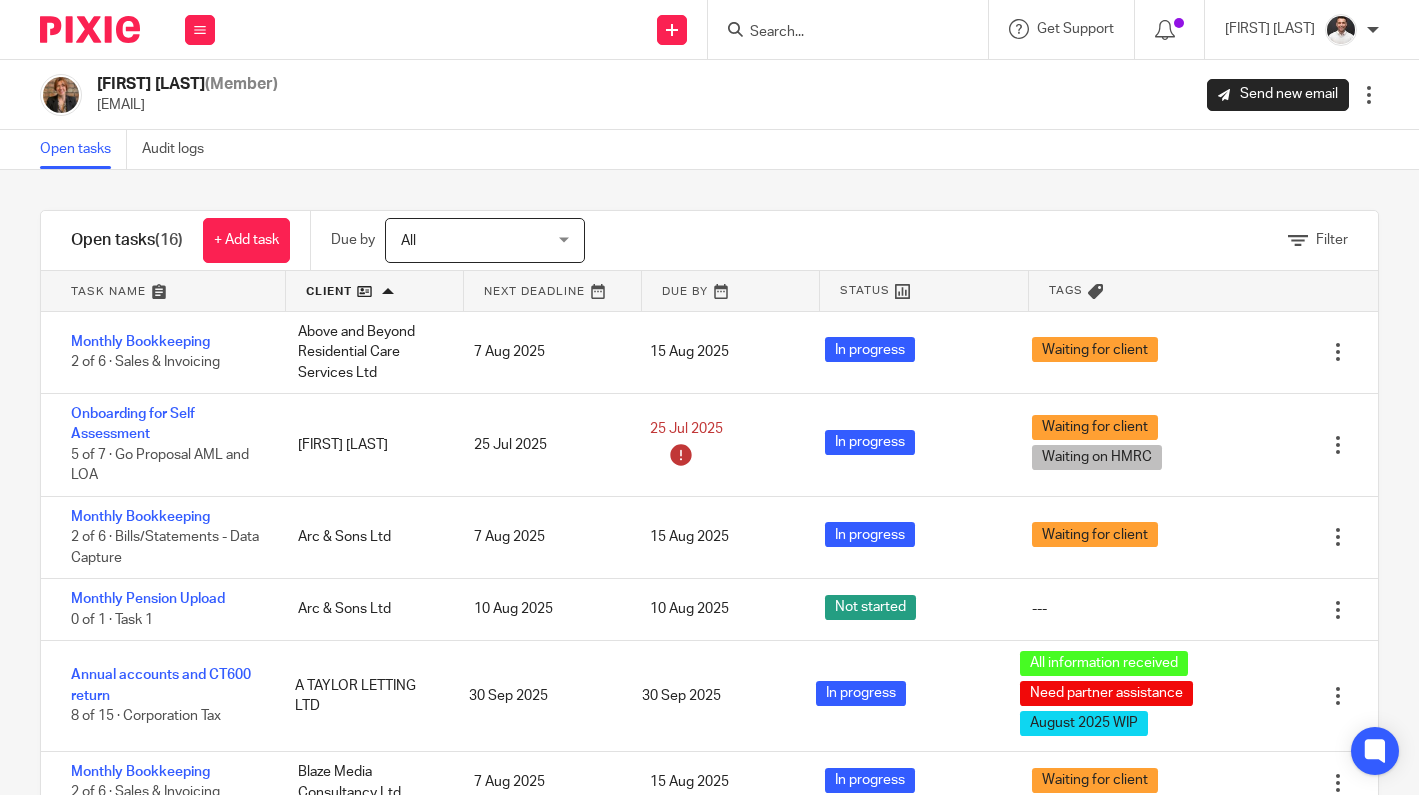 scroll, scrollTop: 0, scrollLeft: 0, axis: both 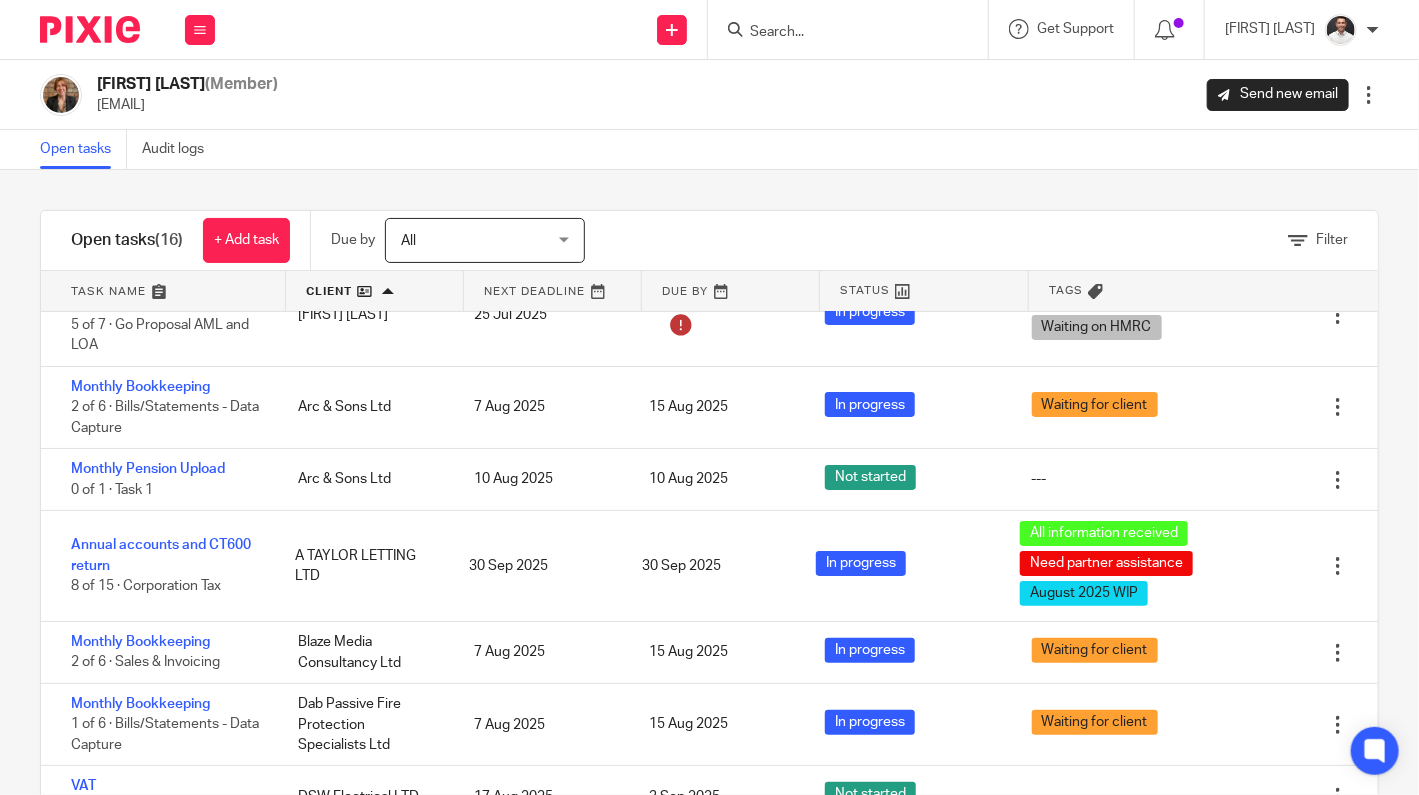 click on "Open tasks
Audit logs" at bounding box center [709, 150] 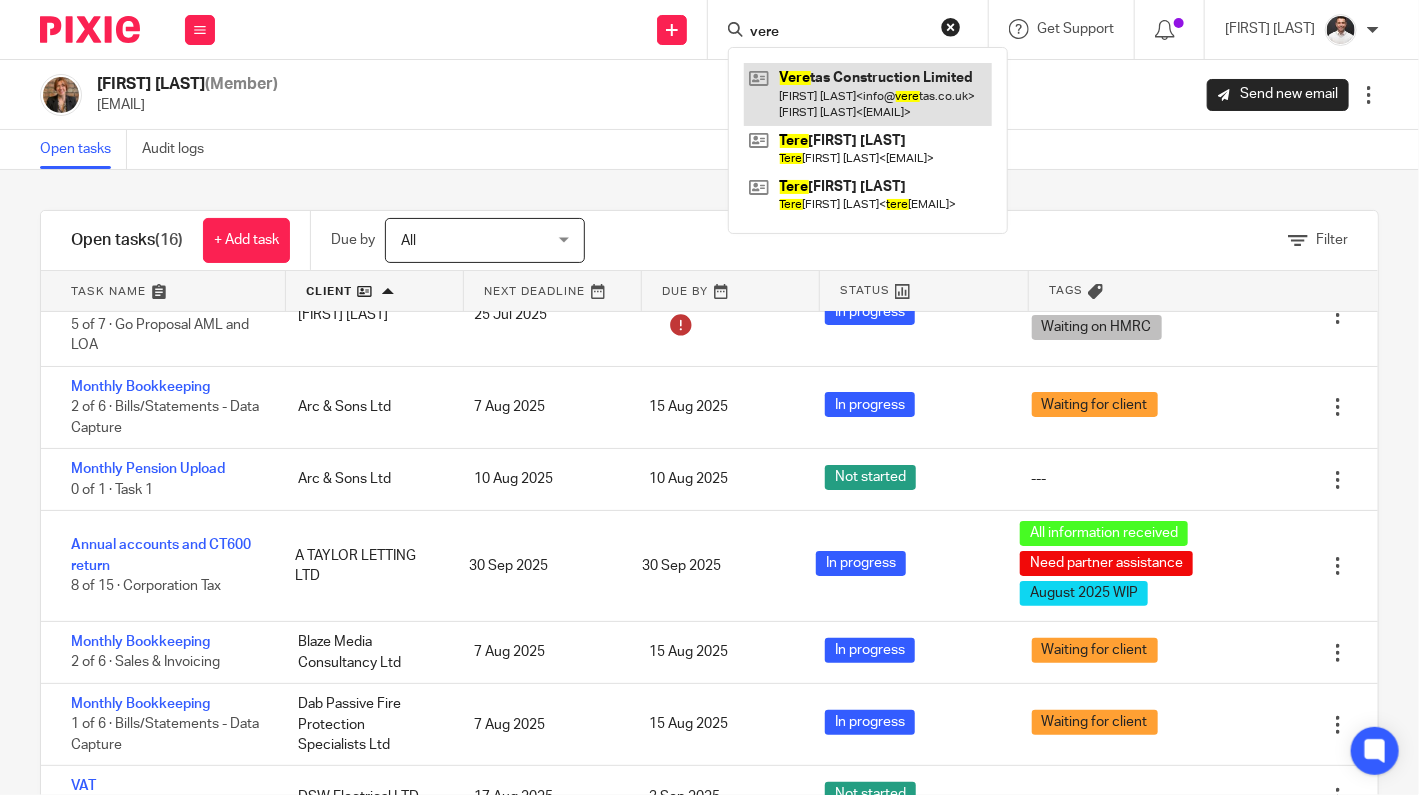 type on "vere" 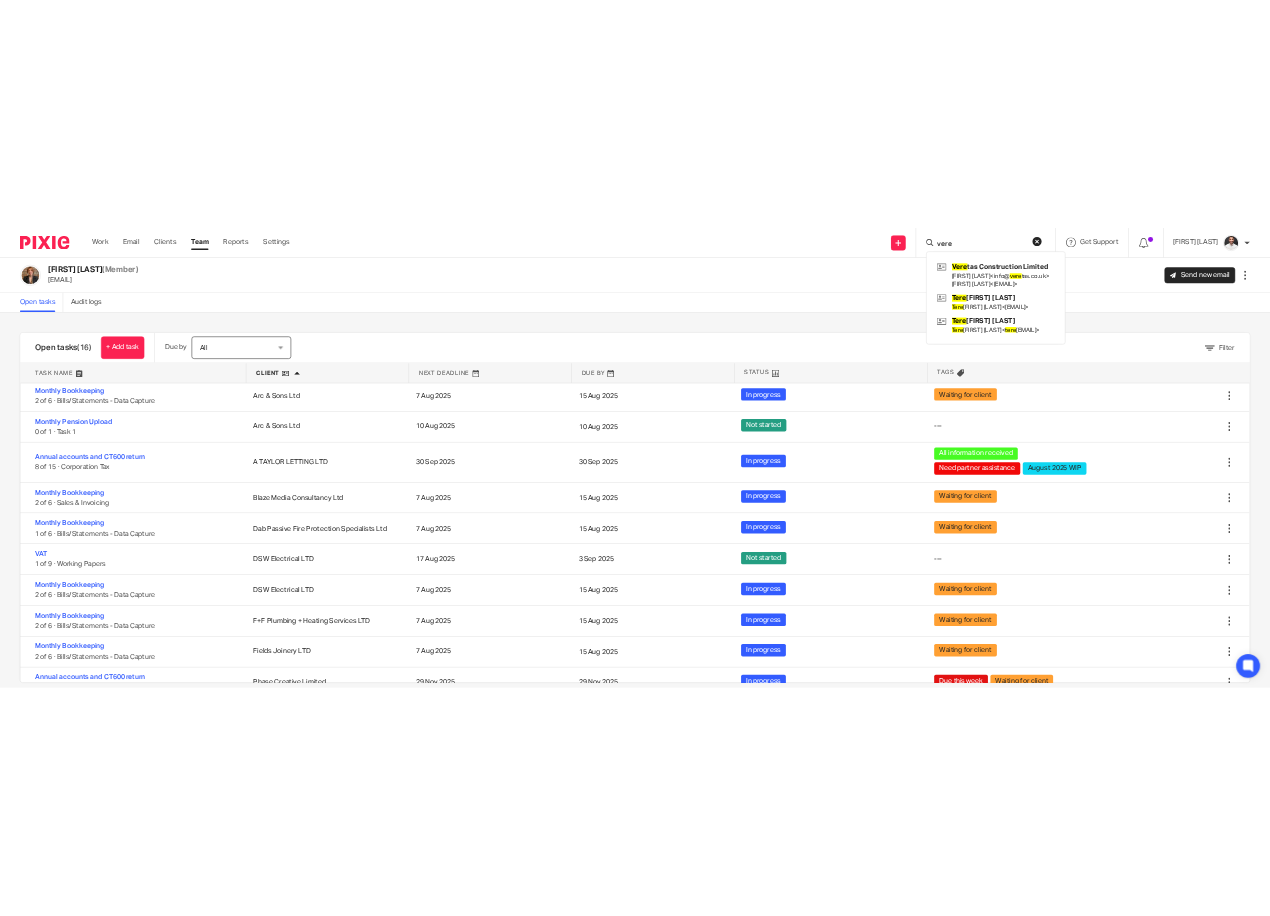 scroll, scrollTop: 131, scrollLeft: 0, axis: vertical 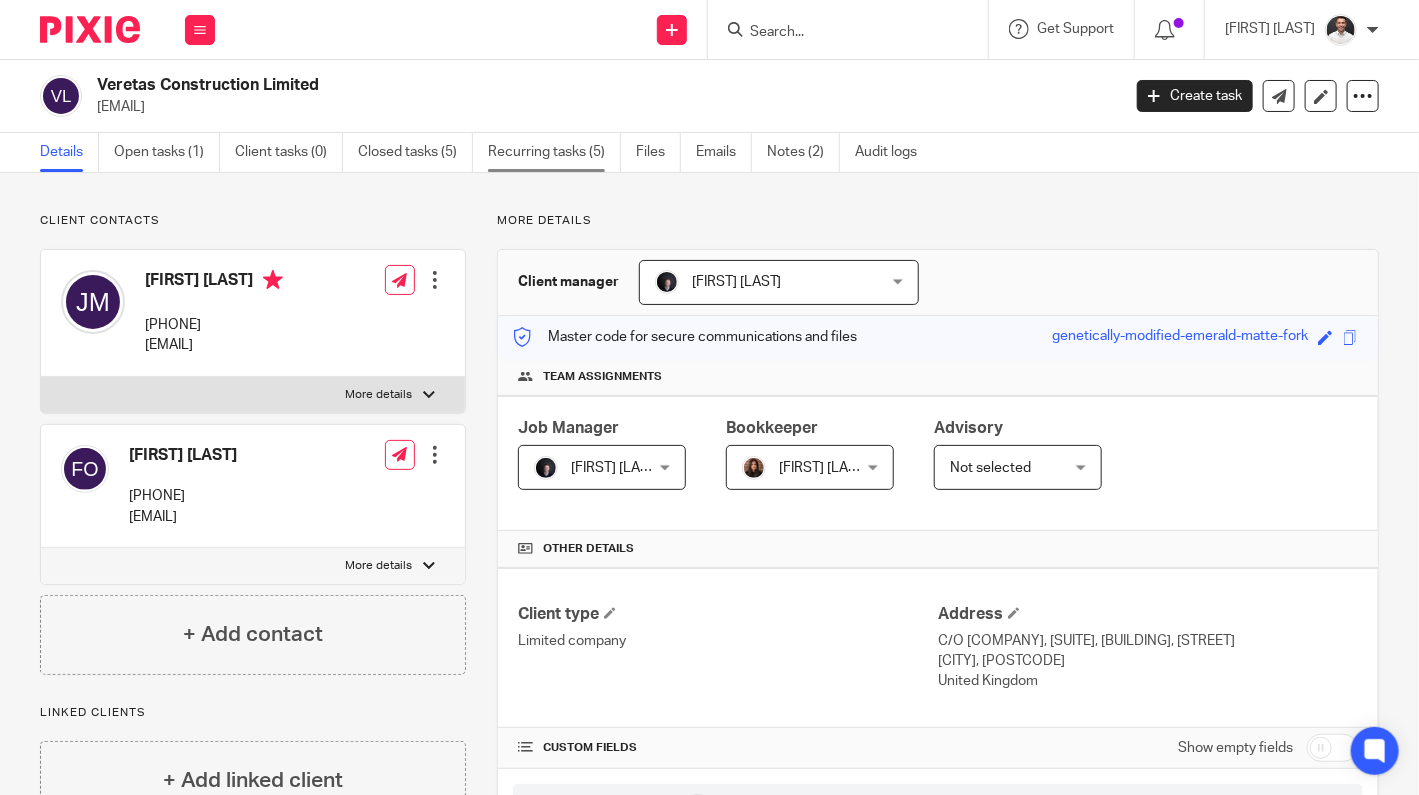 click on "Recurring tasks (5)" at bounding box center [554, 152] 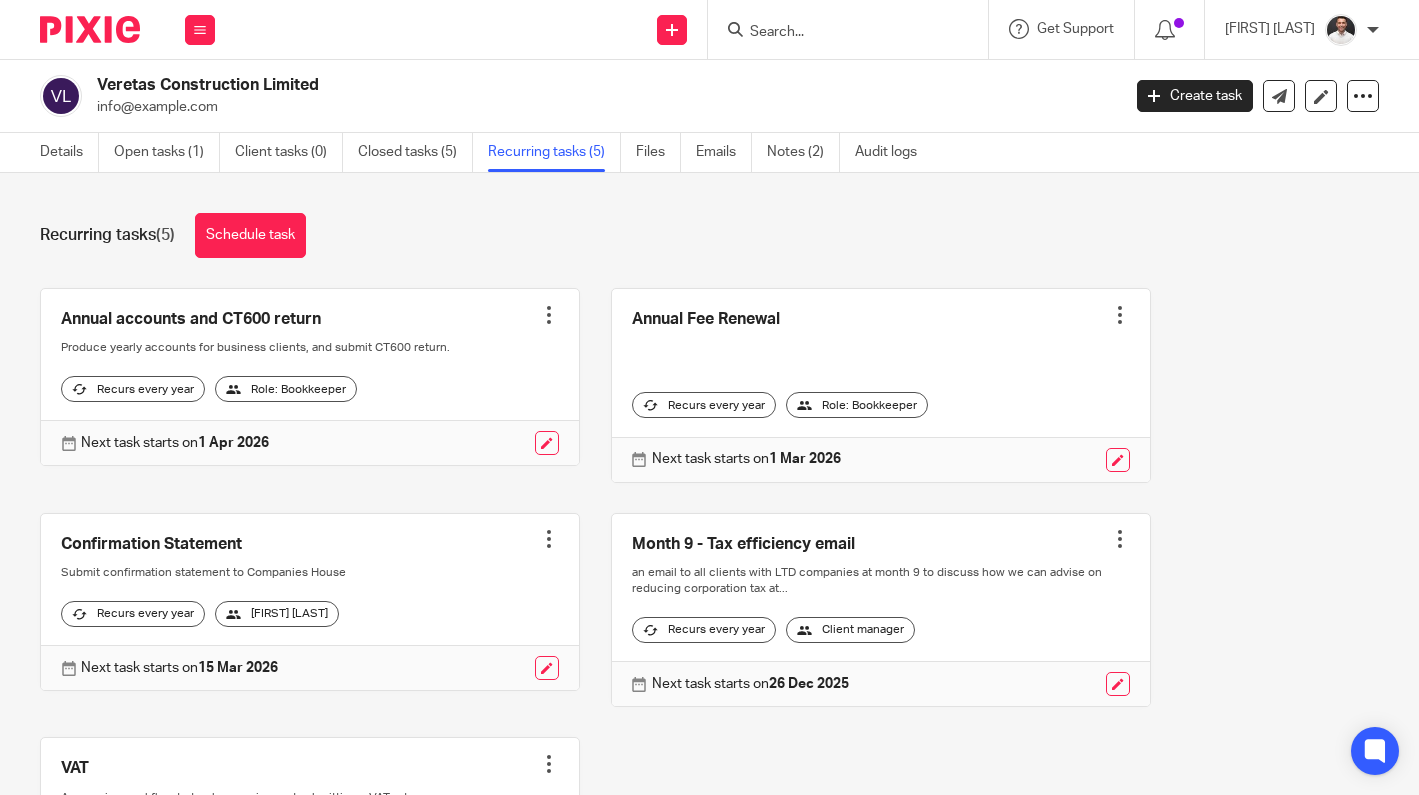 scroll, scrollTop: 0, scrollLeft: 0, axis: both 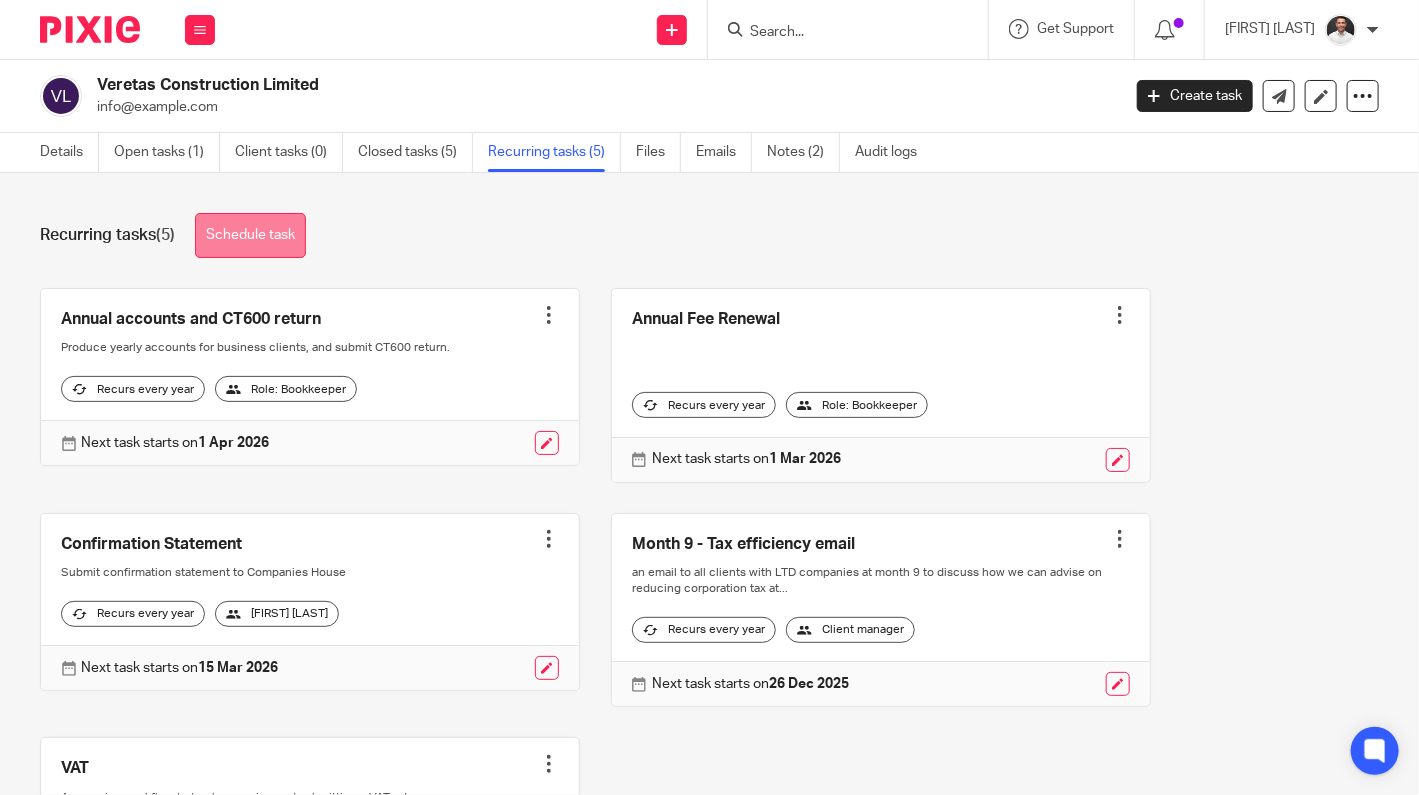 click on "Schedule task" at bounding box center (250, 235) 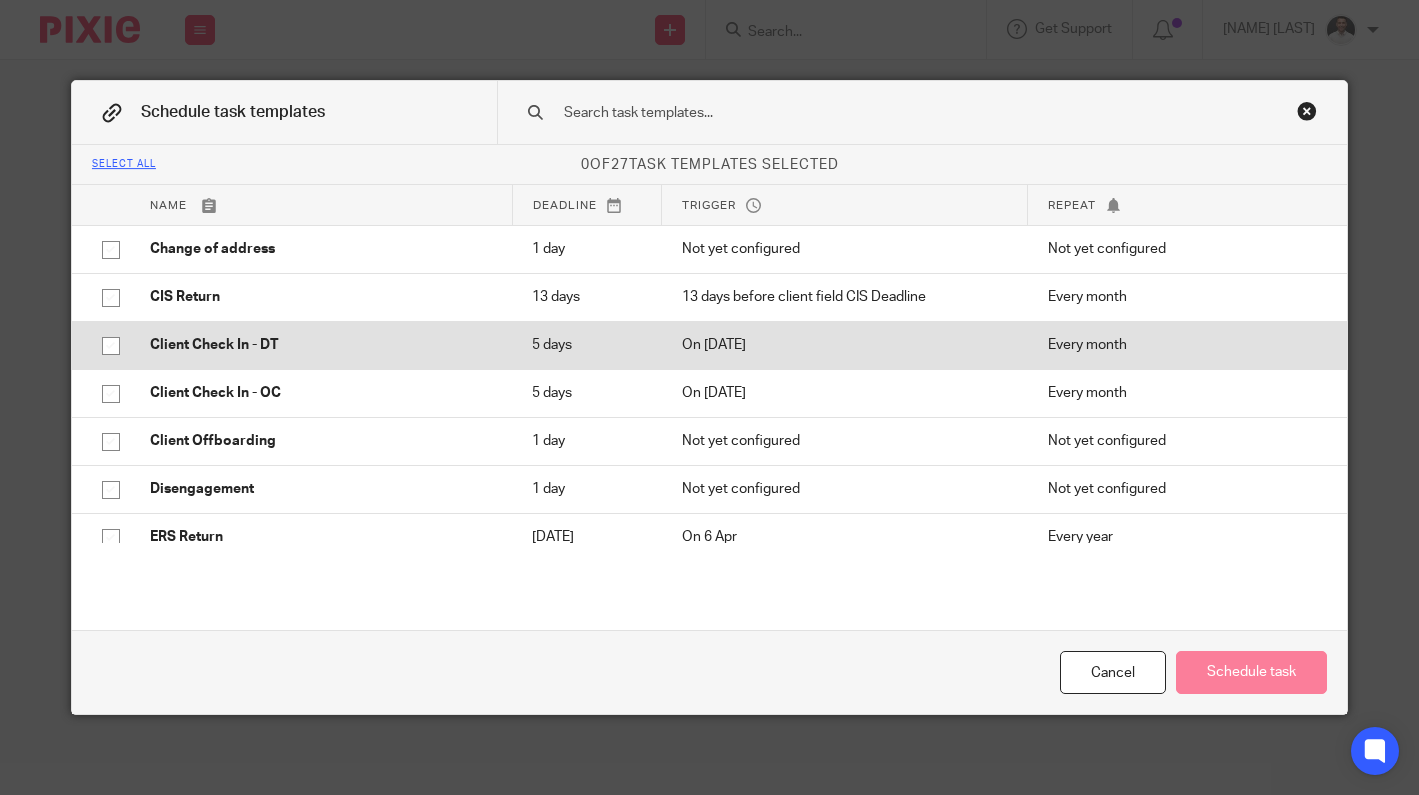 scroll, scrollTop: 0, scrollLeft: 0, axis: both 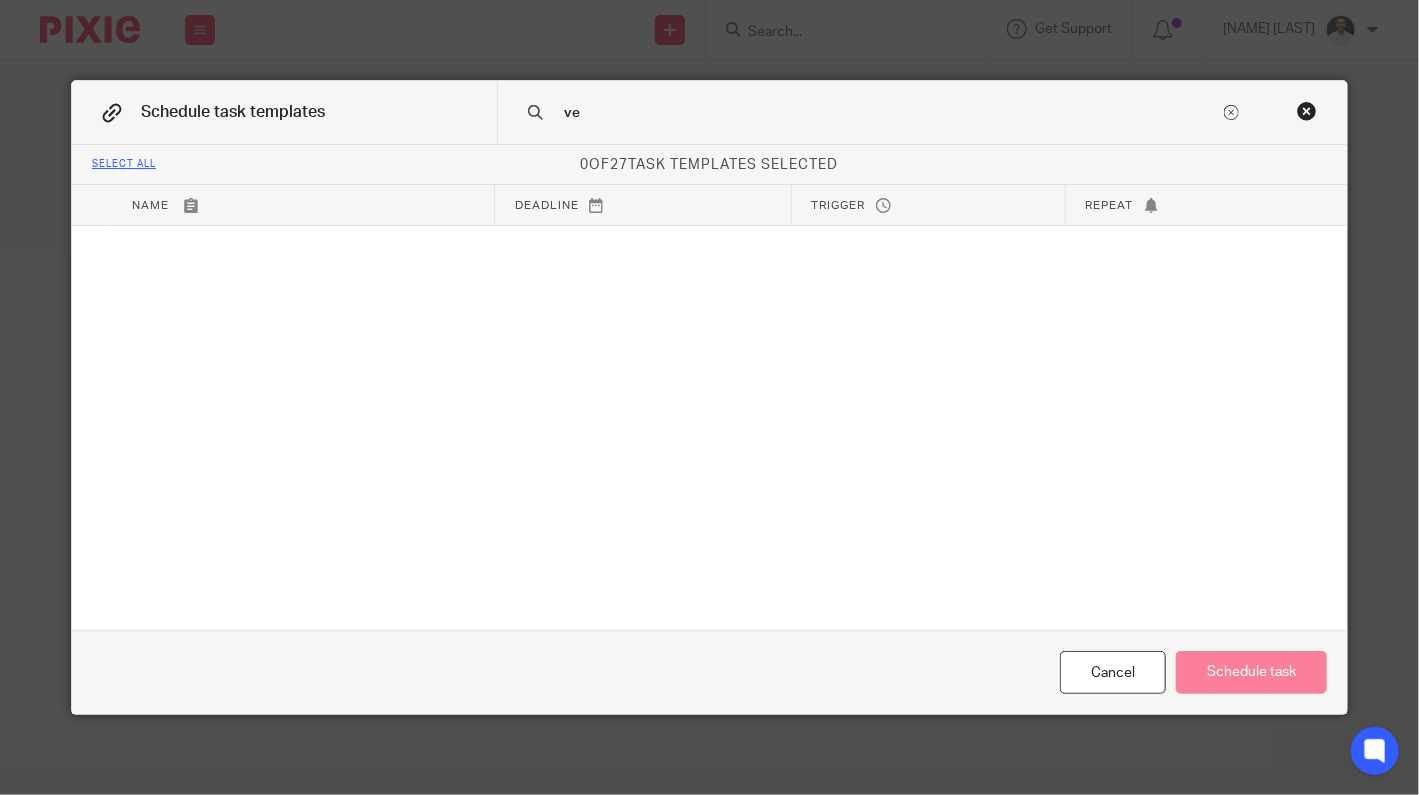type on "v" 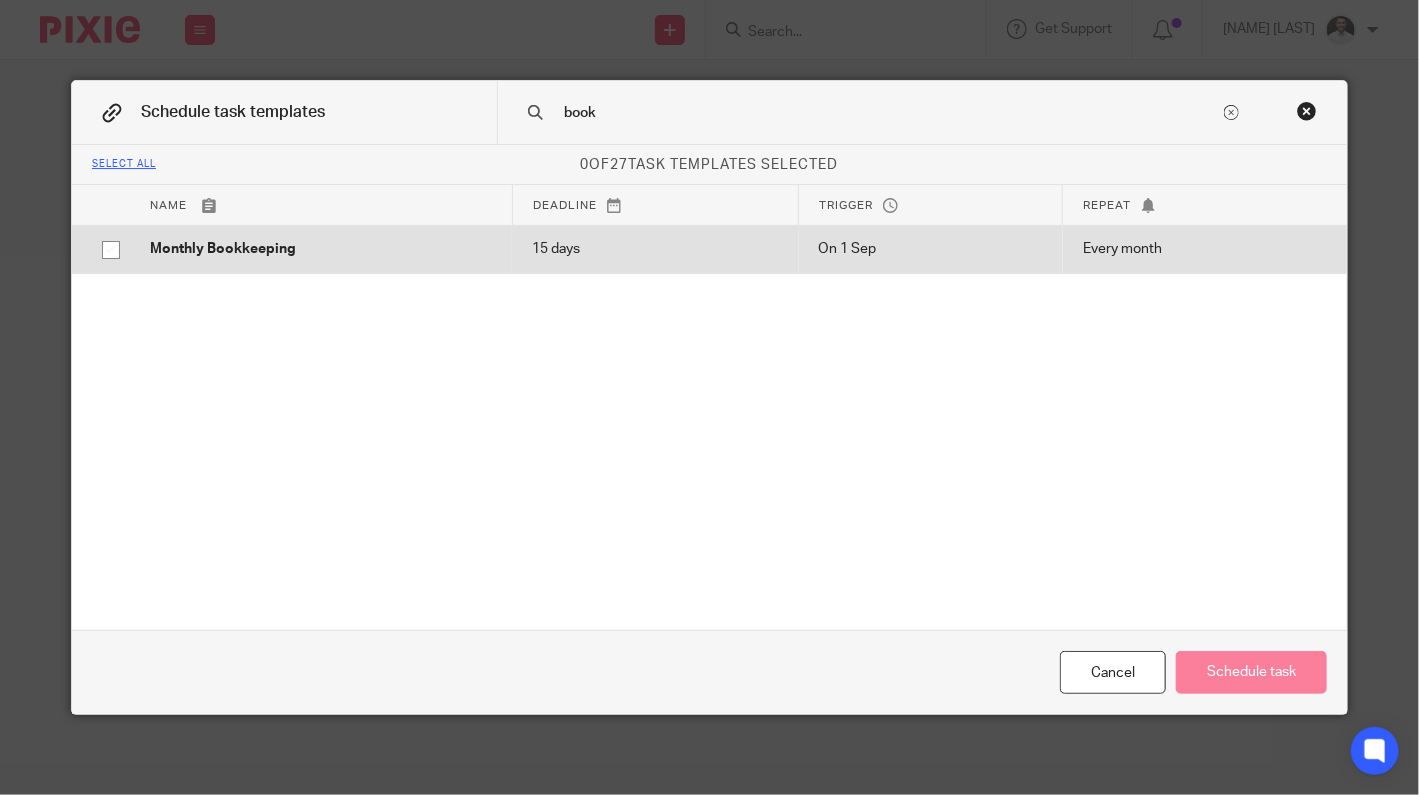 type on "book" 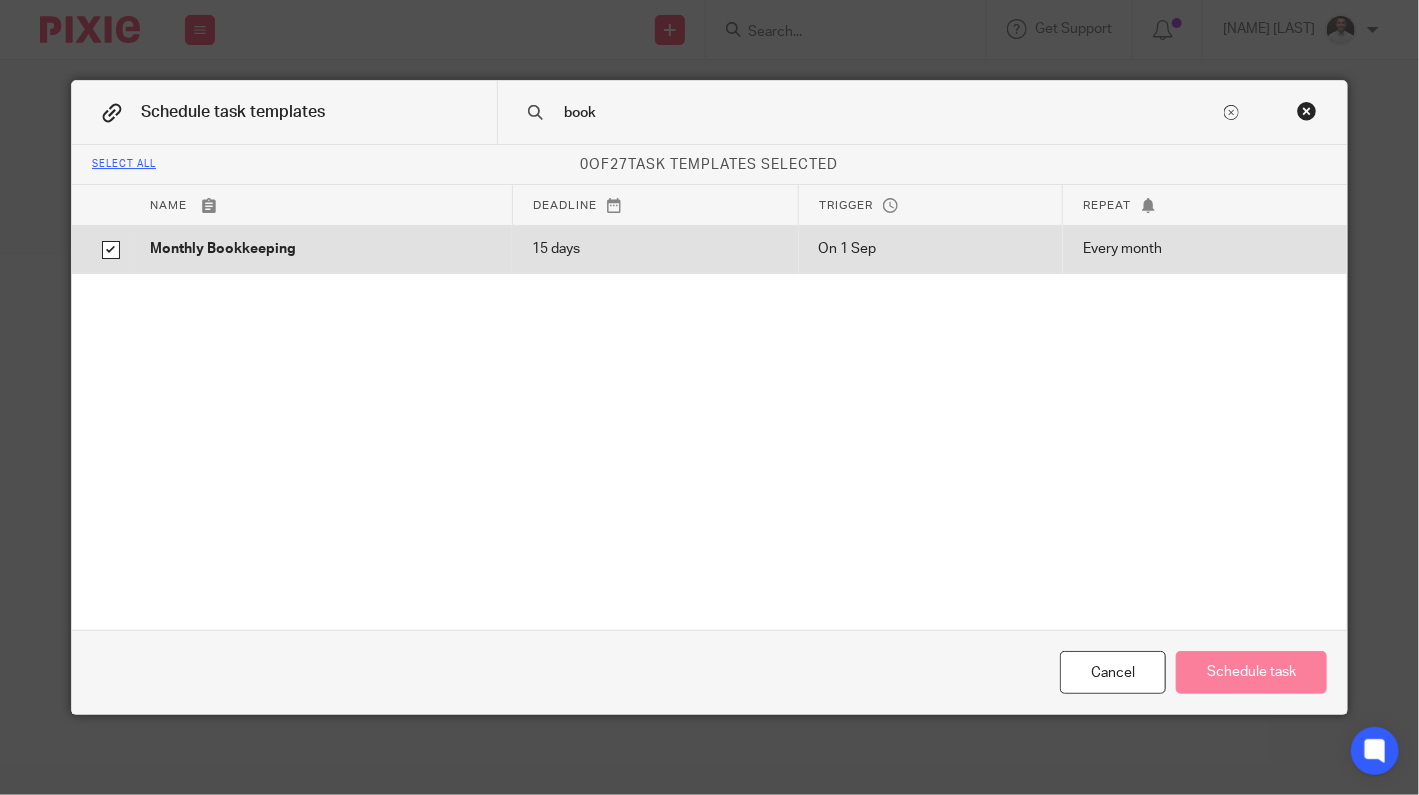 checkbox on "true" 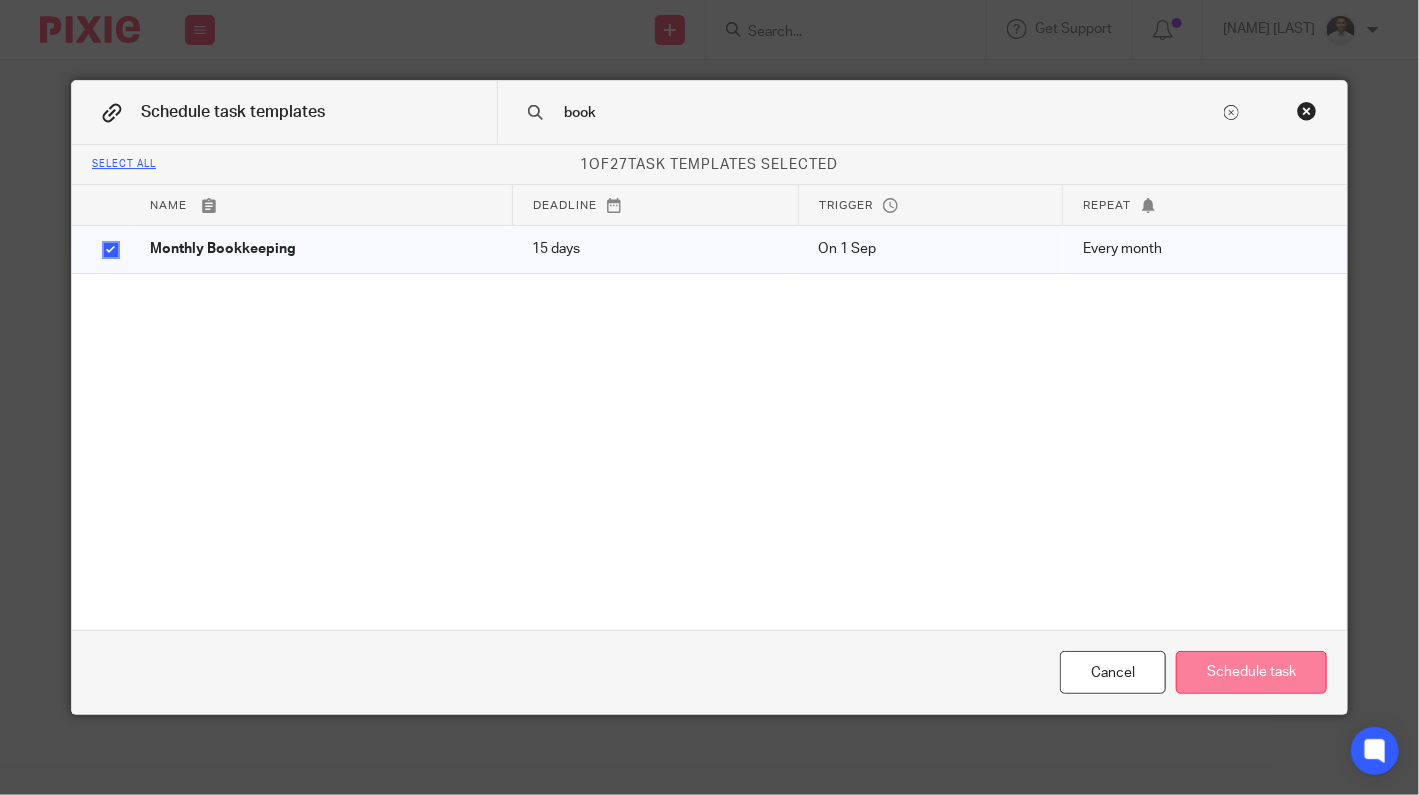 click on "Schedule task" at bounding box center [1251, 672] 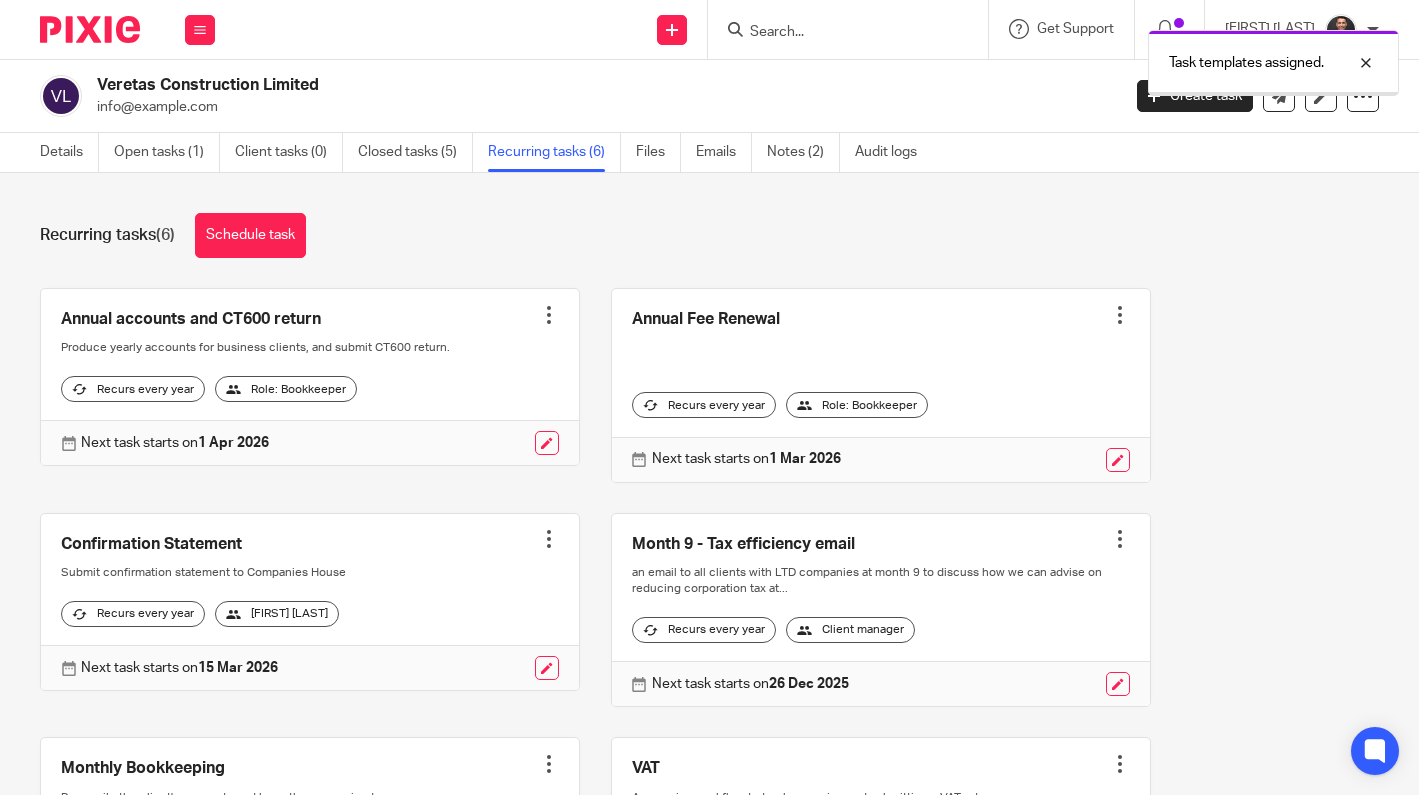 scroll, scrollTop: 0, scrollLeft: 0, axis: both 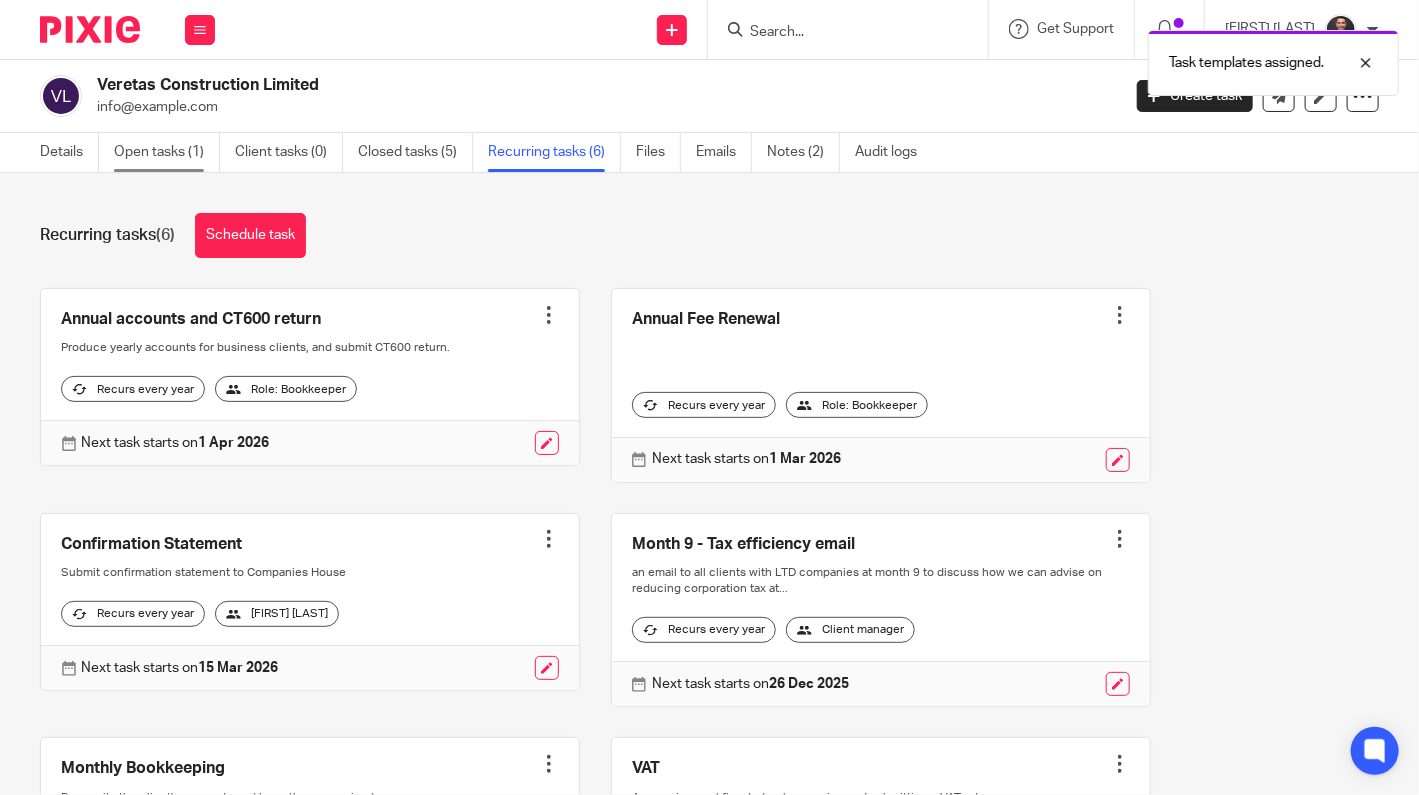 click on "Open tasks (1)" at bounding box center (167, 152) 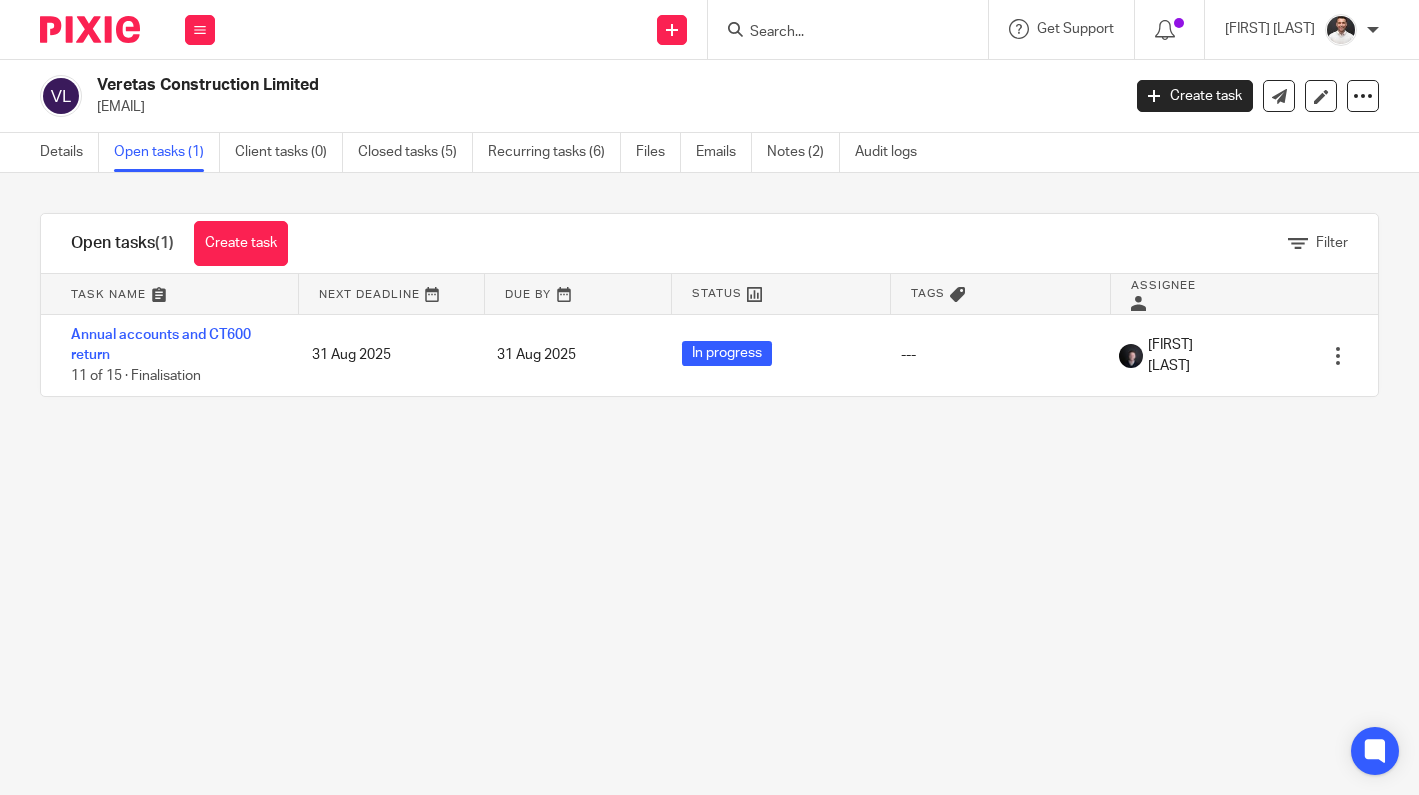 scroll, scrollTop: 0, scrollLeft: 0, axis: both 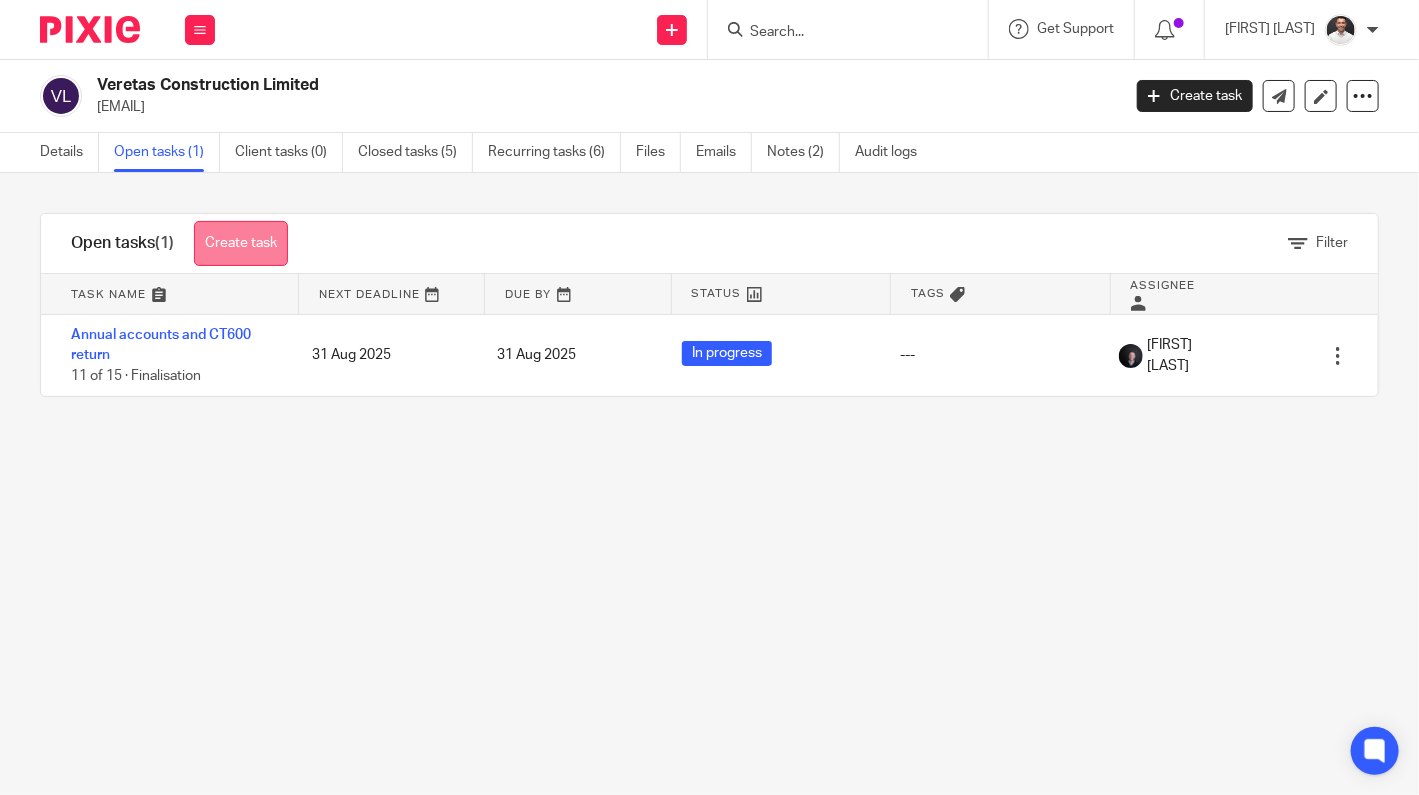 click on "Create task" at bounding box center [241, 243] 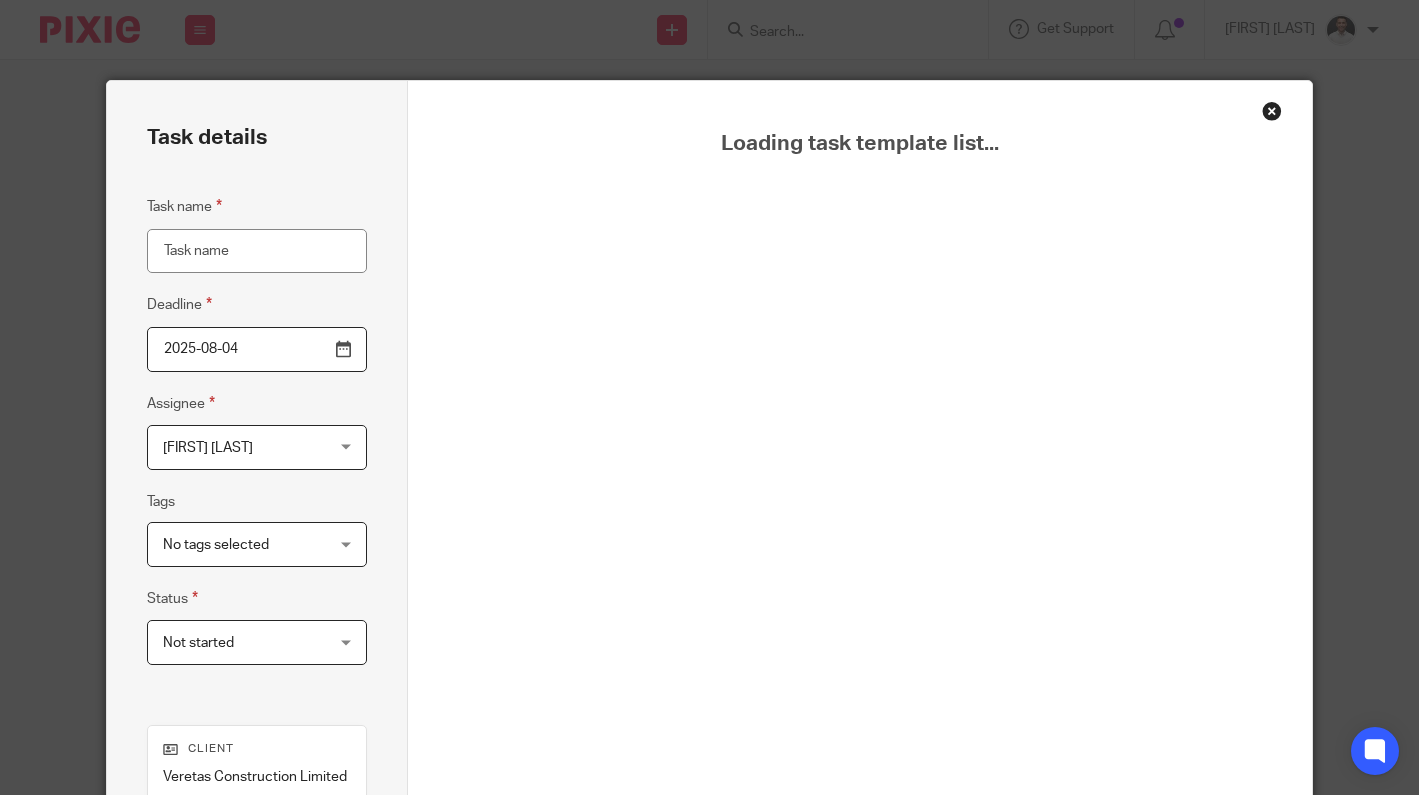 scroll, scrollTop: 0, scrollLeft: 0, axis: both 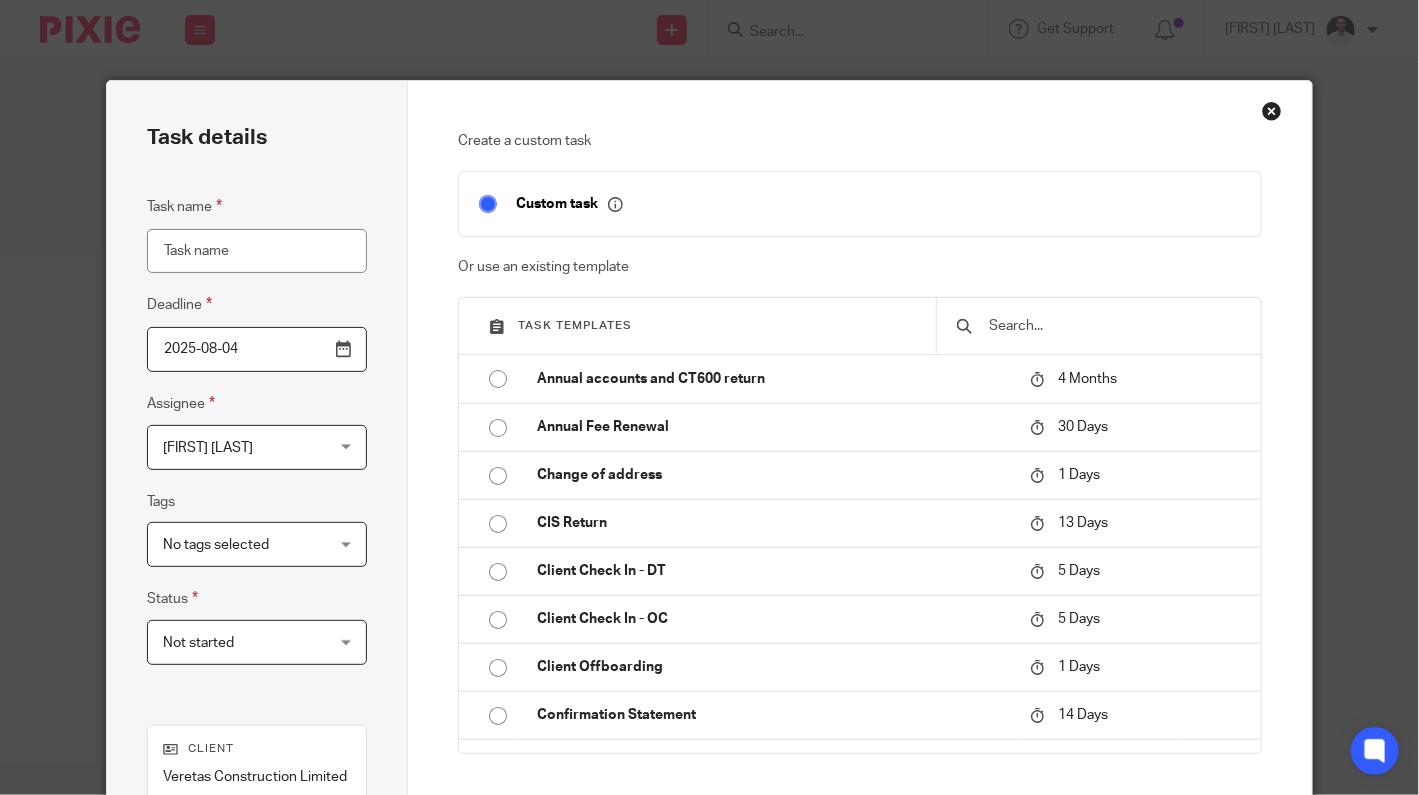 click at bounding box center [1114, 326] 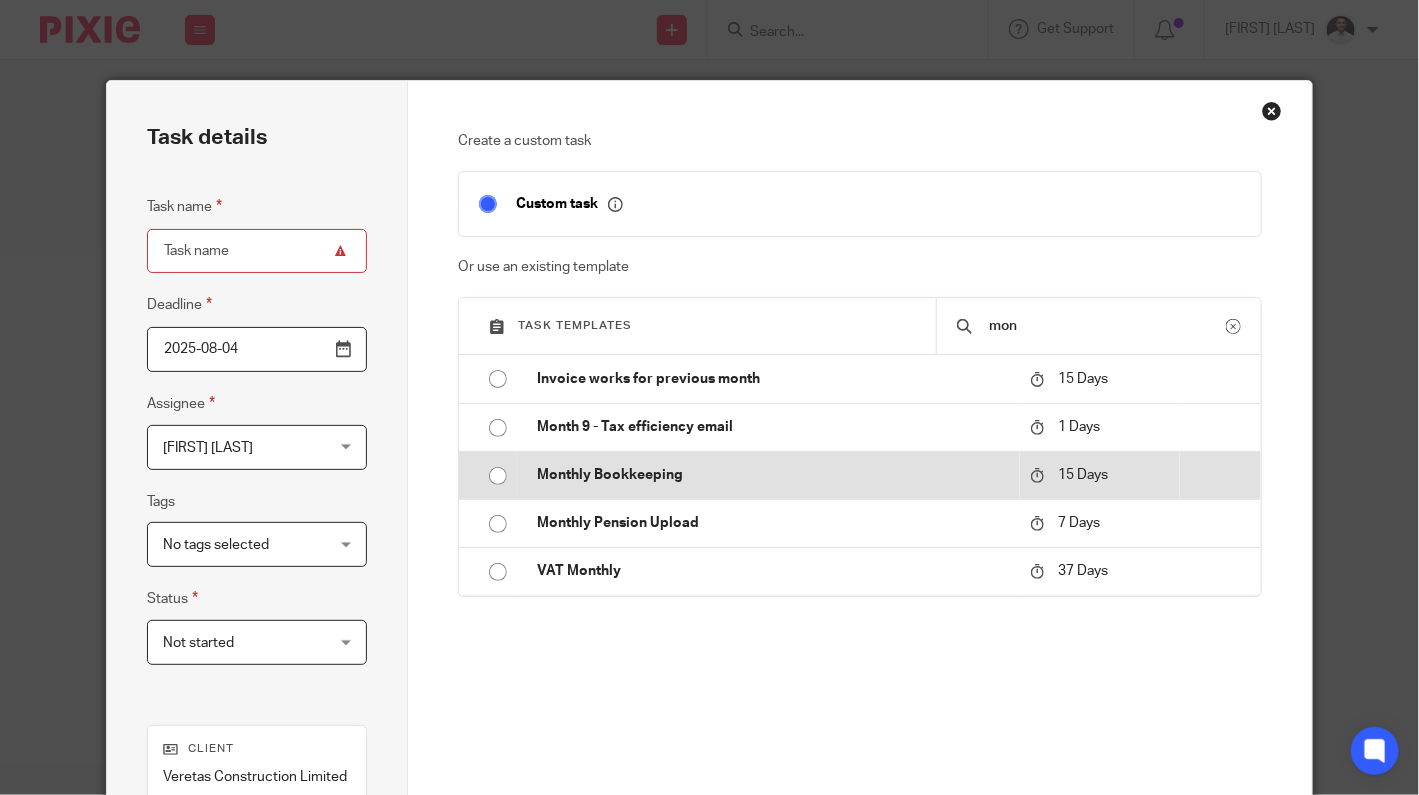 type on "mon" 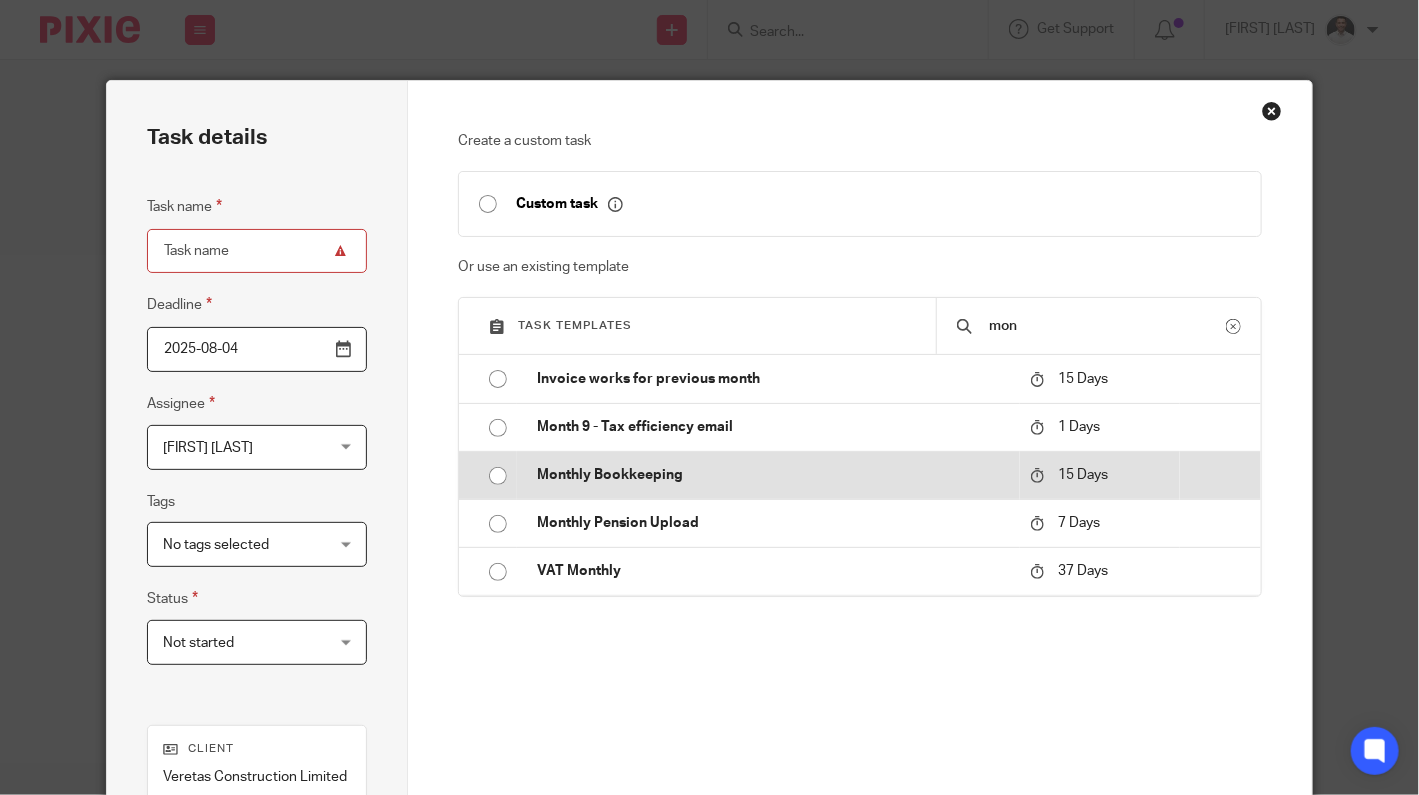 type on "2025-08-19" 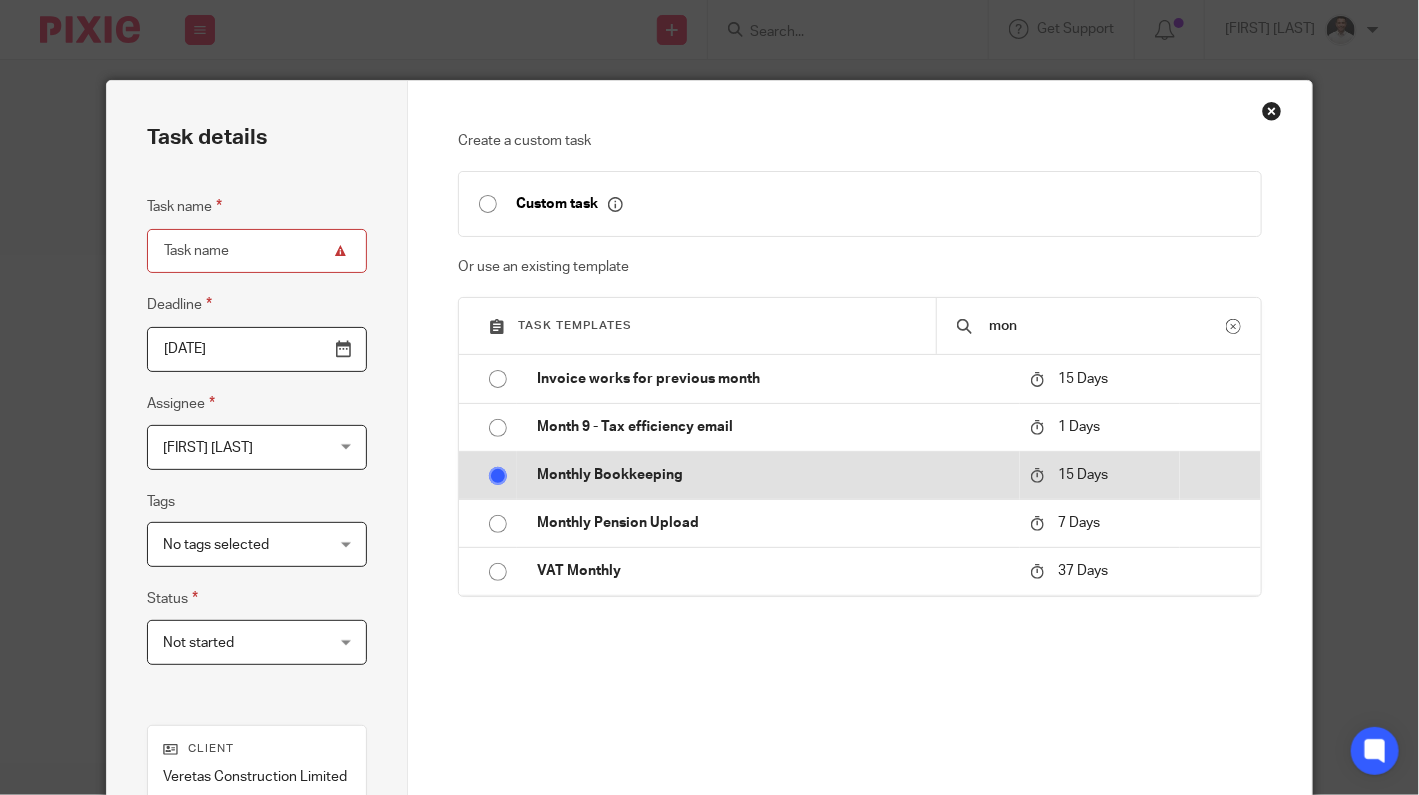 type on "Monthly Bookkeeping" 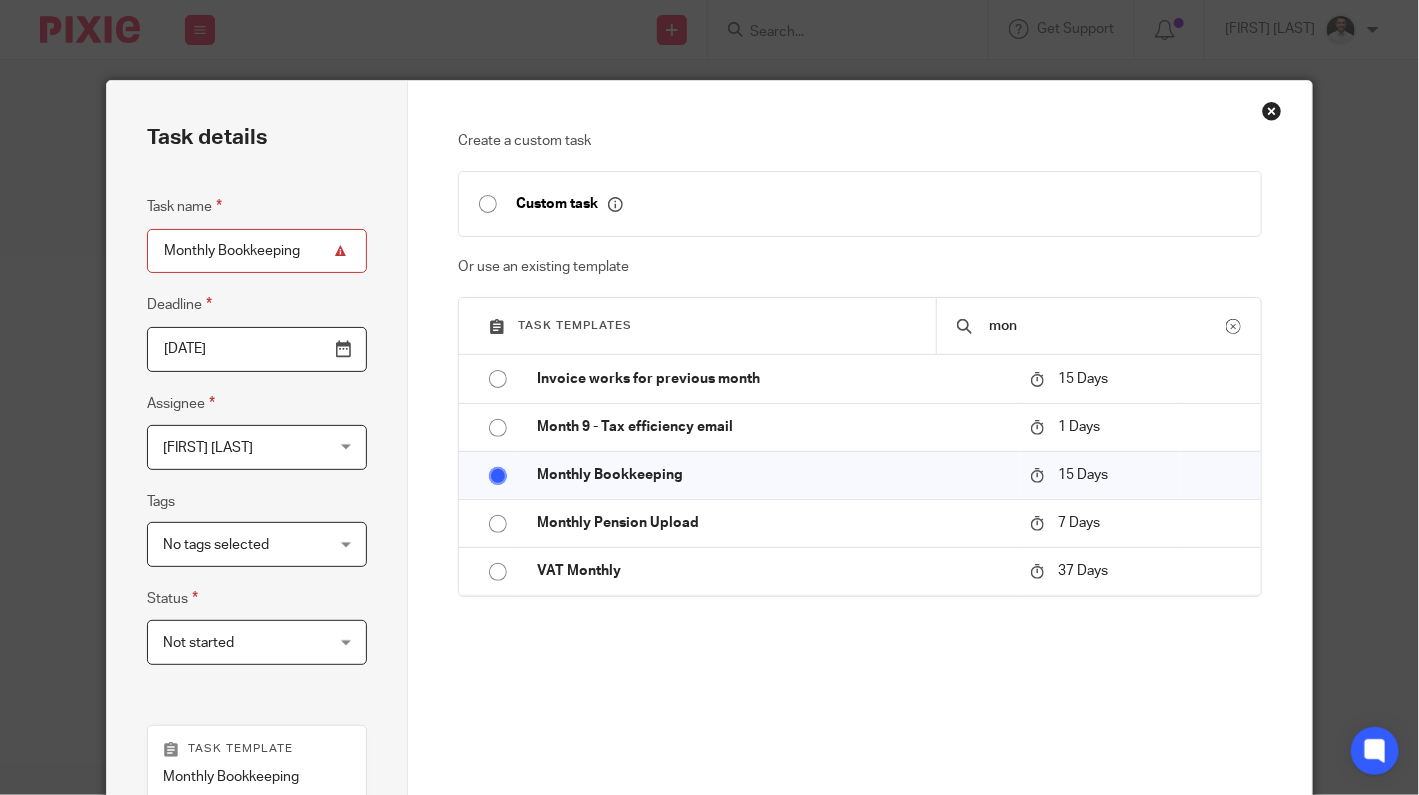 click on "[FIRST] [LAST]" at bounding box center [244, 447] 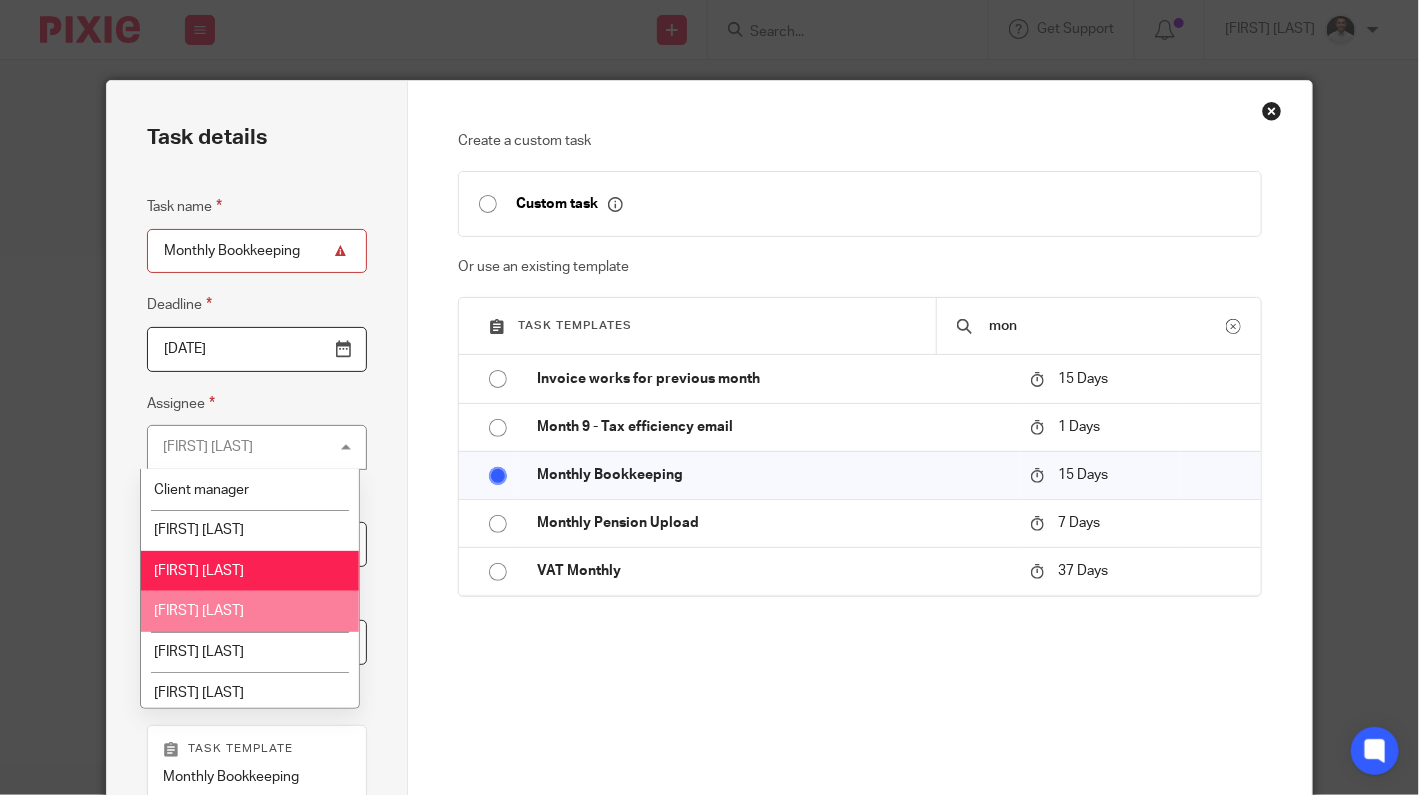 click on "Erica Smith" at bounding box center (250, 611) 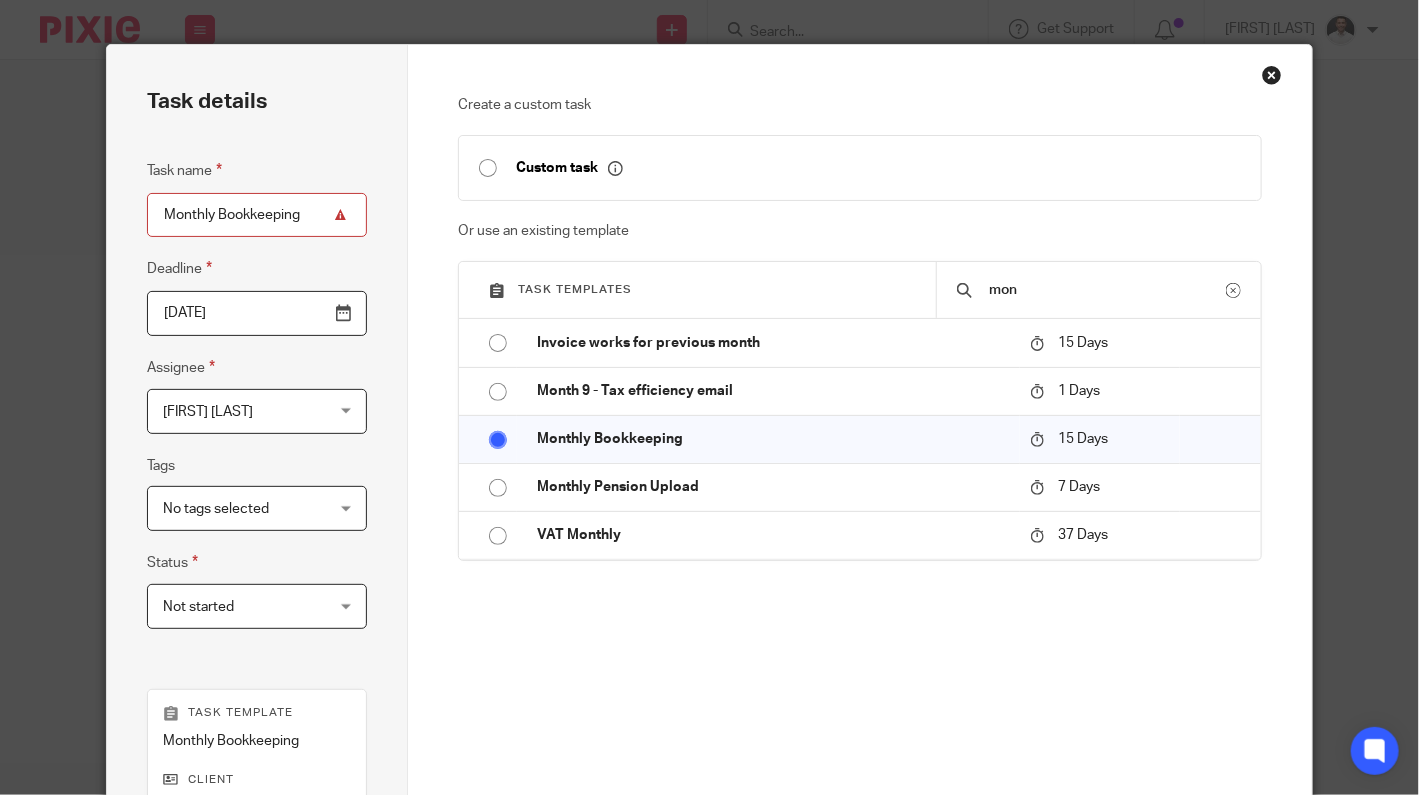 scroll, scrollTop: 384, scrollLeft: 0, axis: vertical 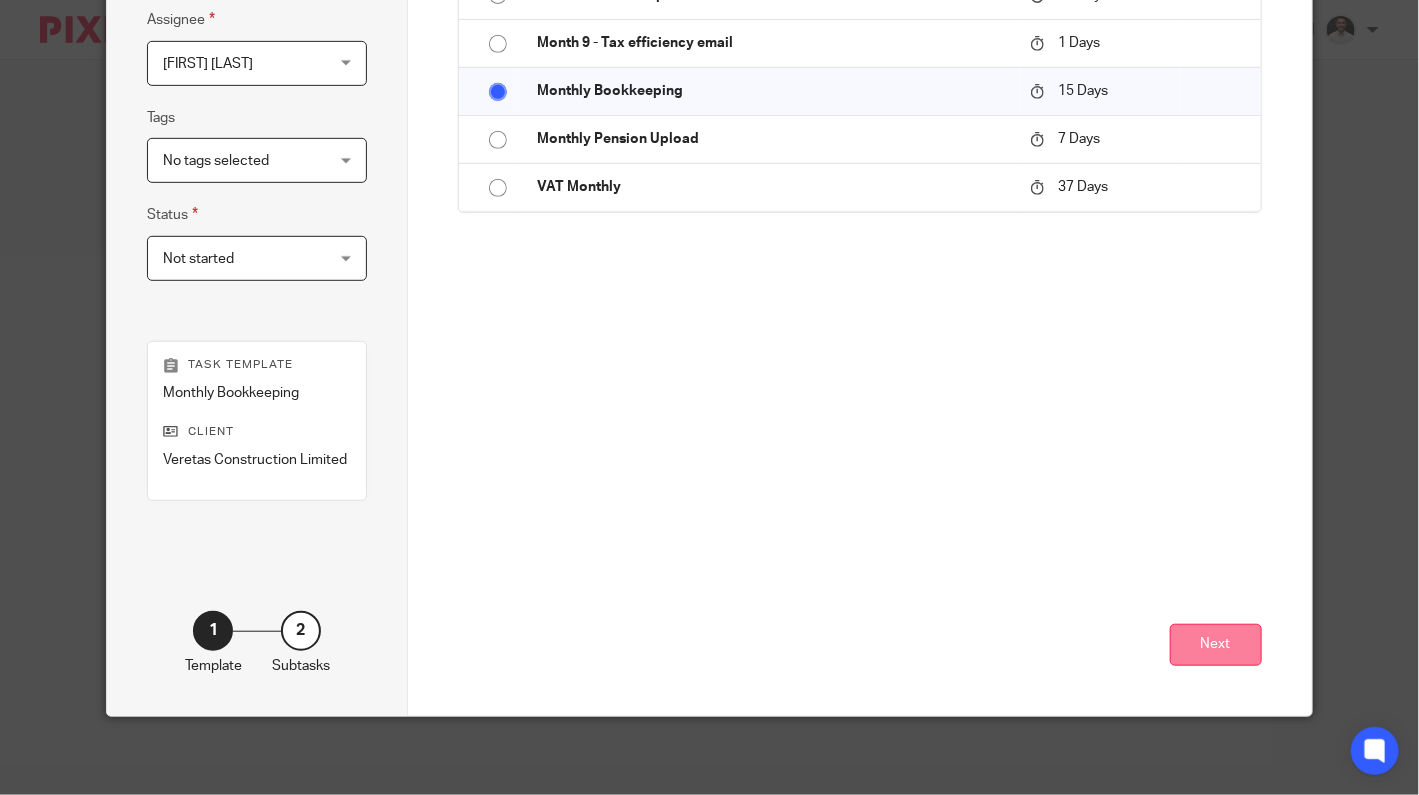 click on "Next" at bounding box center (1216, 645) 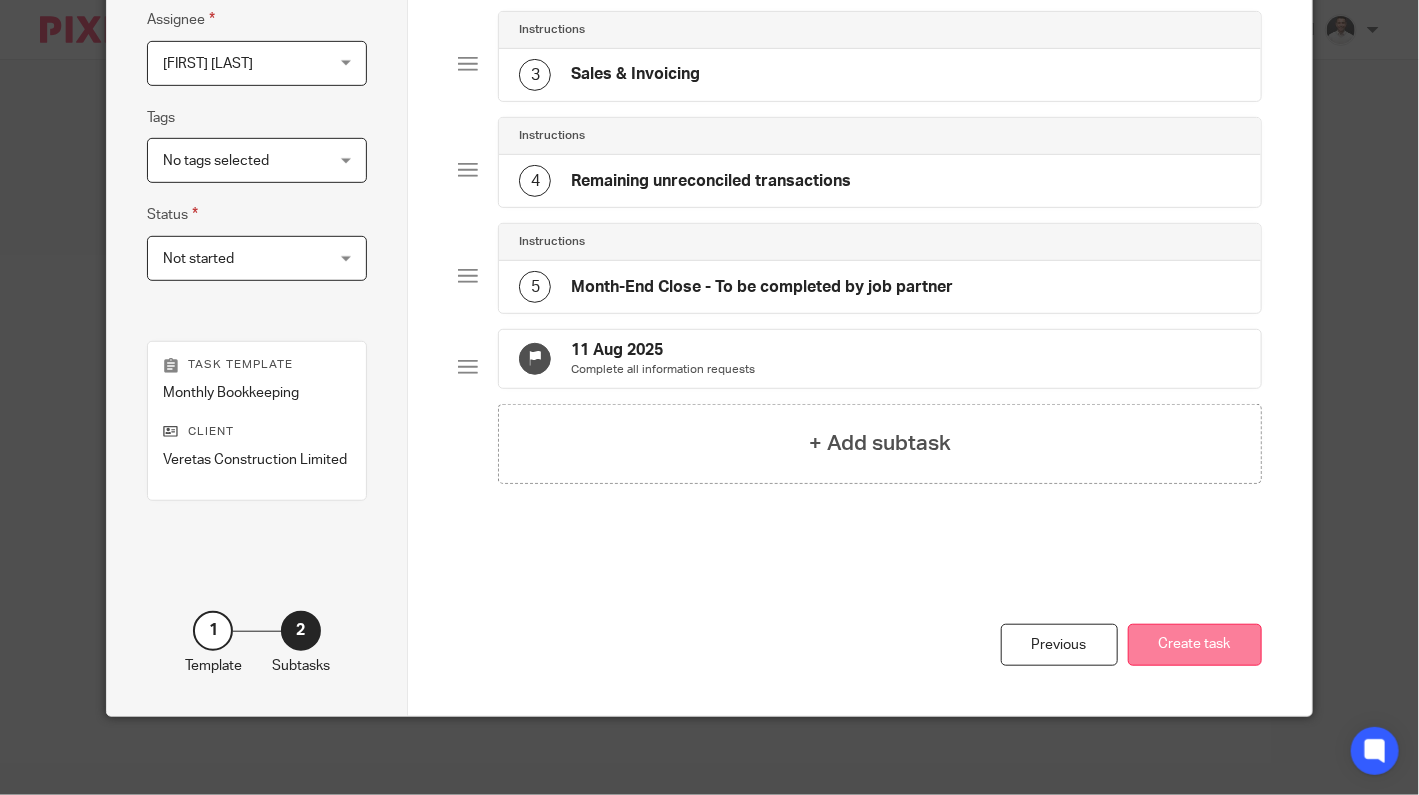 click on "Create task" at bounding box center [1195, 645] 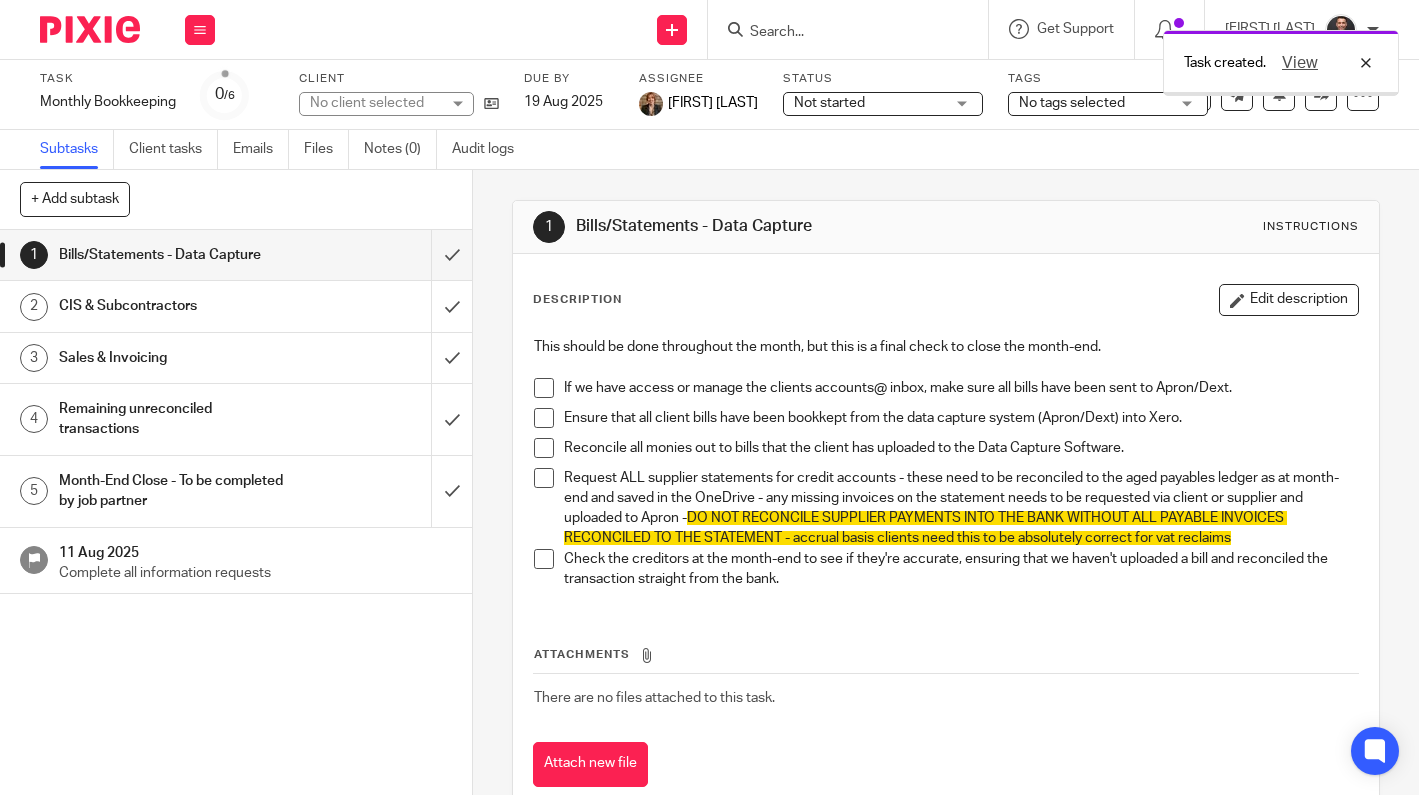 scroll, scrollTop: 0, scrollLeft: 0, axis: both 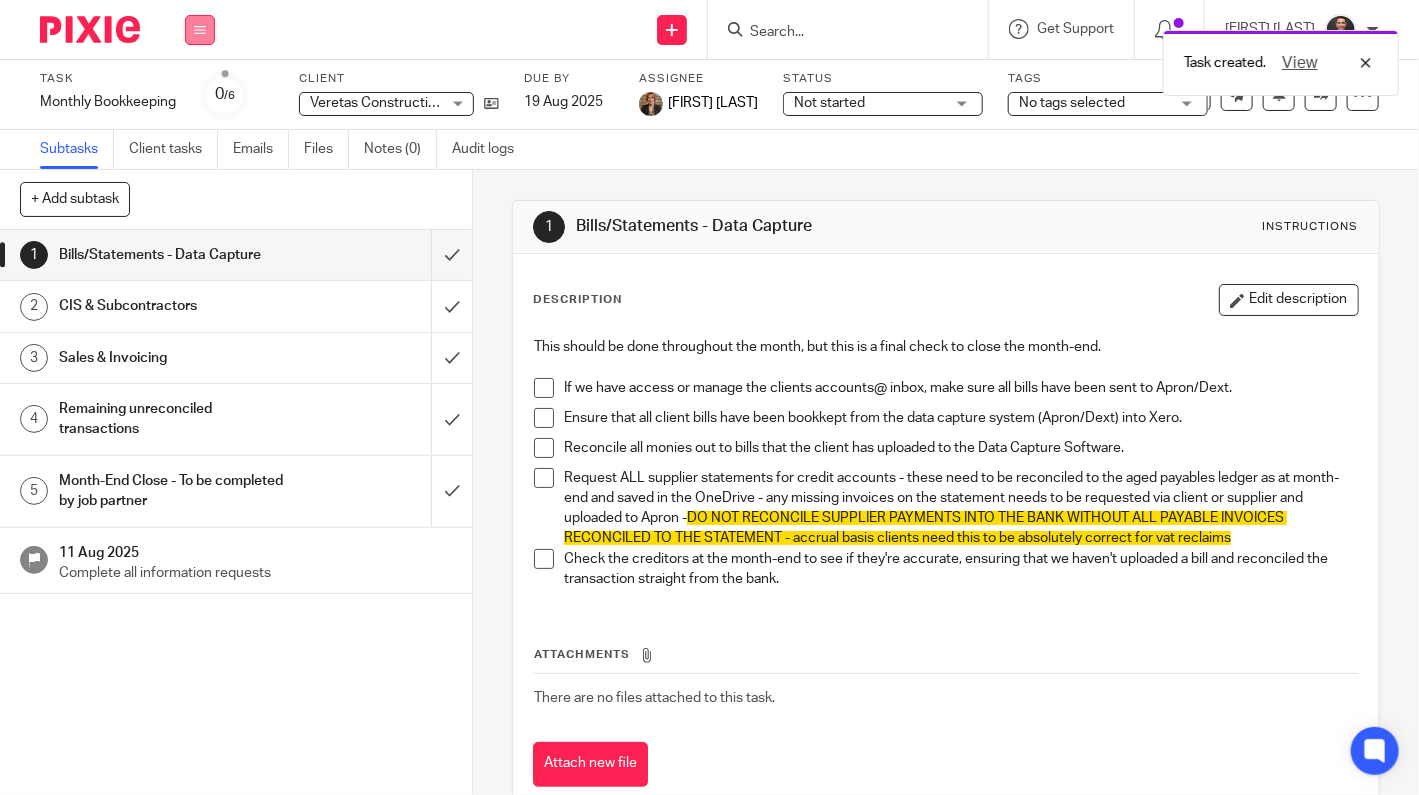 click at bounding box center (200, 30) 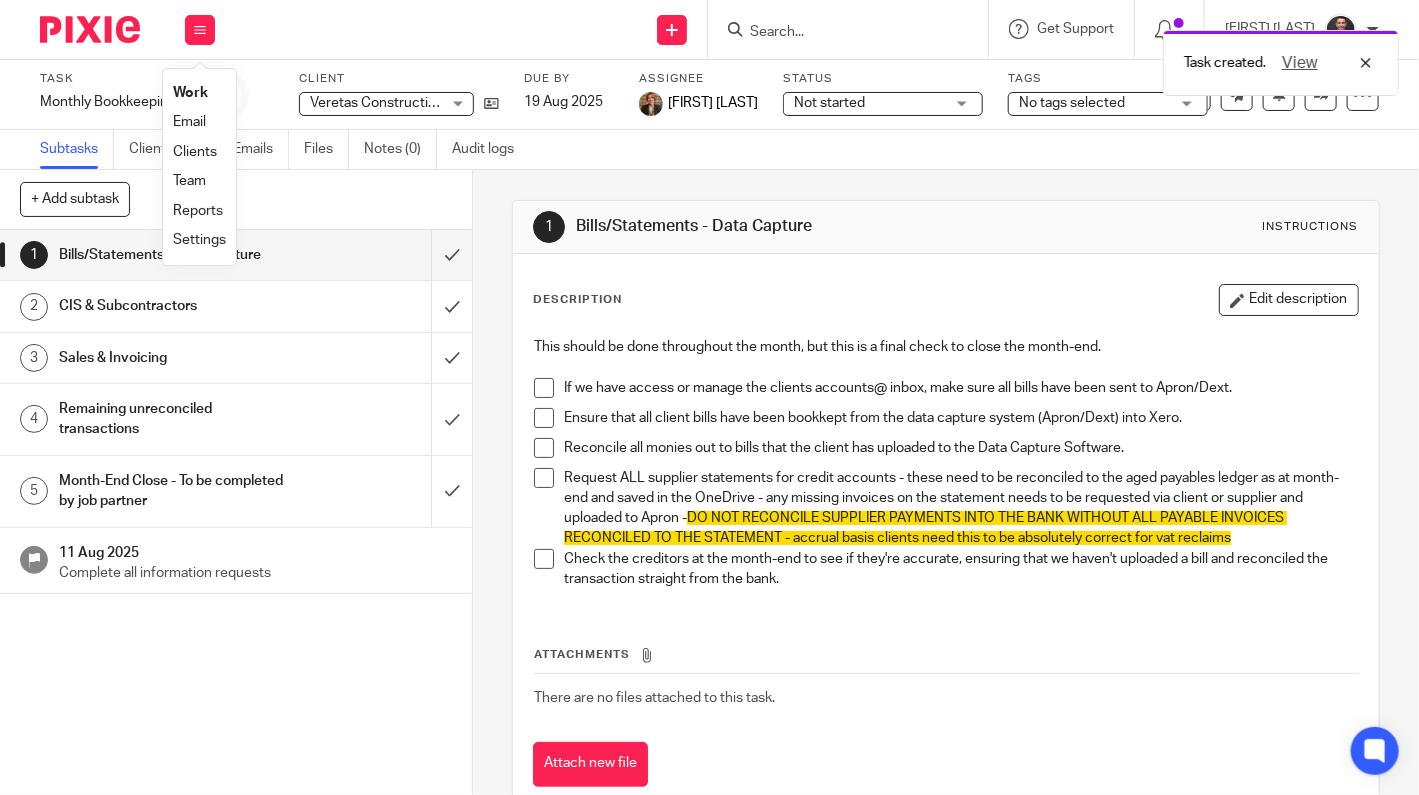 click on "Team" at bounding box center (189, 181) 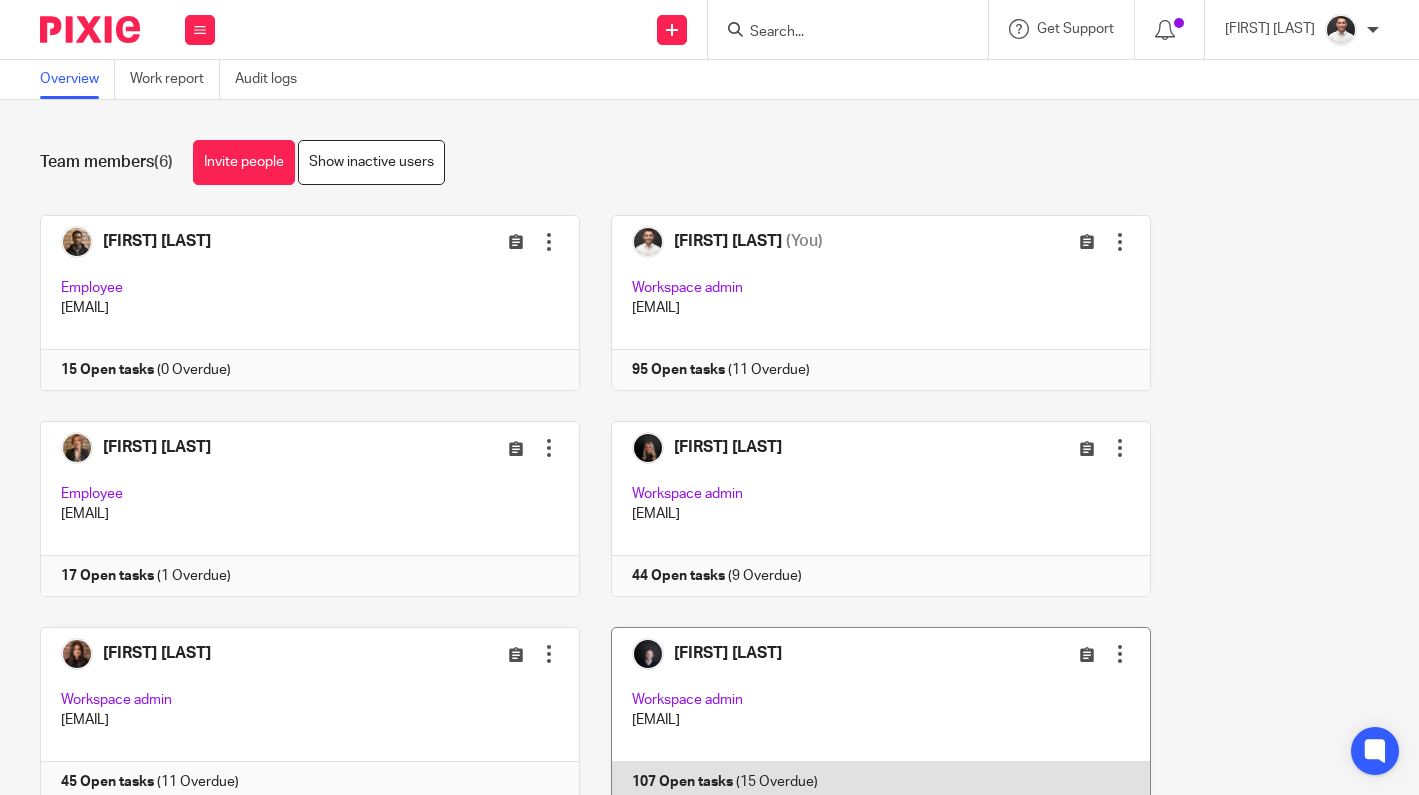 scroll, scrollTop: 0, scrollLeft: 0, axis: both 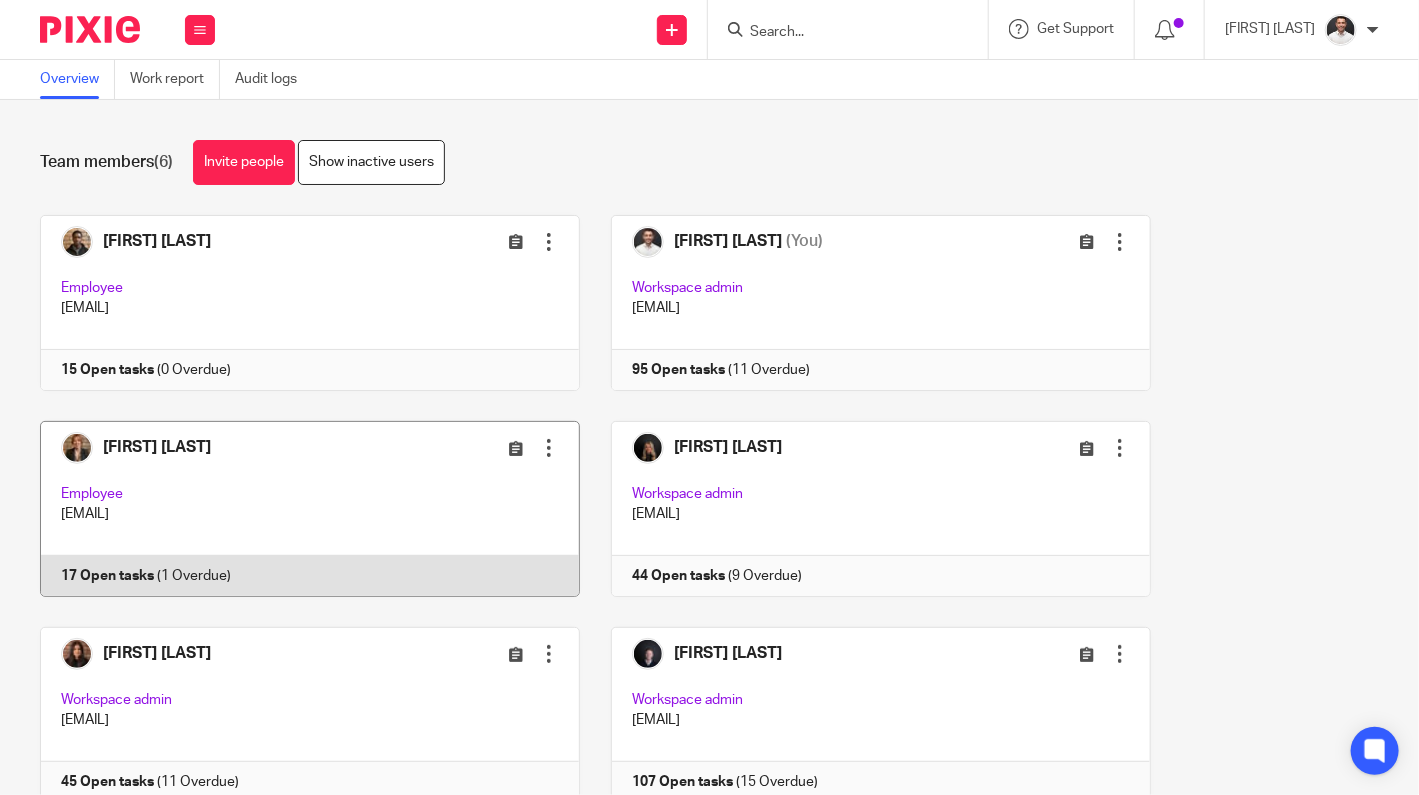 click at bounding box center [294, 509] 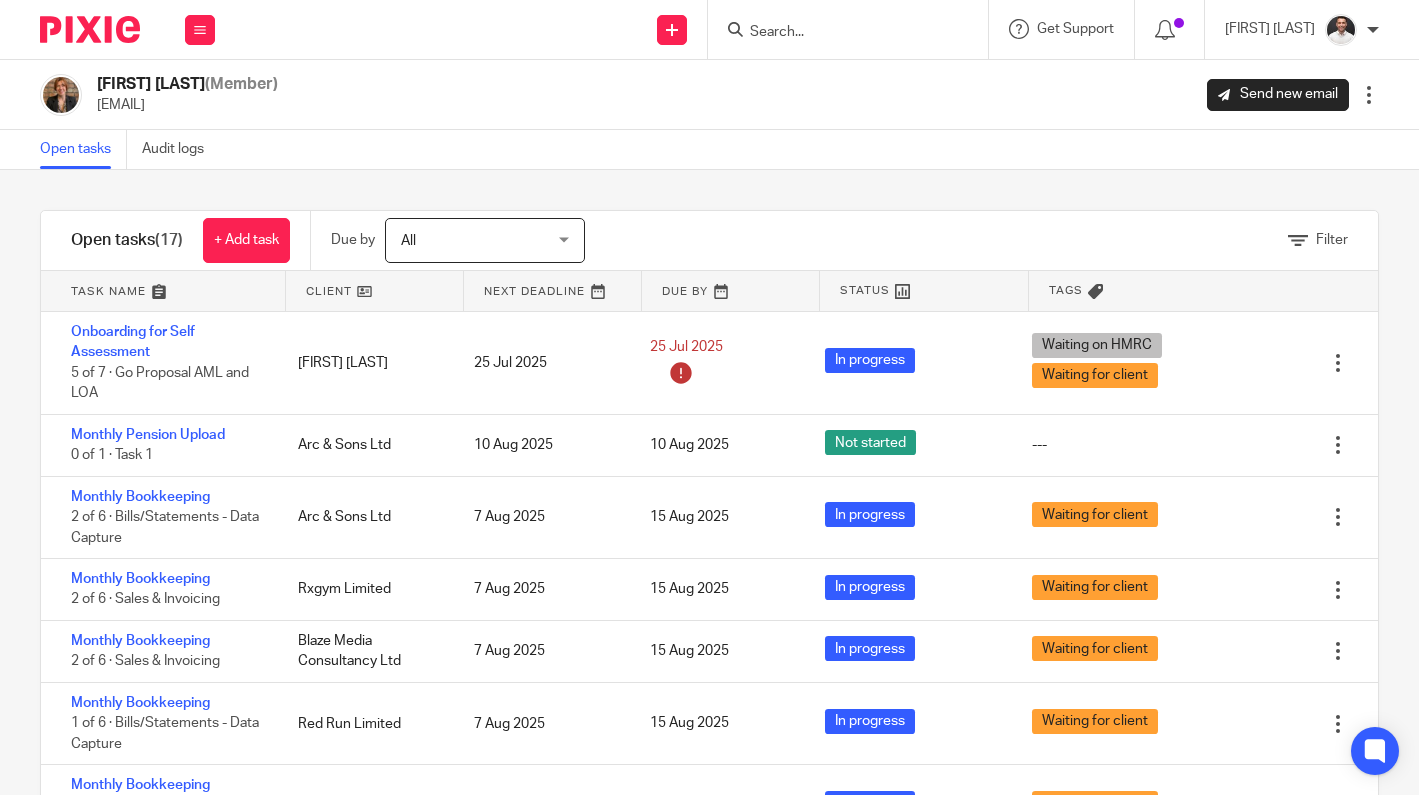scroll, scrollTop: 0, scrollLeft: 0, axis: both 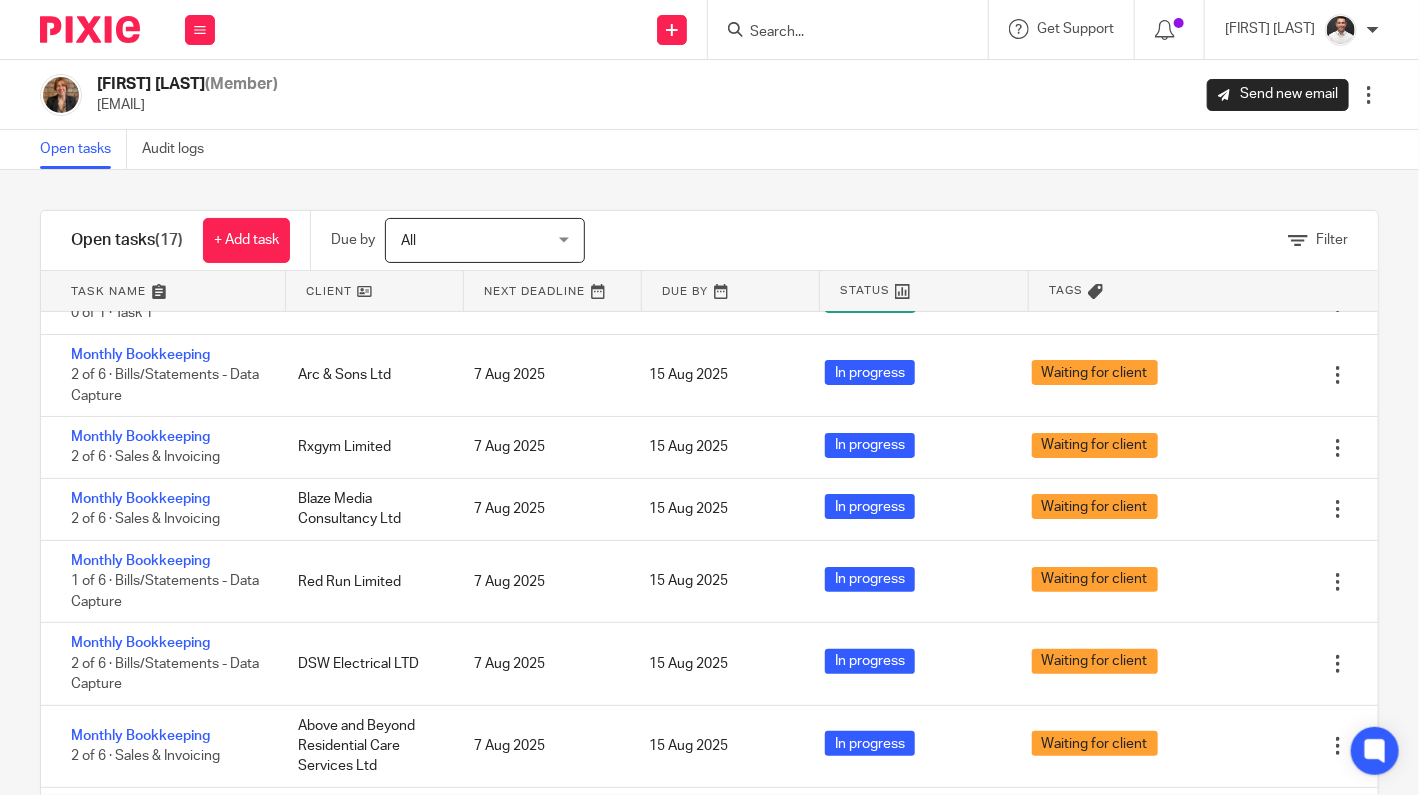 click at bounding box center (374, 291) 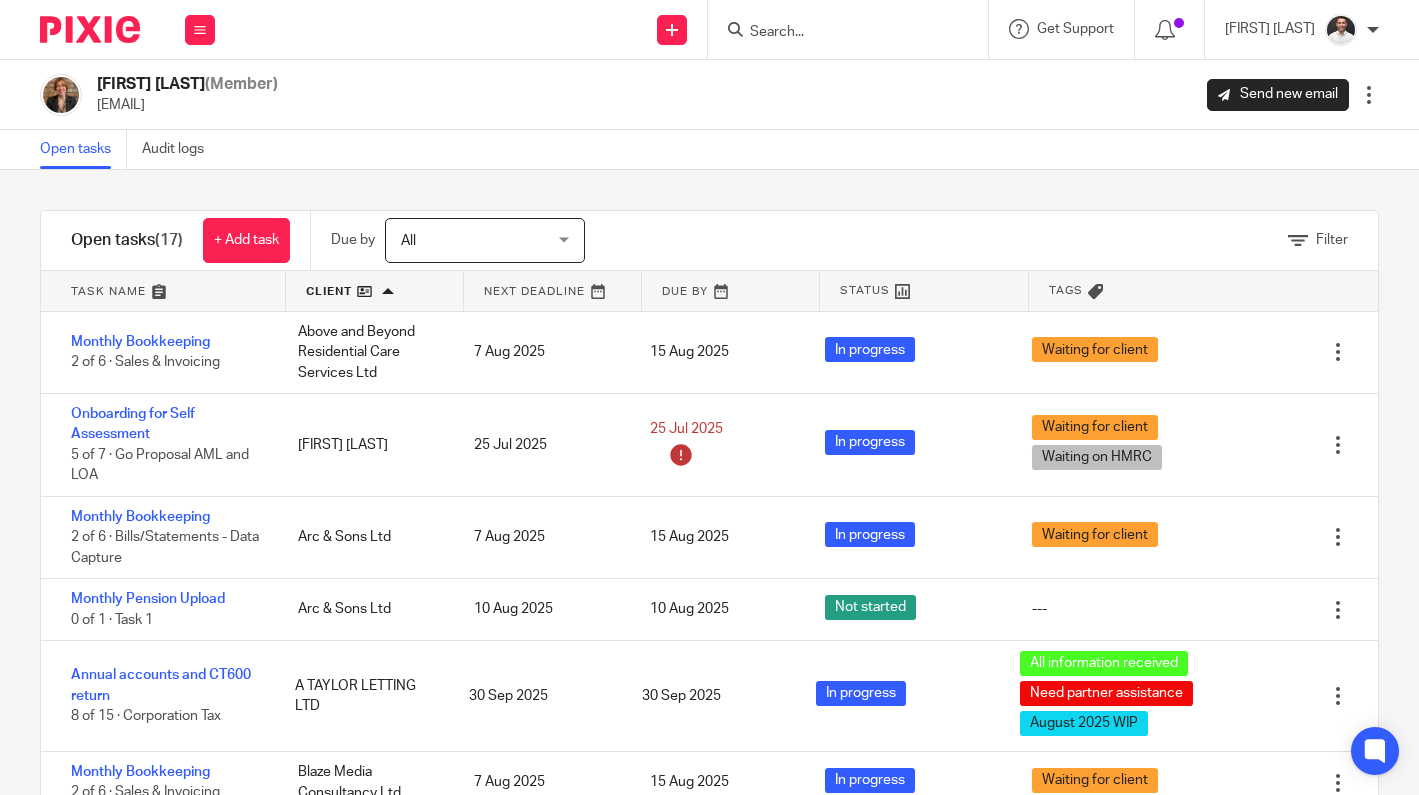 scroll, scrollTop: 0, scrollLeft: 0, axis: both 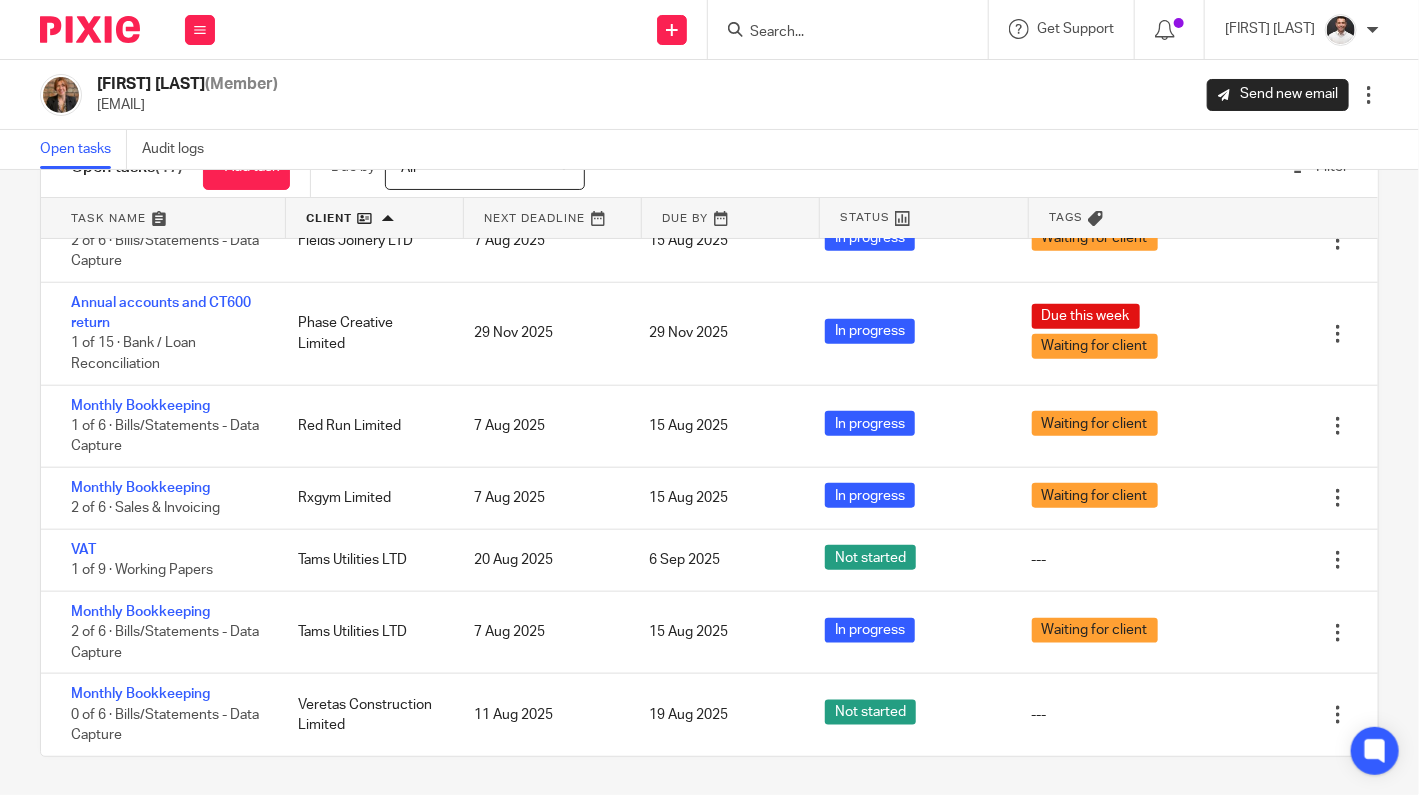 click on "Filter tasks
Only show tasks matching all of these conditions
1
Client name
Is
Is
Is
Is not
is
2
Task templates
is any
is any
is any
is none
is_any
New client onboarding
Monthly Bookkeeping
Confirmation Statement
Annual accounts and CT600 return - Archived
Change of address" at bounding box center [709, 482] 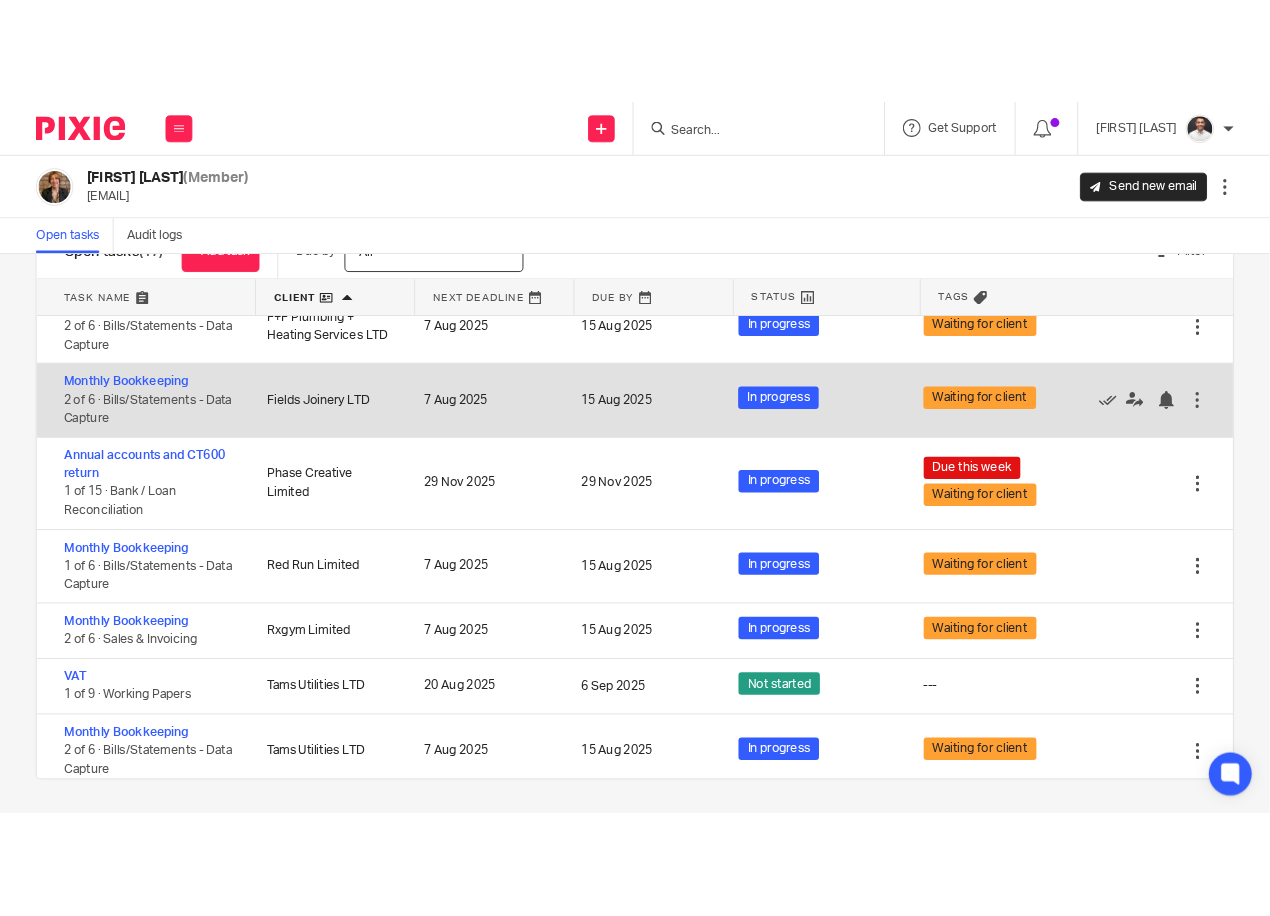 scroll, scrollTop: 850, scrollLeft: 0, axis: vertical 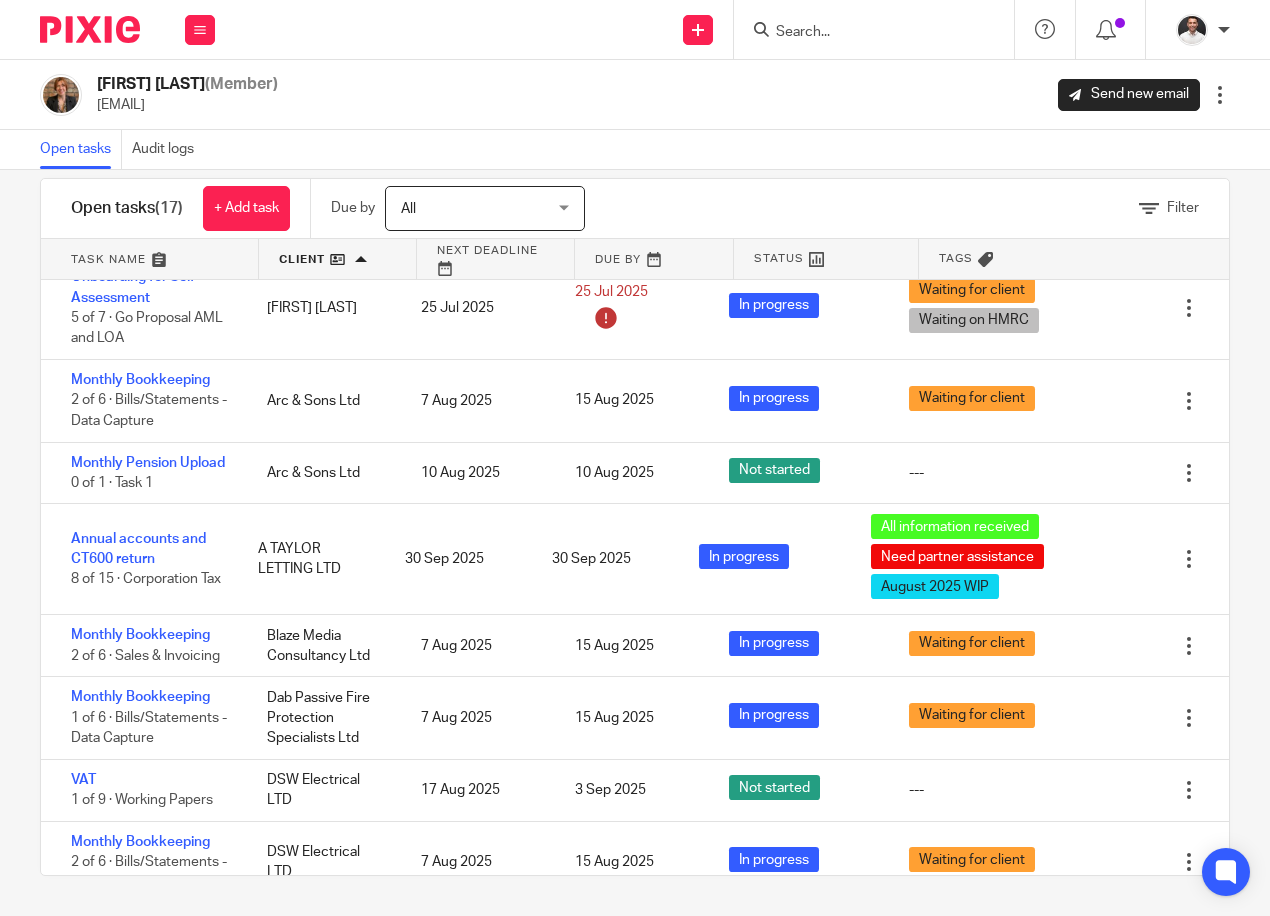 click at bounding box center (90, 29) 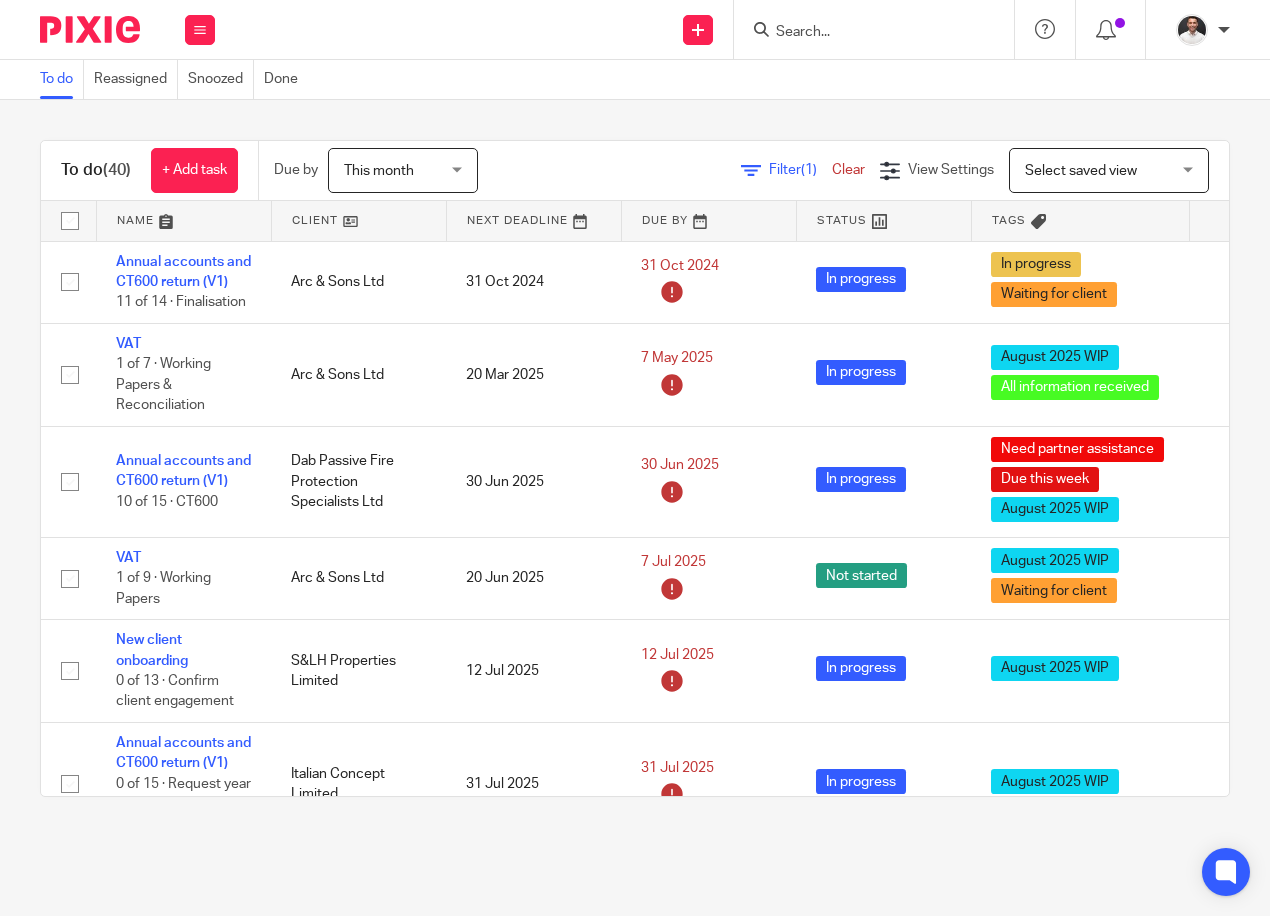 scroll, scrollTop: 0, scrollLeft: 0, axis: both 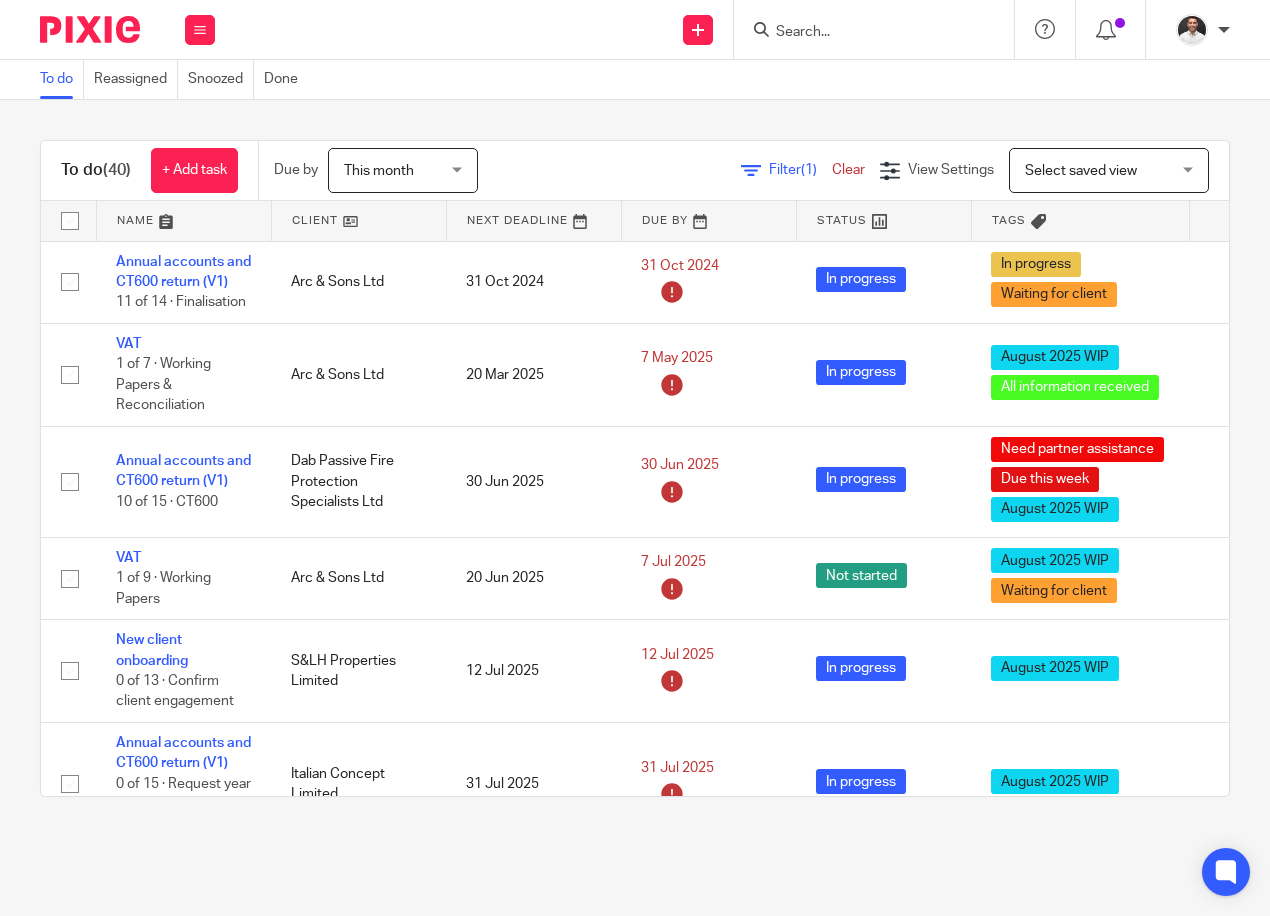 click on "To do
Reassigned
Snoozed
Done" at bounding box center [635, 80] 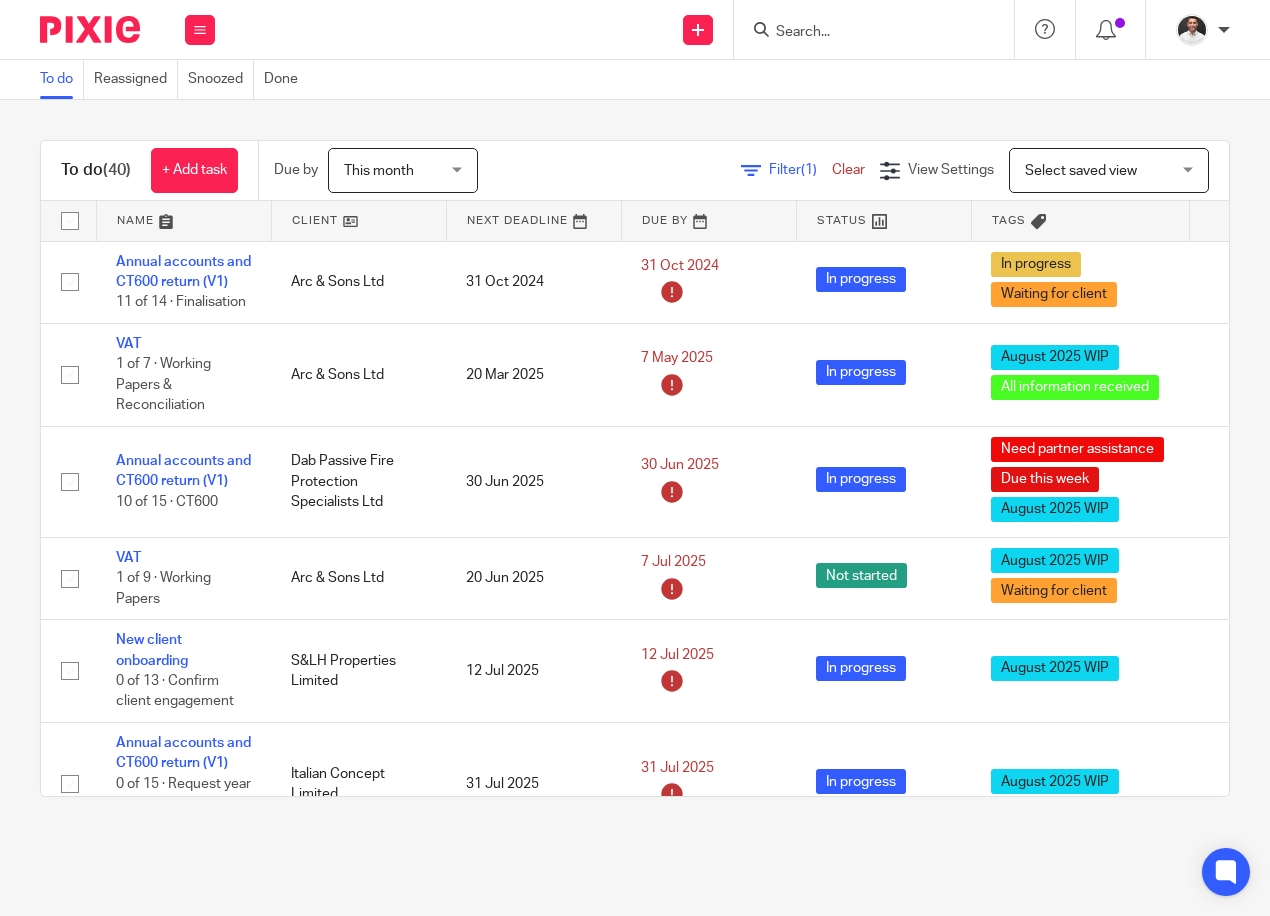 click at bounding box center [90, 29] 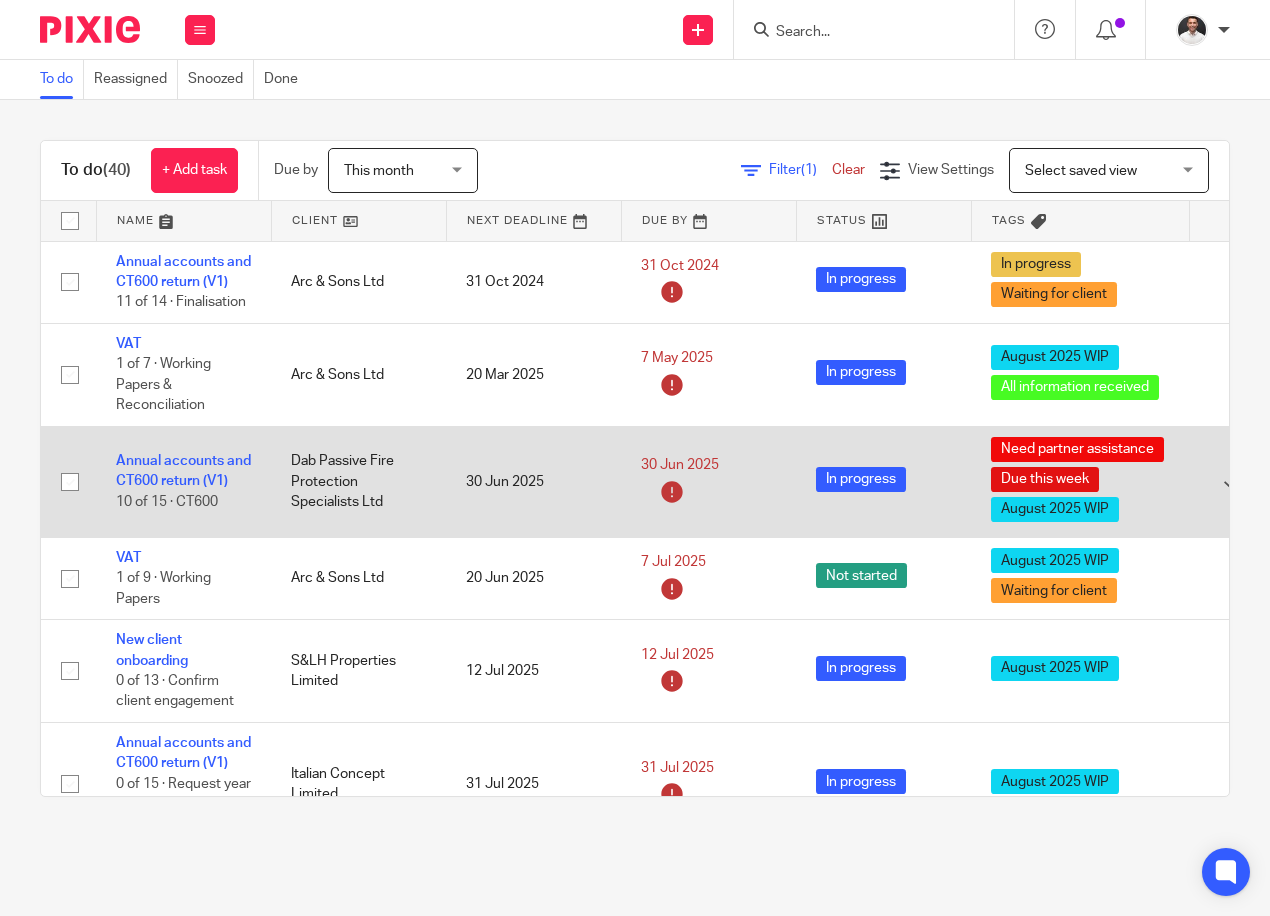 scroll, scrollTop: 0, scrollLeft: 0, axis: both 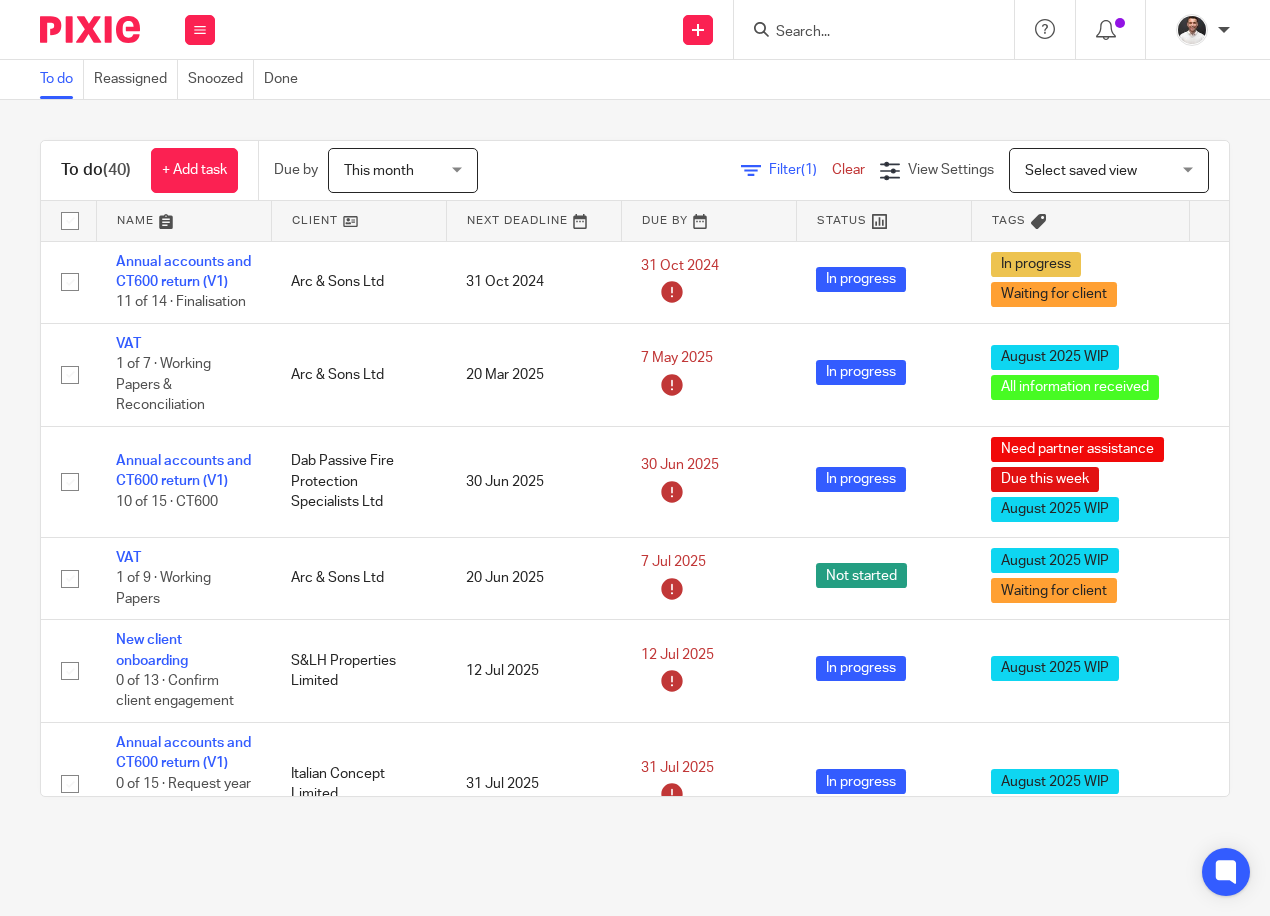 click at bounding box center (90, 29) 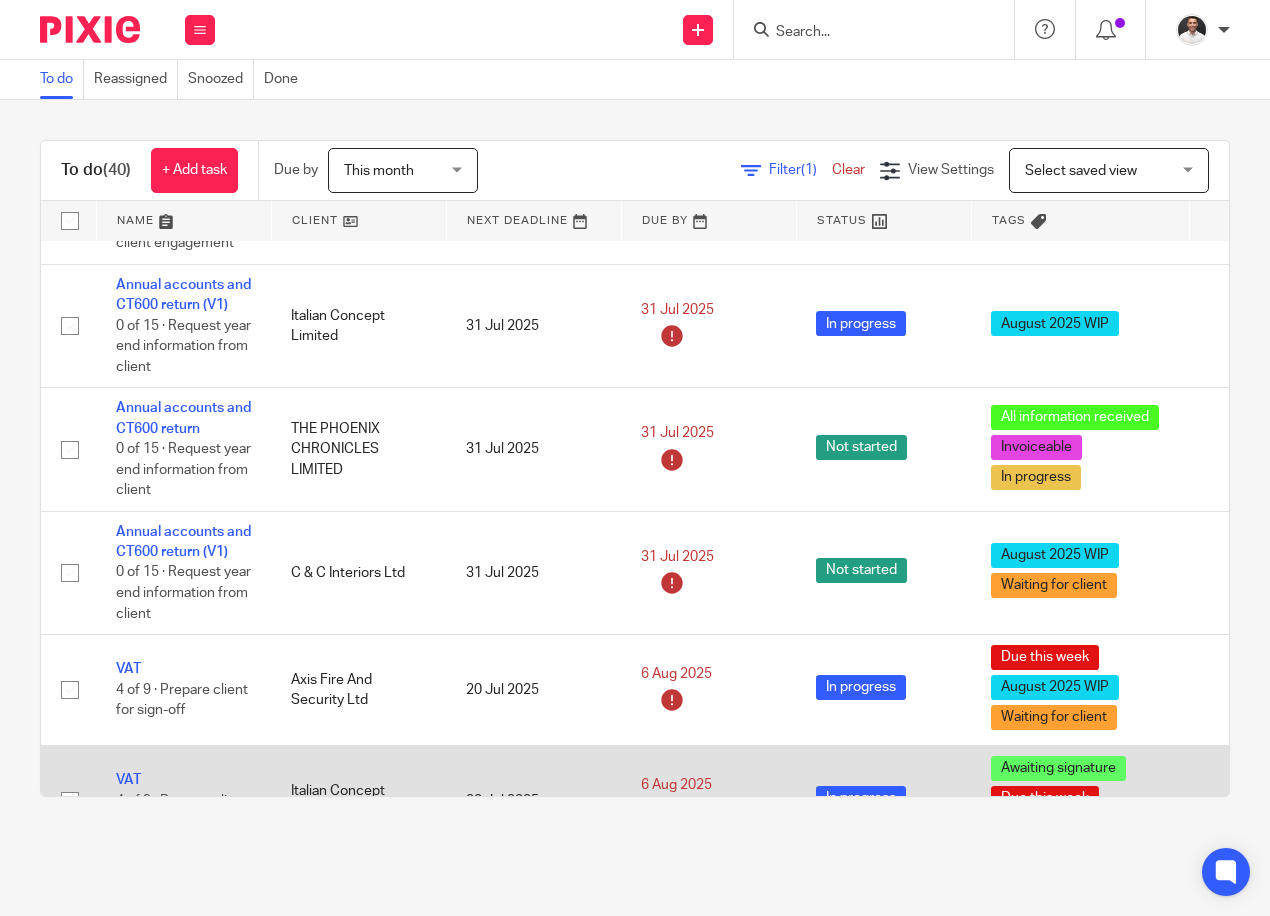 scroll, scrollTop: 667, scrollLeft: 0, axis: vertical 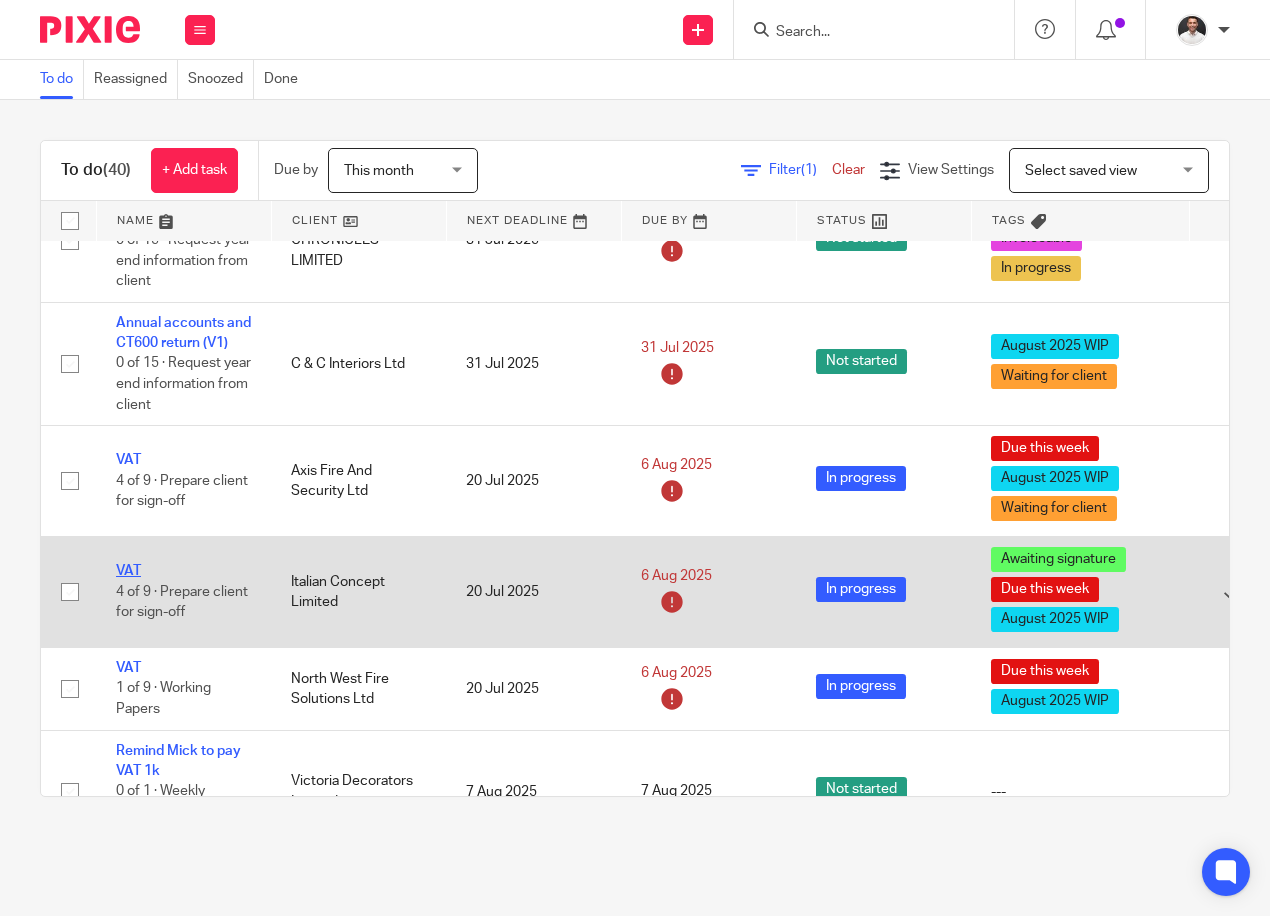 click on "VAT" at bounding box center [128, 571] 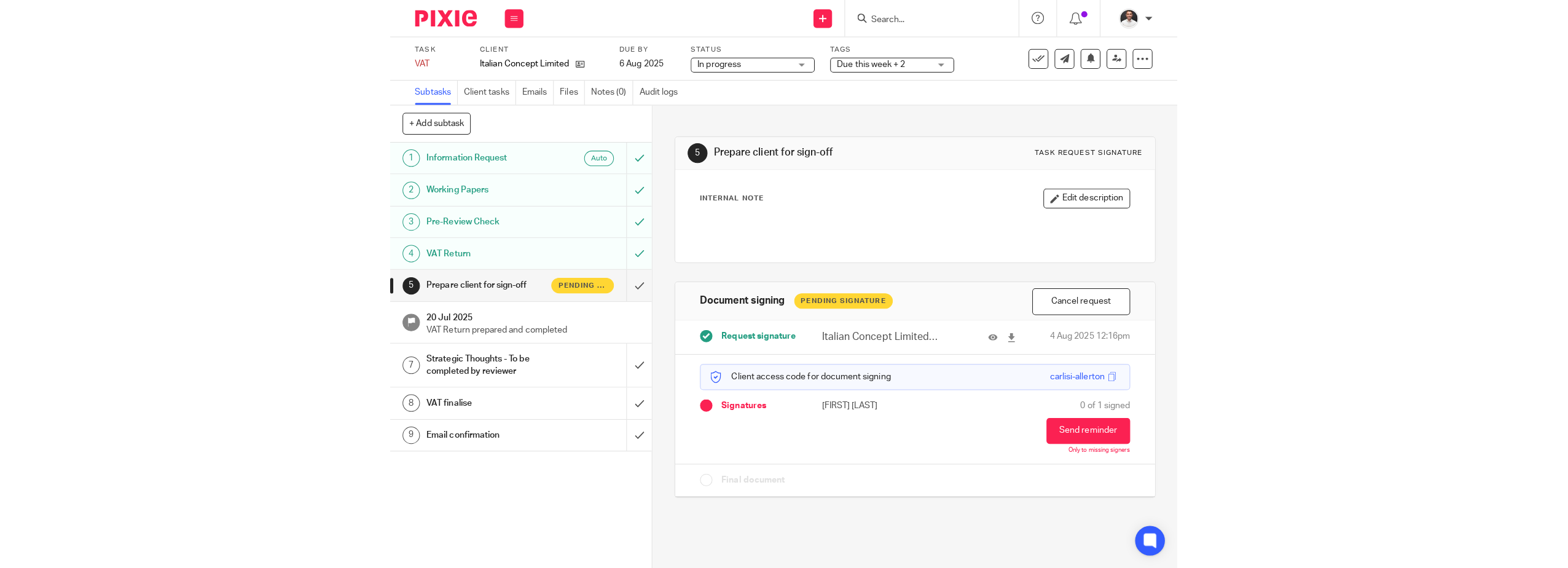 scroll, scrollTop: 0, scrollLeft: 0, axis: both 